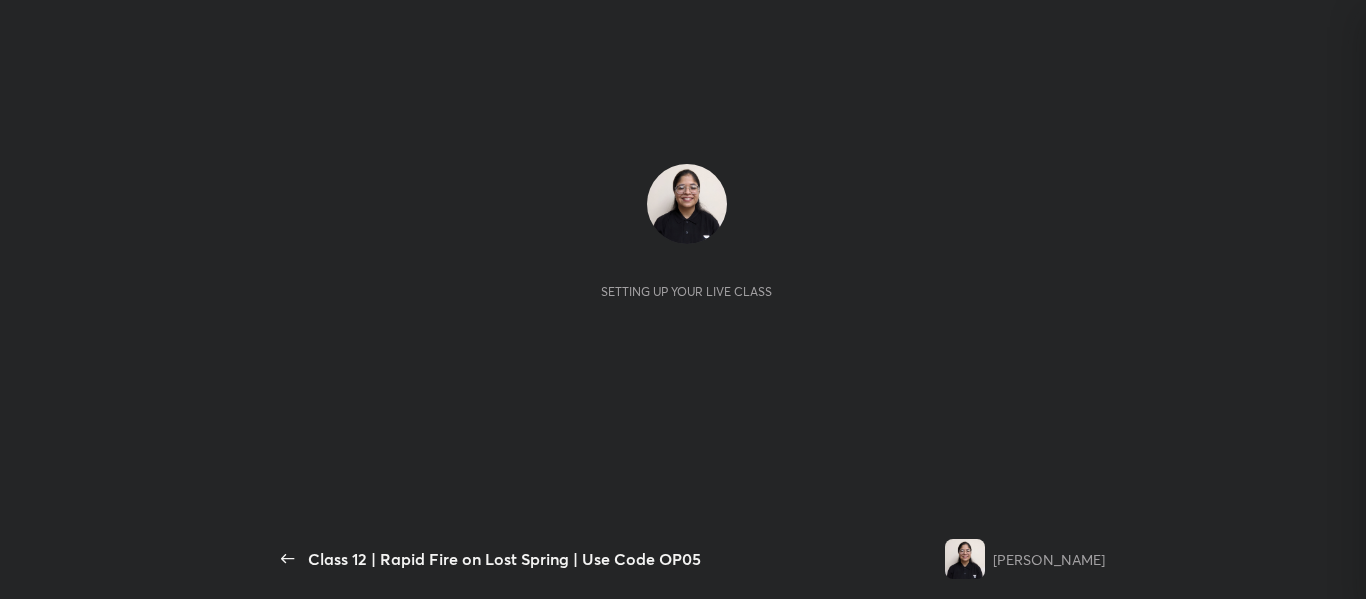 scroll, scrollTop: 0, scrollLeft: 0, axis: both 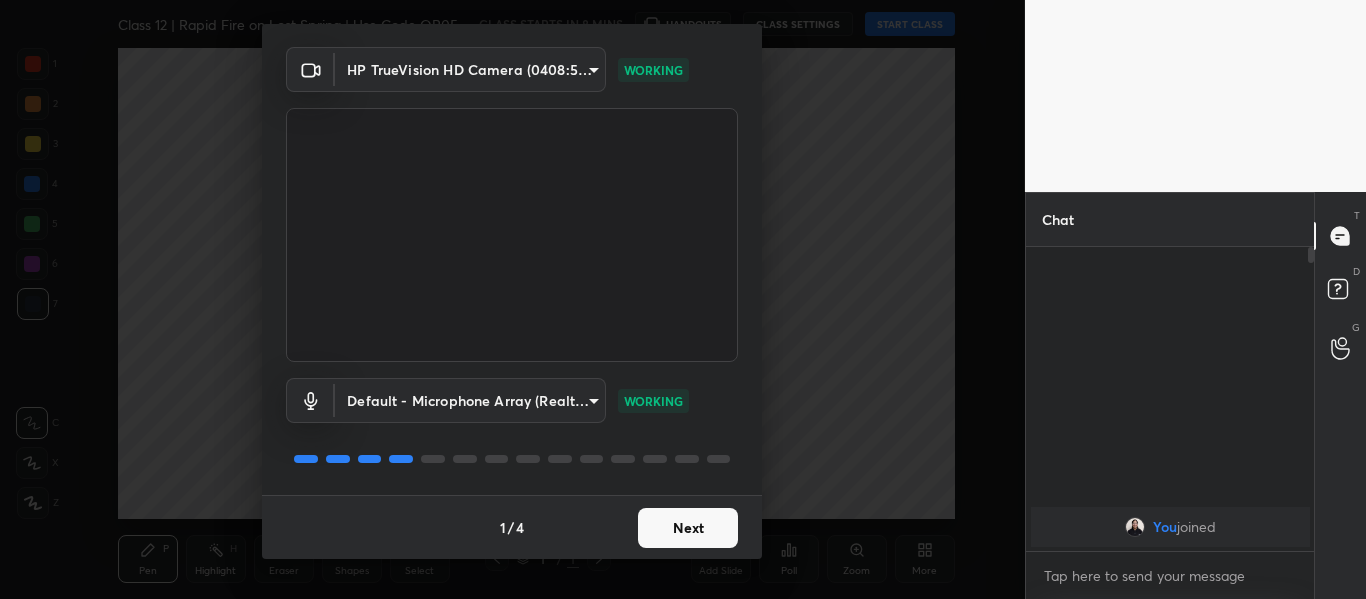 click on "Next" at bounding box center [688, 528] 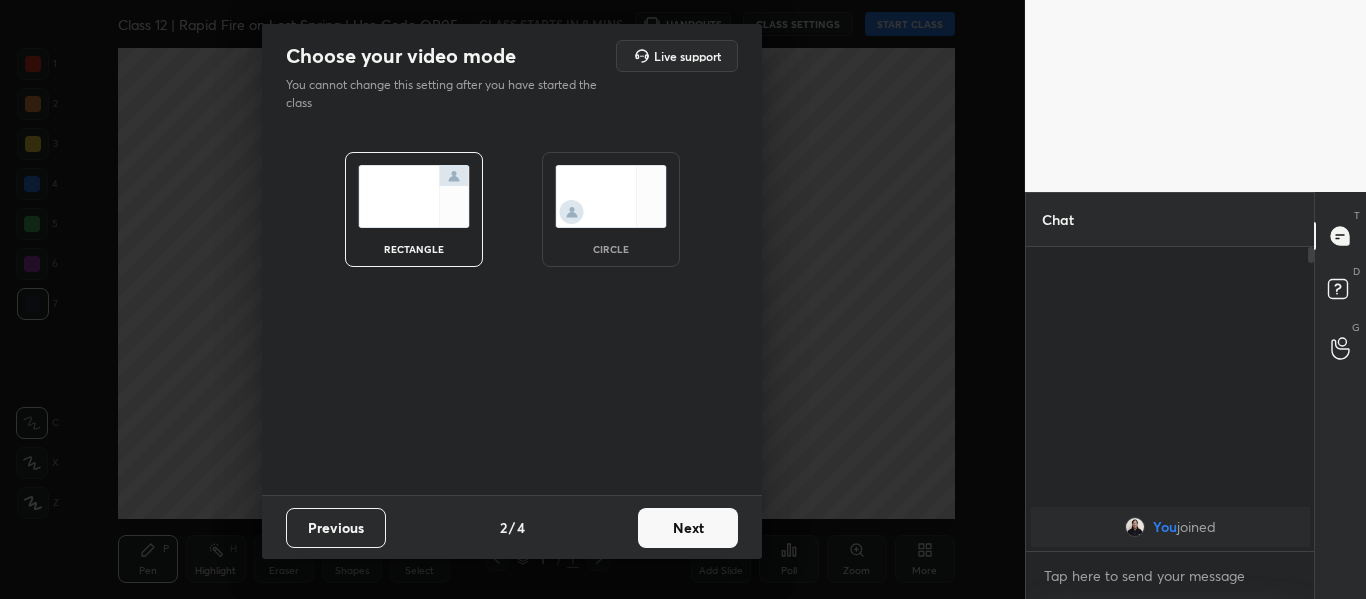 scroll, scrollTop: 0, scrollLeft: 0, axis: both 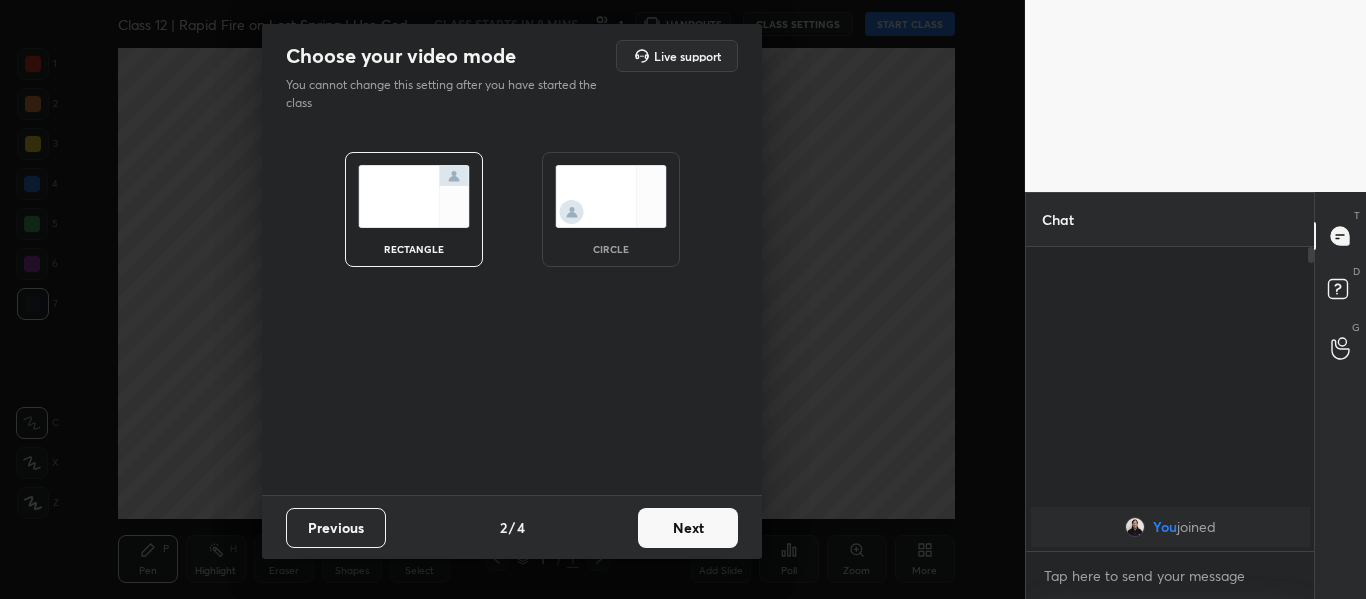 click on "Next" at bounding box center (688, 528) 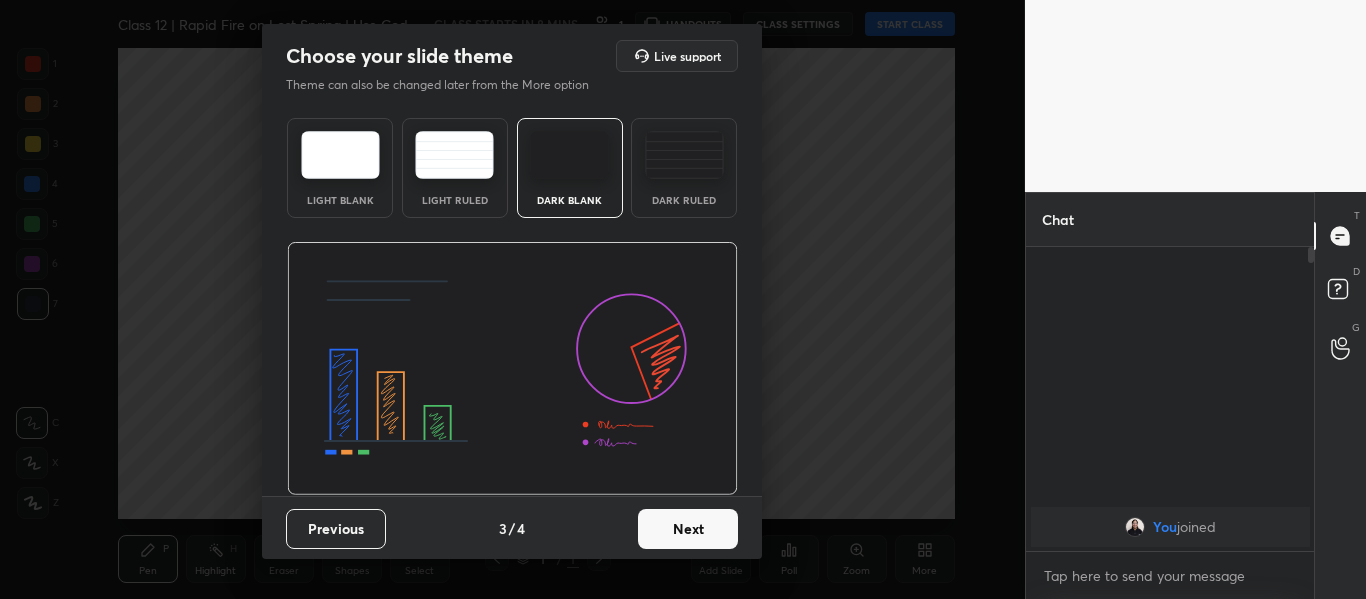 click at bounding box center [684, 155] 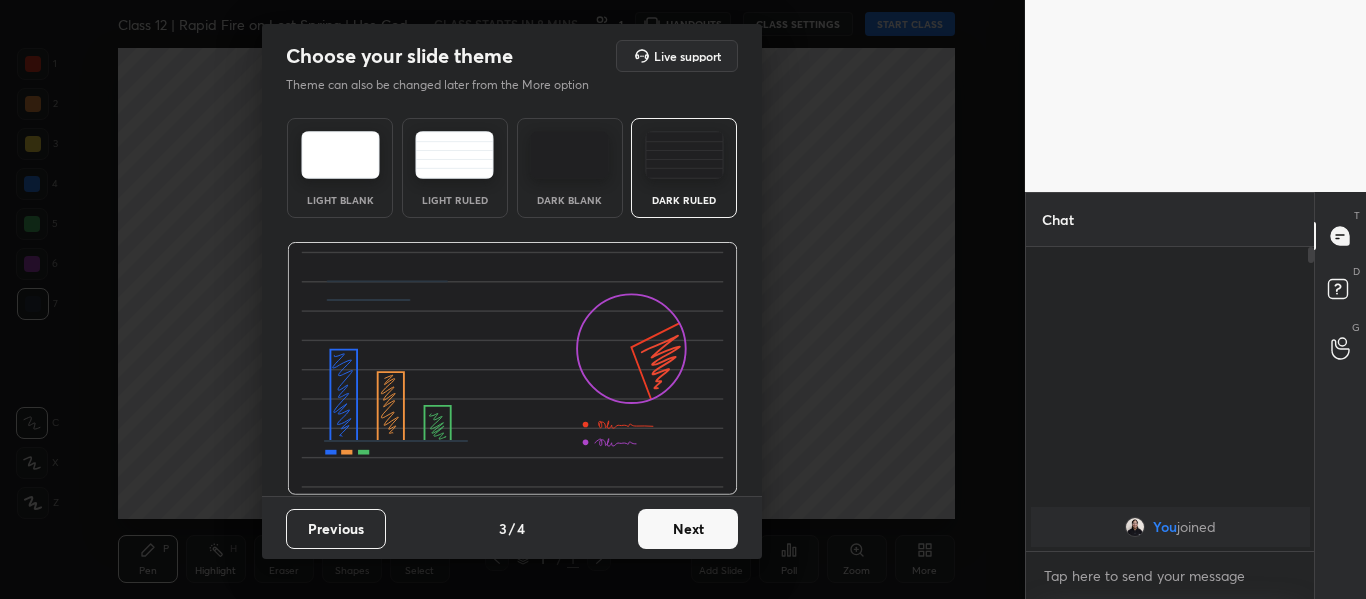 click on "Next" at bounding box center [688, 529] 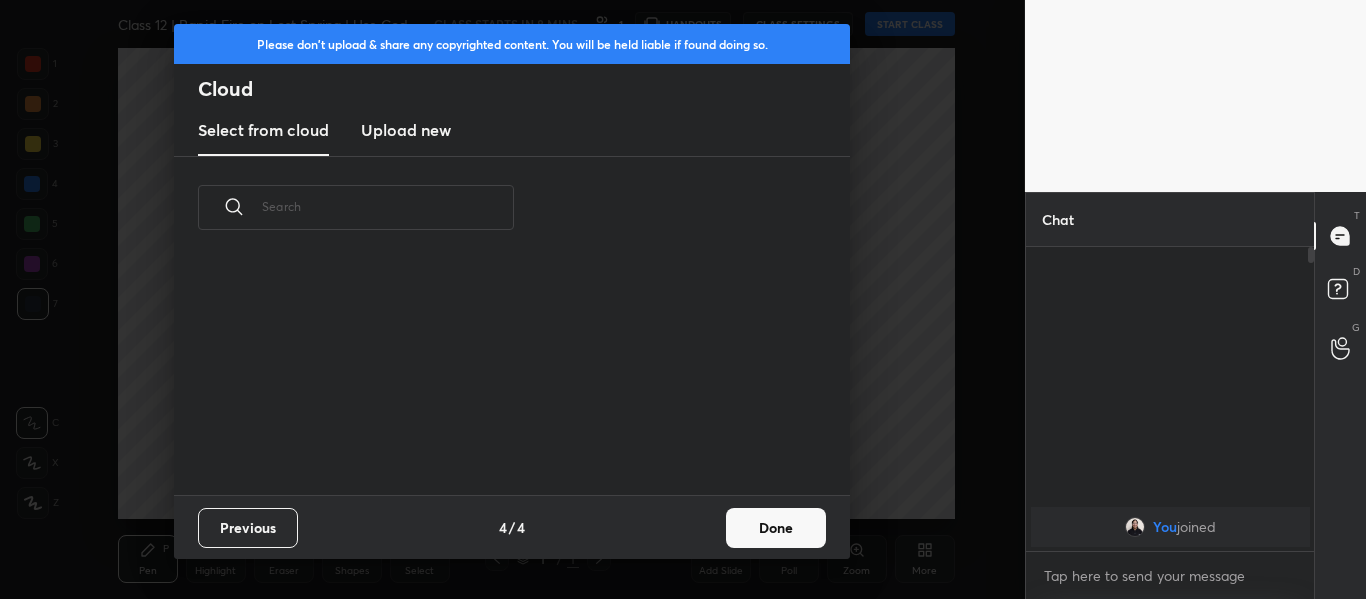 scroll, scrollTop: 7, scrollLeft: 11, axis: both 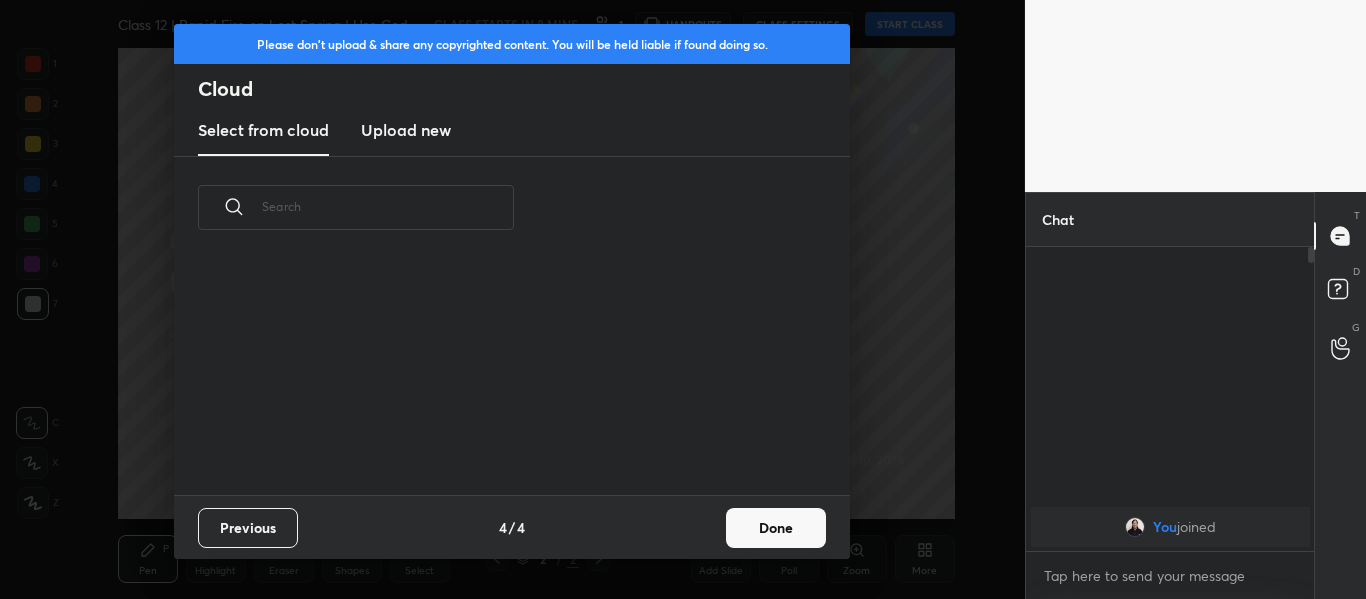 click on "Upload new" at bounding box center [406, 131] 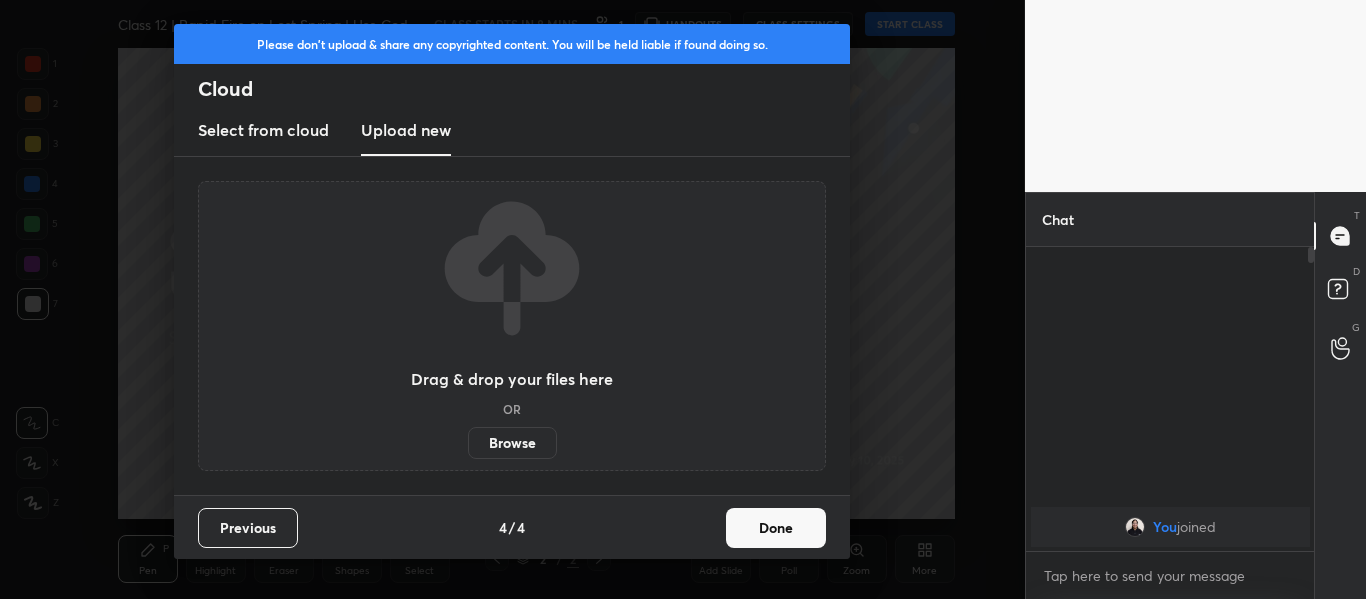 click on "Browse" at bounding box center [512, 443] 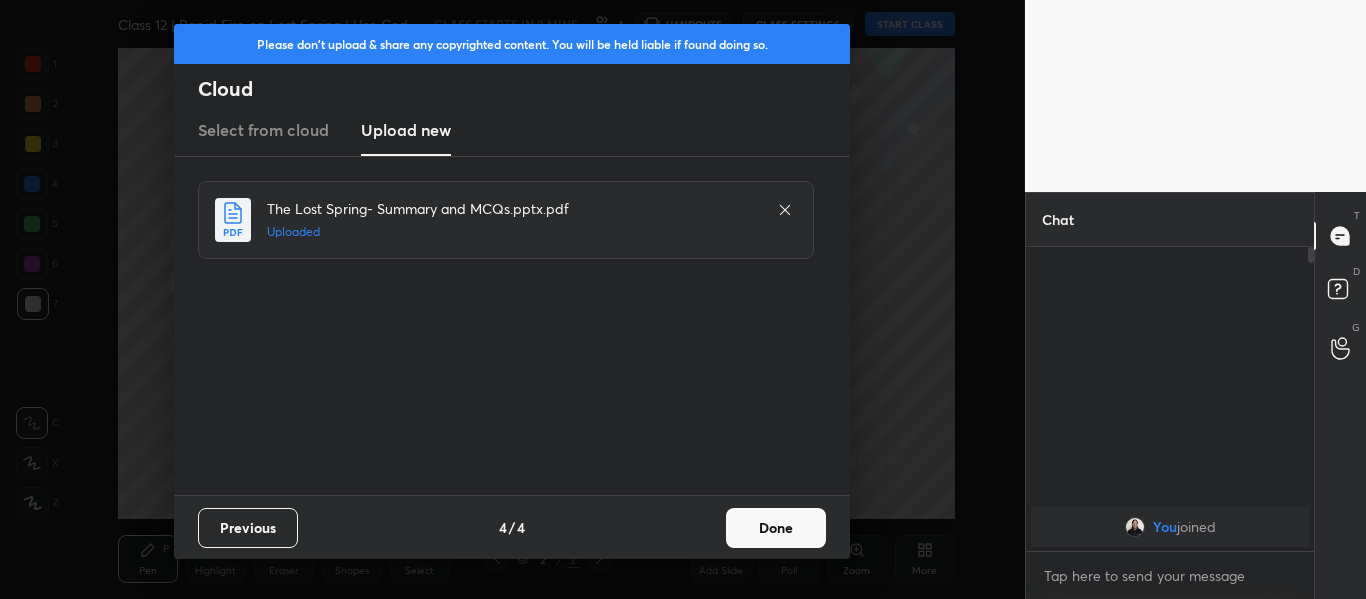 click on "Done" at bounding box center (776, 528) 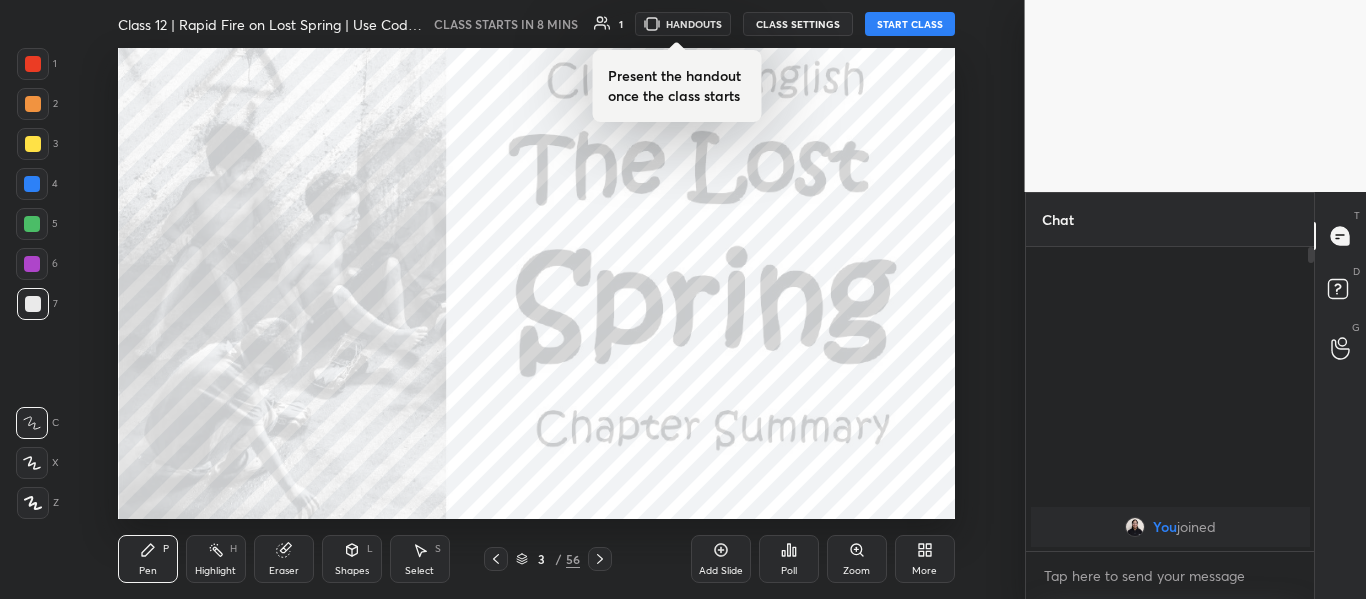 click at bounding box center (33, 64) 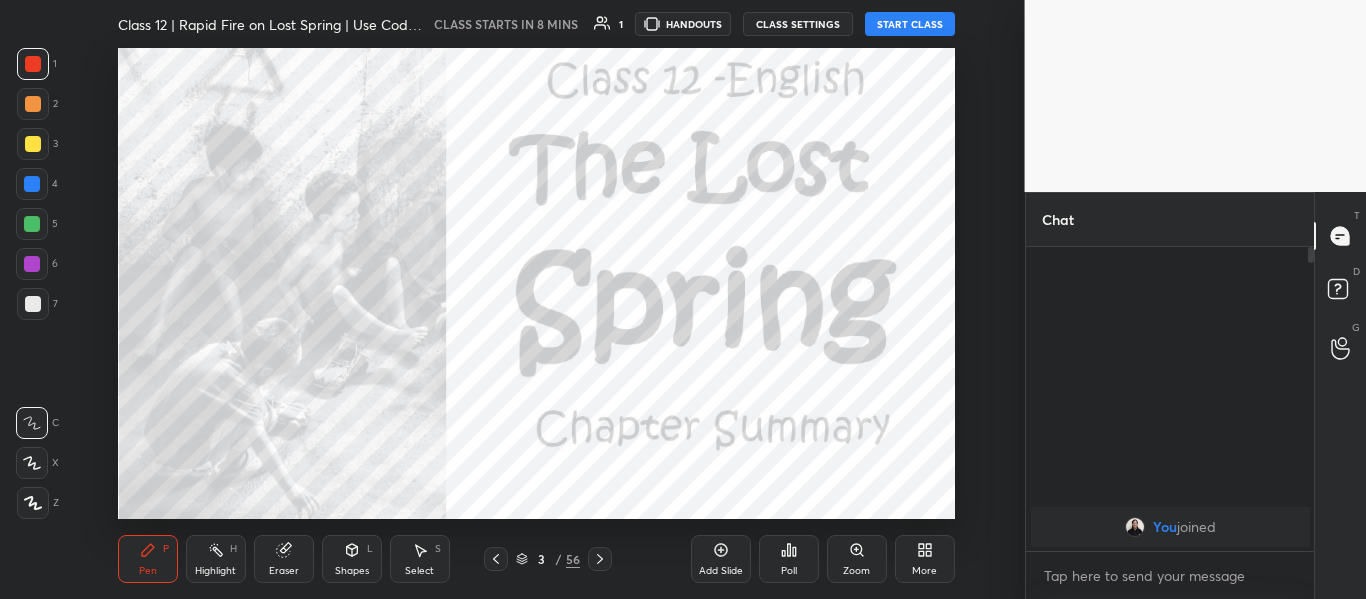 click 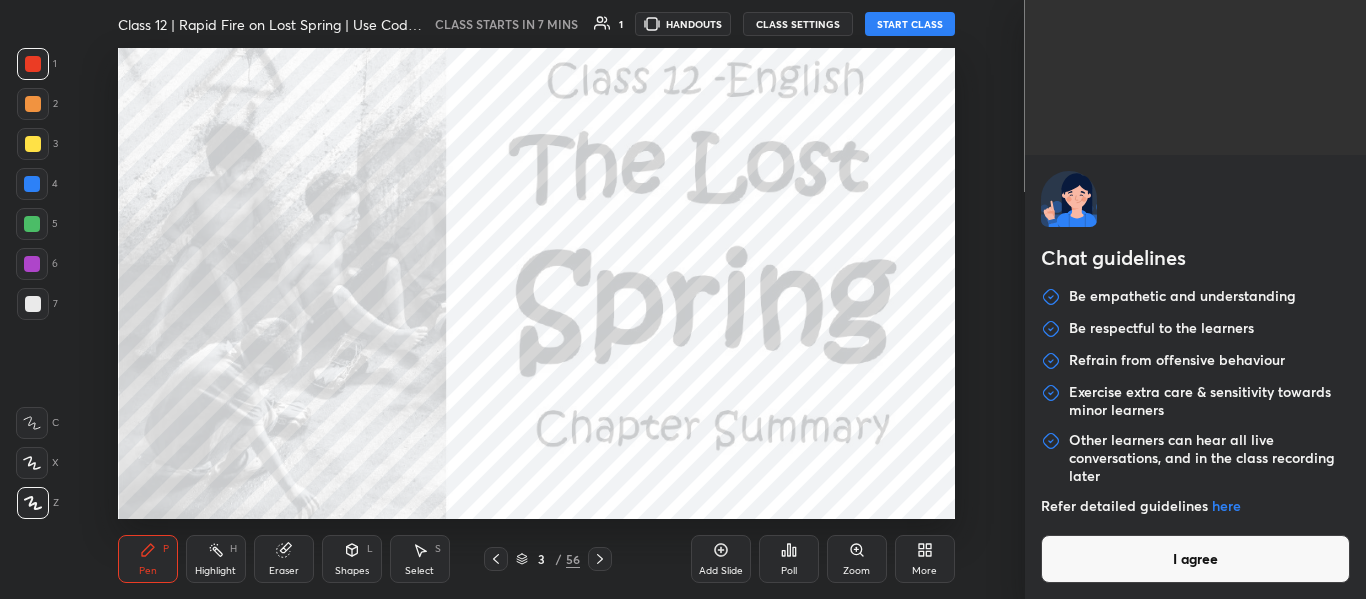 click on "1 2 3 4 5 6 7 C X Z C X Z E E Erase all   H H Class 12 | Rapid Fire on Lost Spring | Use Code OP05 CLASS STARTS IN 7 MINS 1 HANDOUTS CLASS SETTINGS START CLASS Setting up your live class Back Class 12 | Rapid Fire on Lost Spring | Use Code OP05 [PERSON_NAME] Taknori Pen P Highlight H Eraser Shapes L Select S 3 / 56 Add Slide Poll Zoom More Chat You  joined 1 NEW MESSAGE Enable hand raising Enable raise hand to speak to learners. Once enabled, chat will be turned off temporarily. Enable x   introducing Raise a hand with a doubt Now learners can raise their hand along with a doubt  How it works? Doubts asked by learners will show up here Raise hand disabled You have disabled Raise hand currently. Enable it to invite learners to speak Enable Can't raise hand Looks like educator just invited you to speak. Please wait before you can raise your hand again. Got it T Messages (T) D Doubts (D) G Raise Hand (G) Report an issue Reason for reporting Buffering Chat not working Audio - Video sync issue ​ Attach an image" at bounding box center [683, 299] 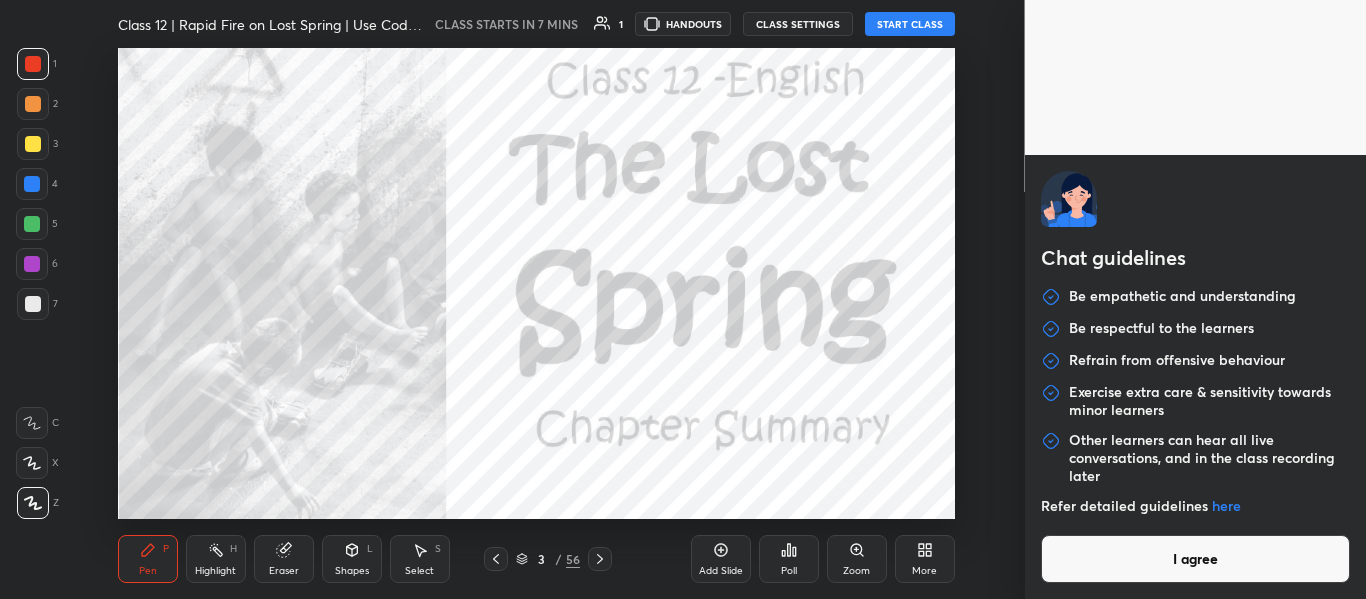 type on "x" 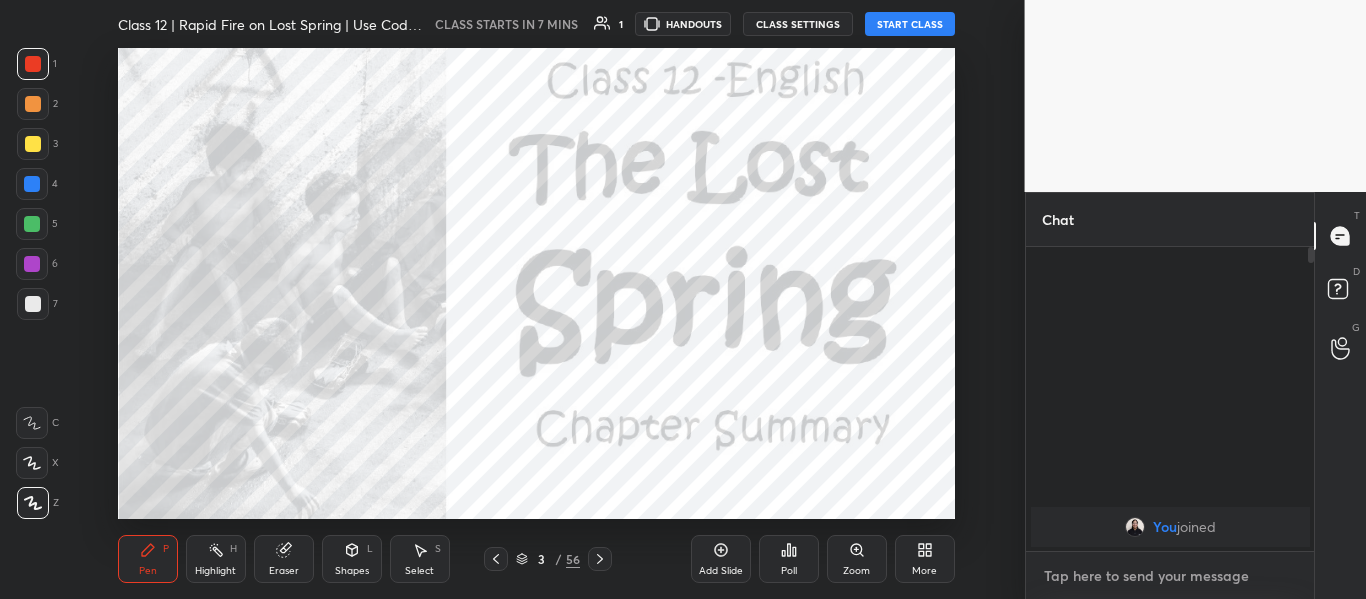 paste on "[URL][DOMAIN_NAME]" 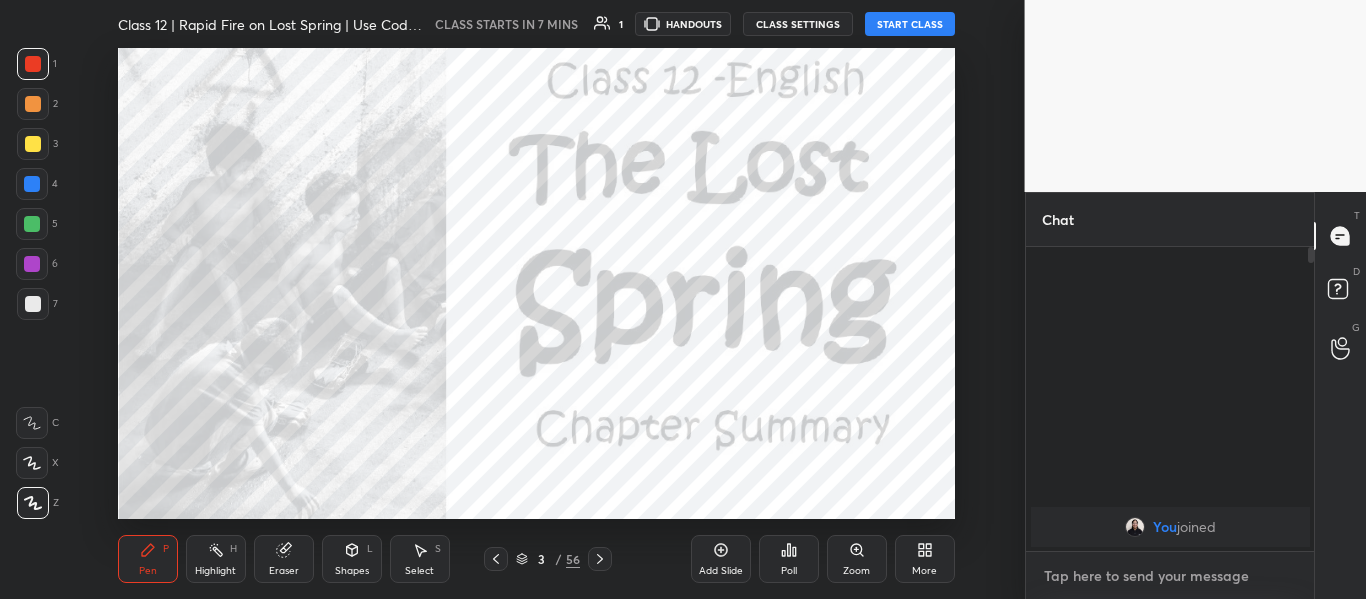 type on "[URL][DOMAIN_NAME]" 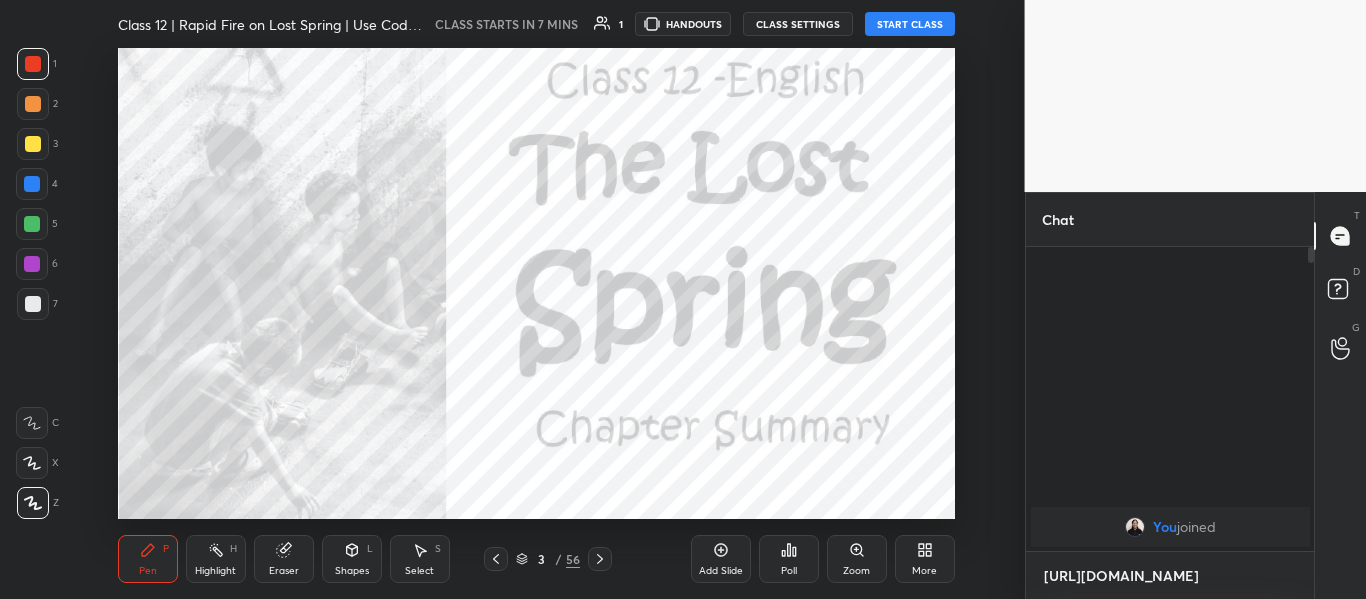 scroll, scrollTop: 292, scrollLeft: 282, axis: both 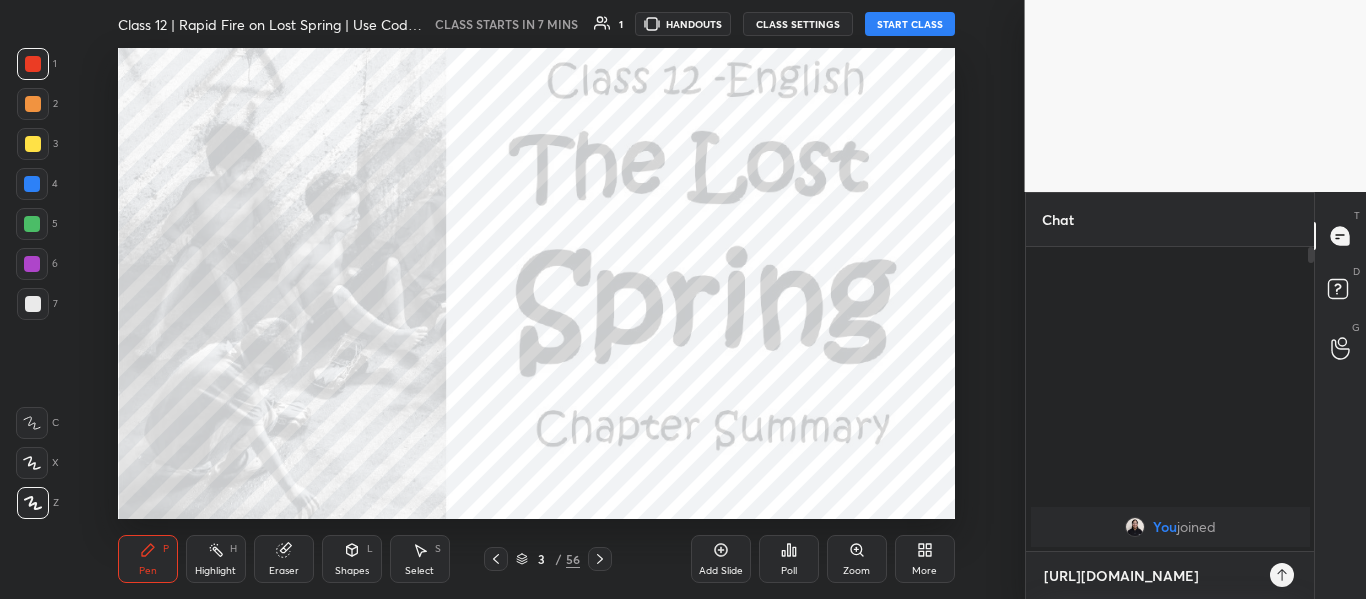 type 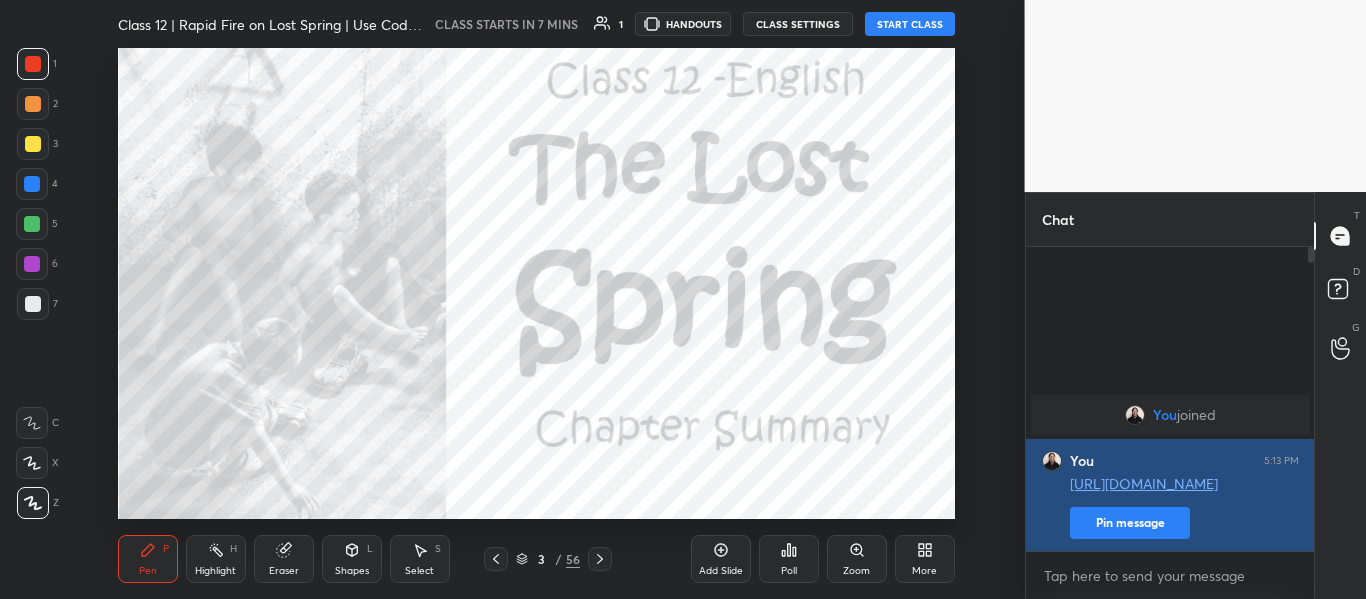 click on "Pin message" at bounding box center [1130, 523] 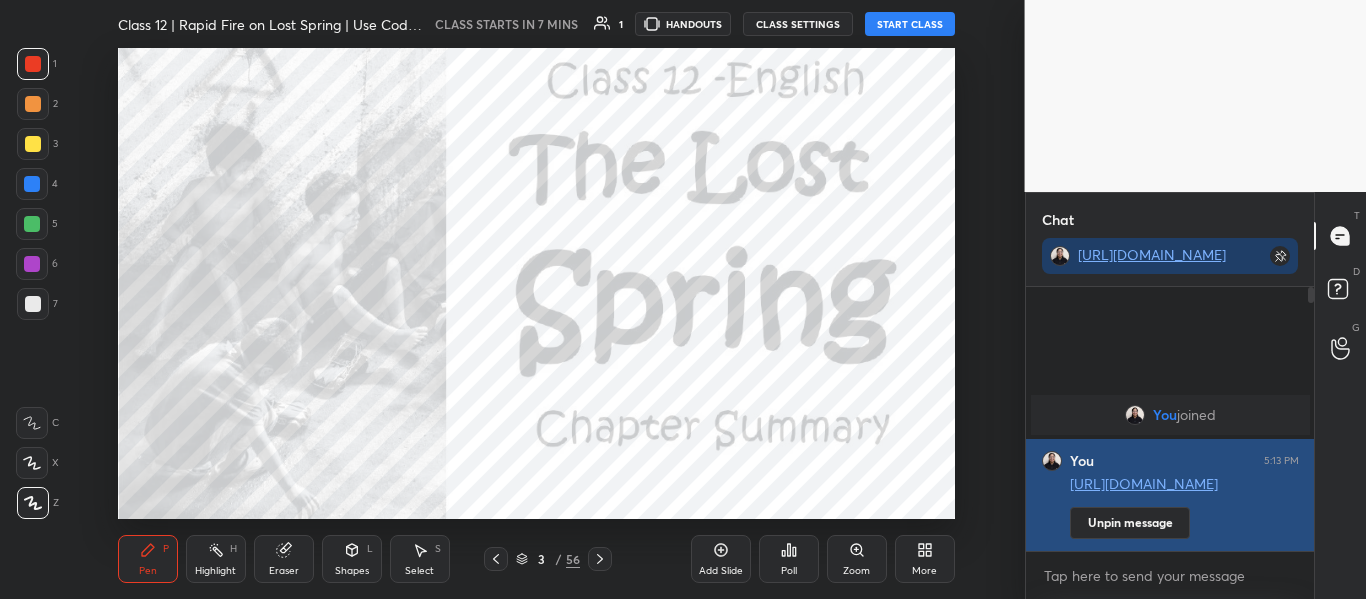 scroll, scrollTop: 258, scrollLeft: 282, axis: both 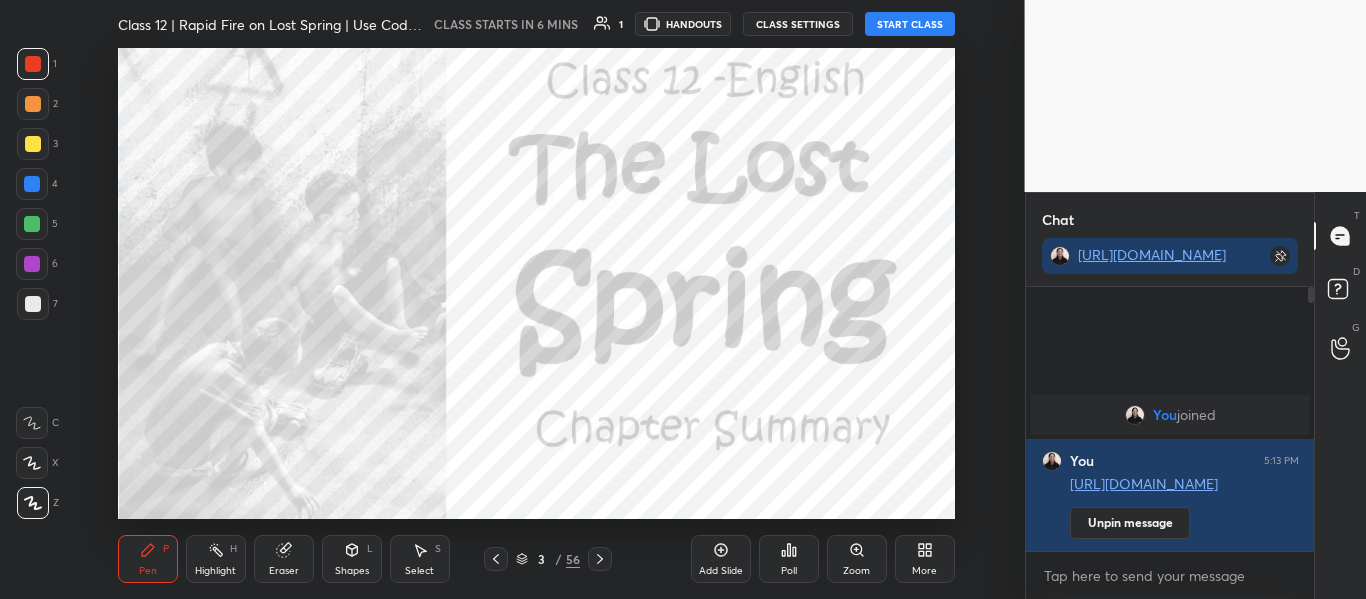 click on "START CLASS" at bounding box center [910, 24] 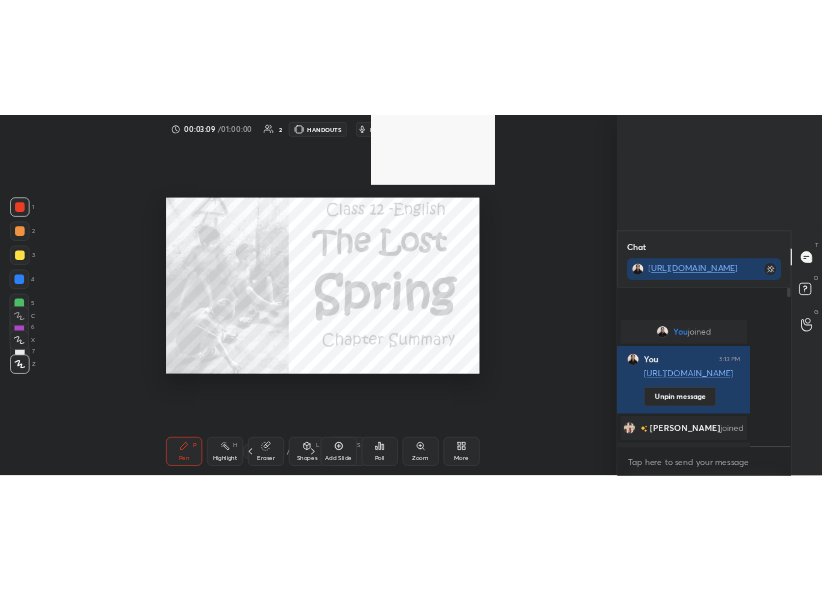 scroll, scrollTop: 463, scrollLeft: 536, axis: both 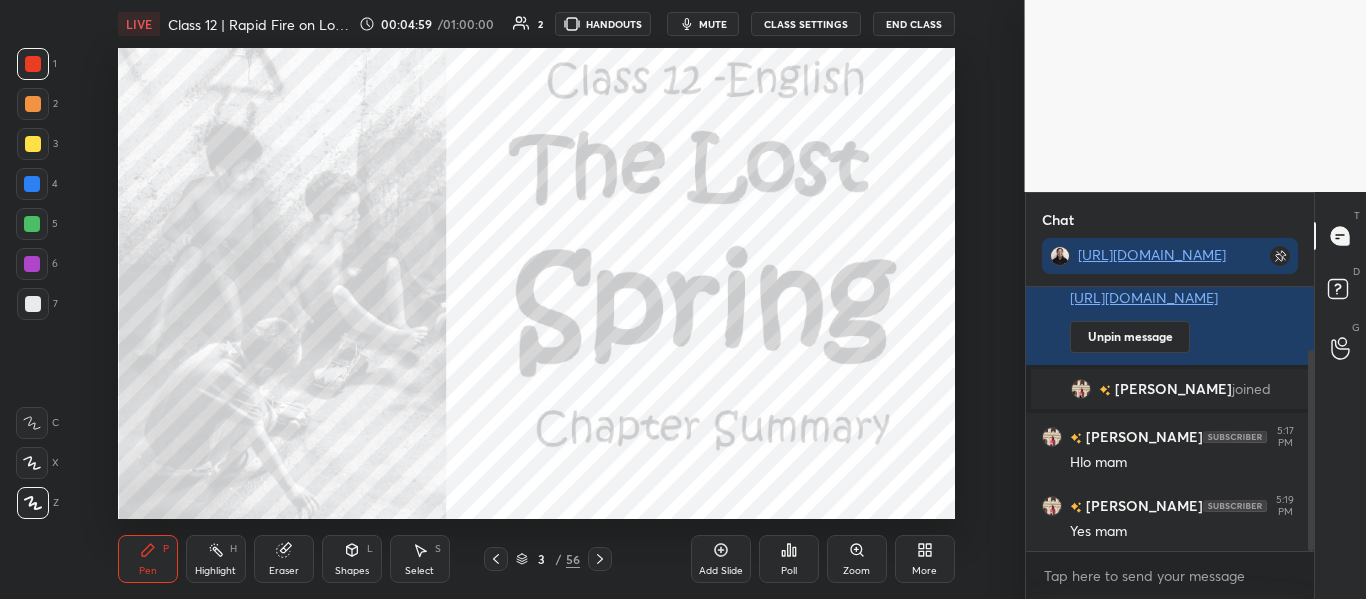 drag, startPoint x: 1311, startPoint y: 464, endPoint x: 1307, endPoint y: 606, distance: 142.05632 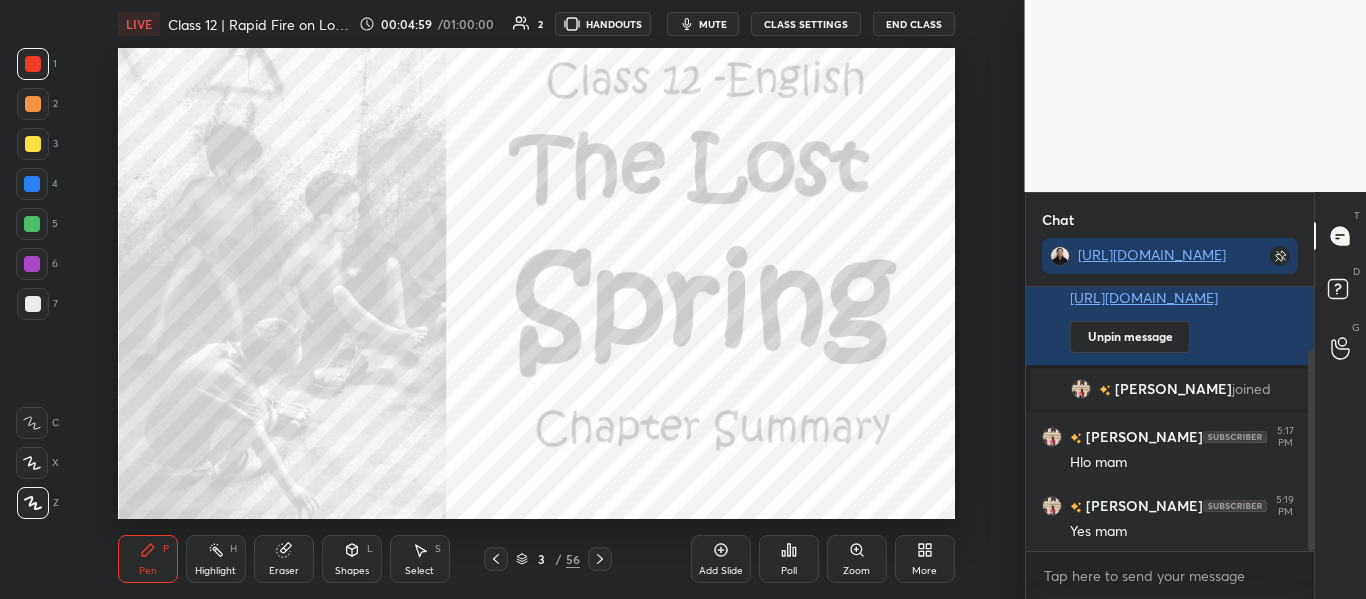 click on "1 2 3 4 5 6 7 C X Z C X Z E E Erase all   H H LIVE Class 12 | Rapid Fire on Lost Spring | Use Code OP05 00:04:59 /  01:00:00 2 HANDOUTS mute CLASS SETTINGS End Class Setting up your live class Poll for   secs No correct answer Start poll Back Class 12 | Rapid Fire on Lost Spring | Use Code OP05 [PERSON_NAME] Taknori Pen P Highlight H Eraser Shapes L Select S 3 / 56 Add Slide Poll Zoom More Chat [URL][DOMAIN_NAME] You  joined You 5:13 PM [URL][DOMAIN_NAME] Unpin message [PERSON_NAME]  joined [PERSON_NAME] 5:17 PM Hlo mam [PERSON_NAME] 5:19 PM Yes mam JUMP TO LATEST Enable hand raising Enable raise hand to speak to learners. Once enabled, chat will be turned off temporarily. Enable x   introducing Raise a hand with a doubt Now learners can raise their hand along with a doubt  How it works? Doubts asked by learners will show up here NEW DOUBTS ASKED No one has raised a hand yet Can't raise hand Looks like educator just invited you to speak. Please wait before you can raise your hand again. Got it T Messages (T) D Doubts (D) G ​" at bounding box center (683, 0) 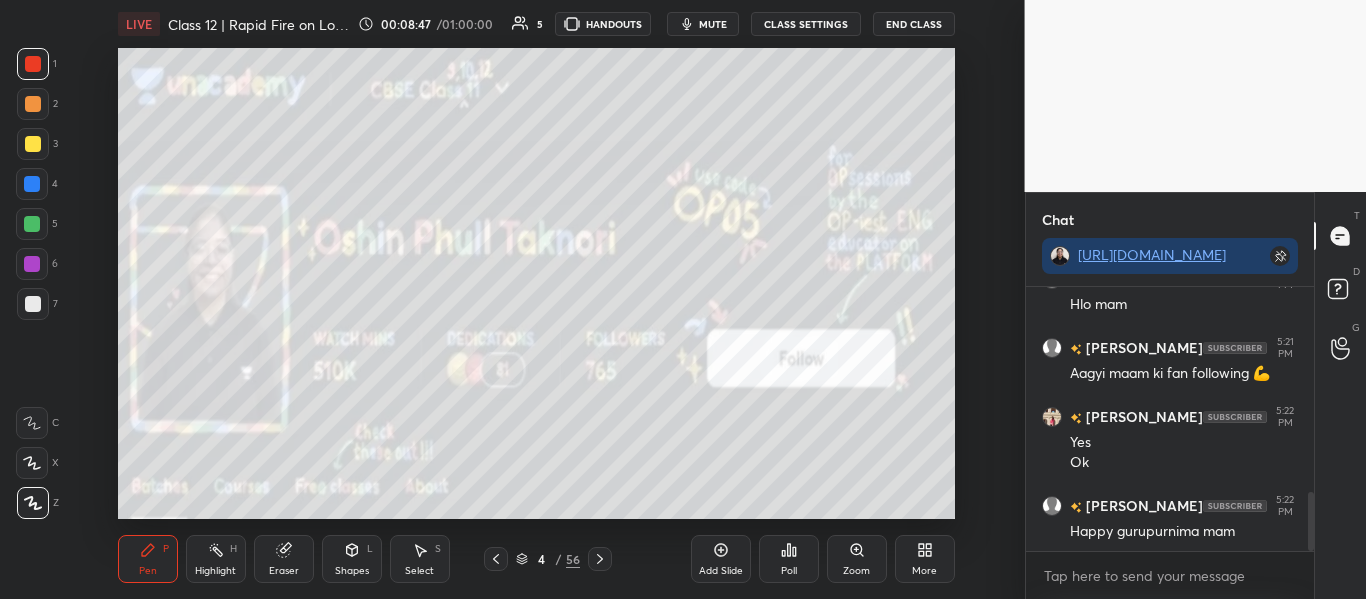 scroll, scrollTop: 924, scrollLeft: 0, axis: vertical 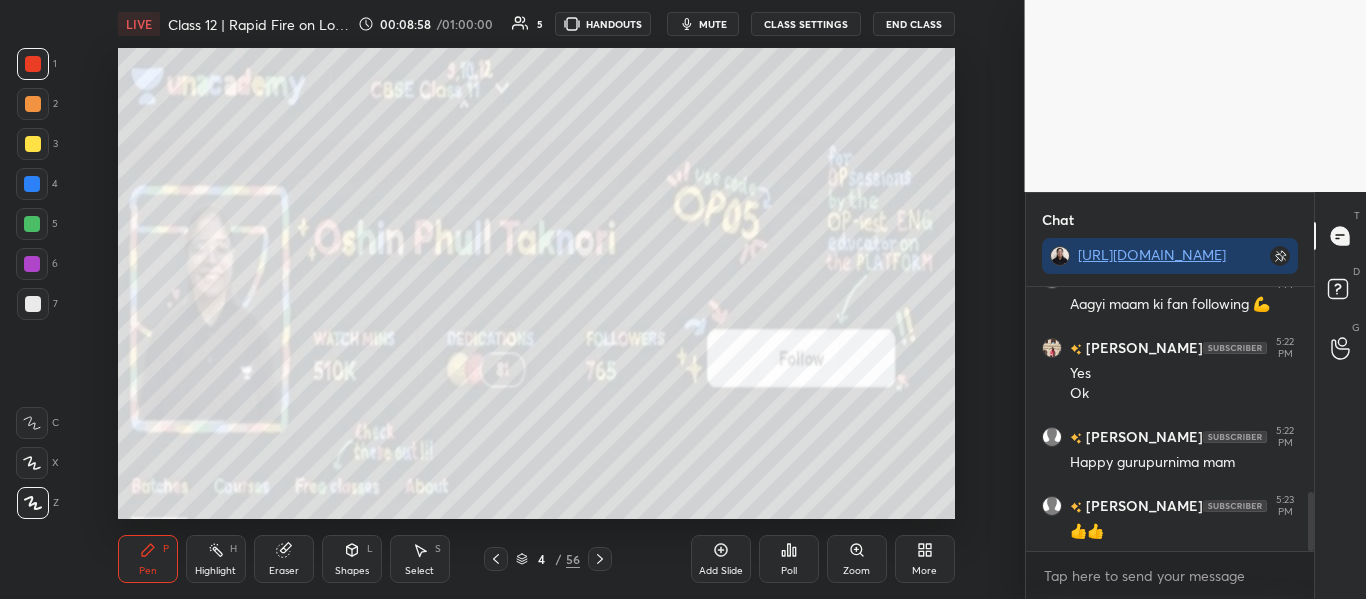 click on "More" at bounding box center (925, 559) 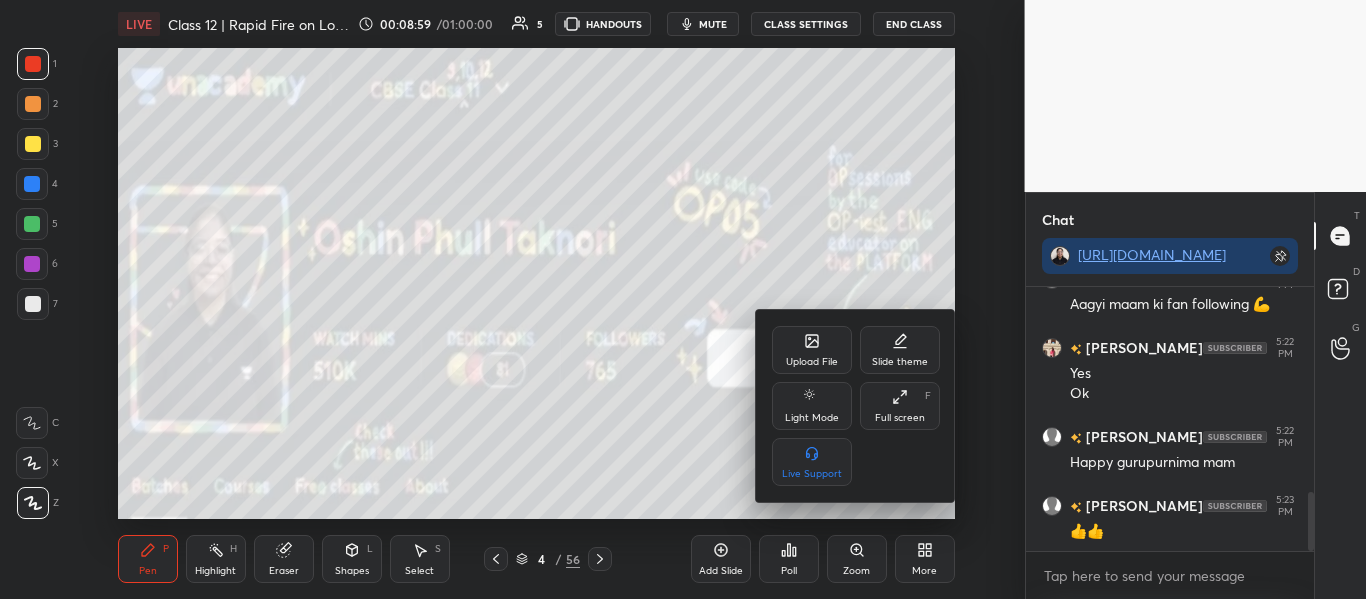 click 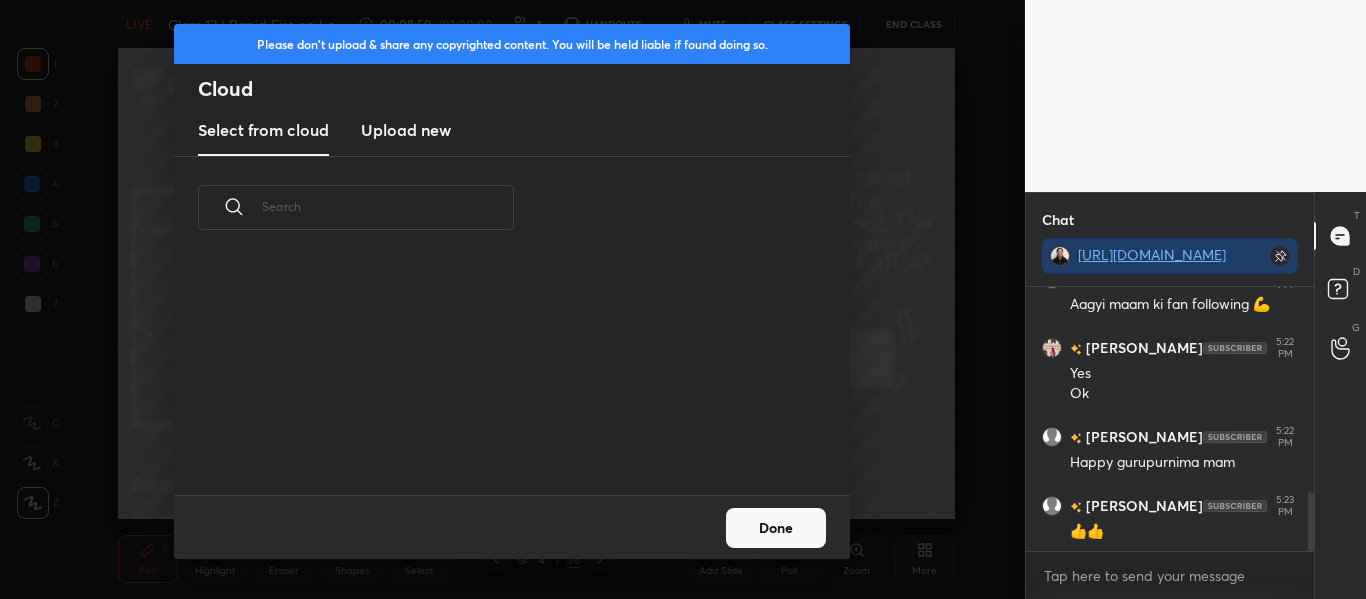 scroll, scrollTop: 7, scrollLeft: 11, axis: both 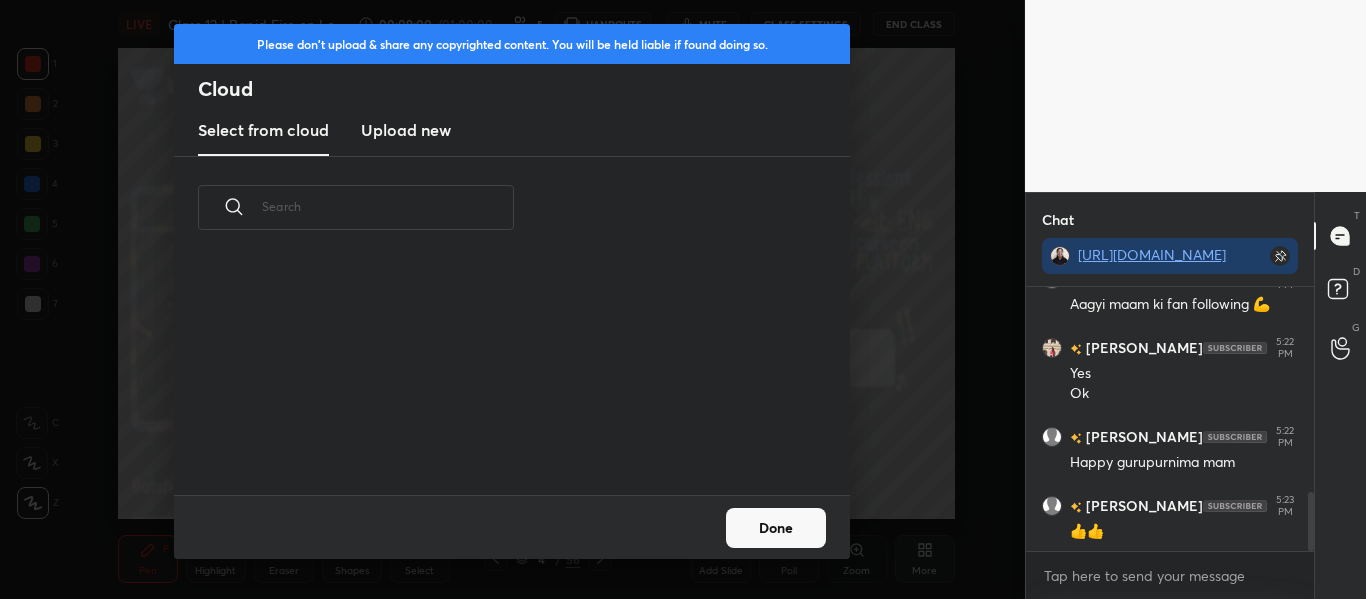 click on "Upload new" at bounding box center [406, 130] 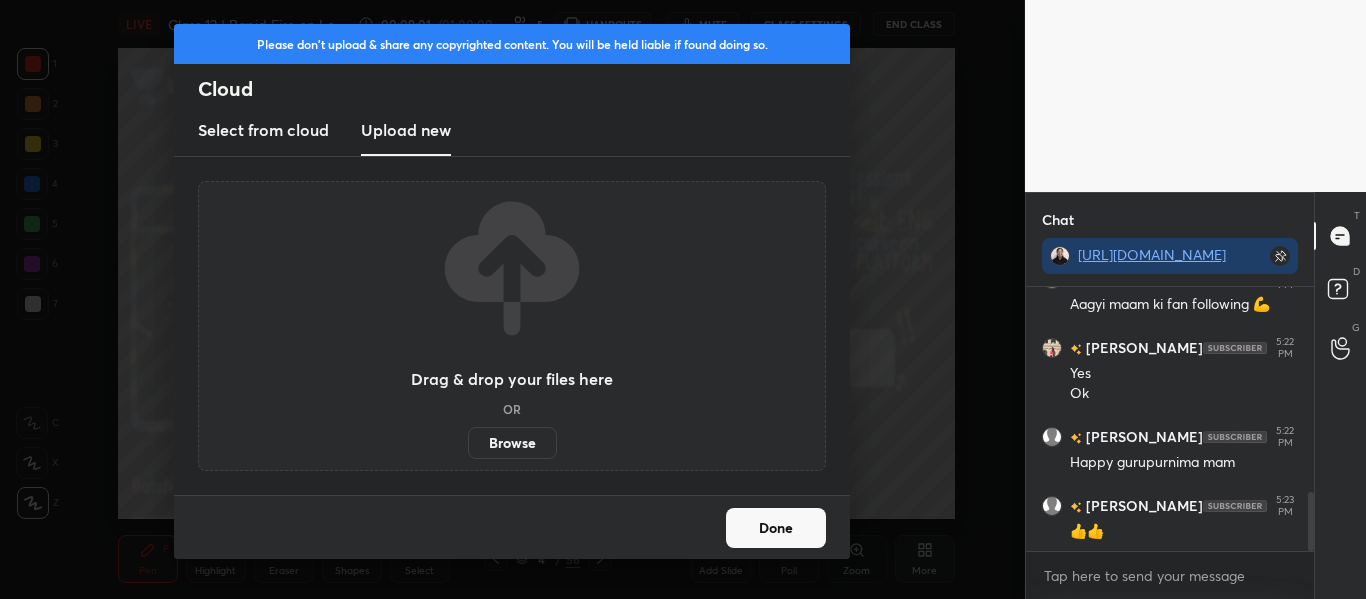 click on "Browse" at bounding box center [512, 443] 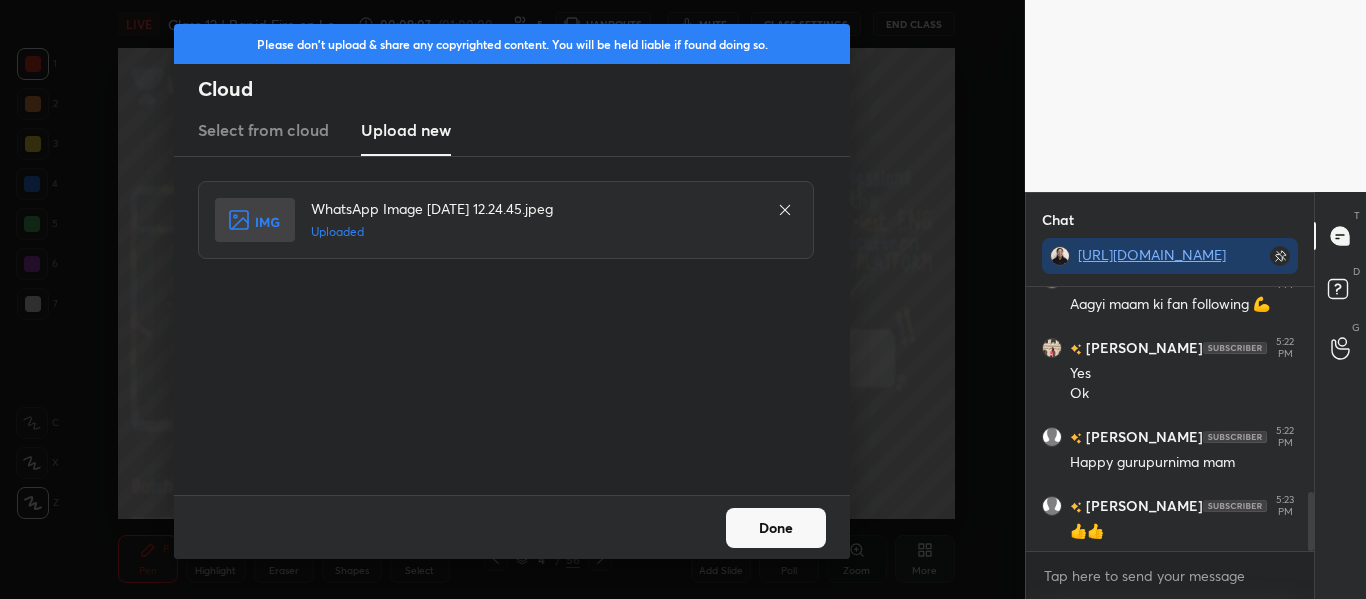 click on "Done" at bounding box center [776, 528] 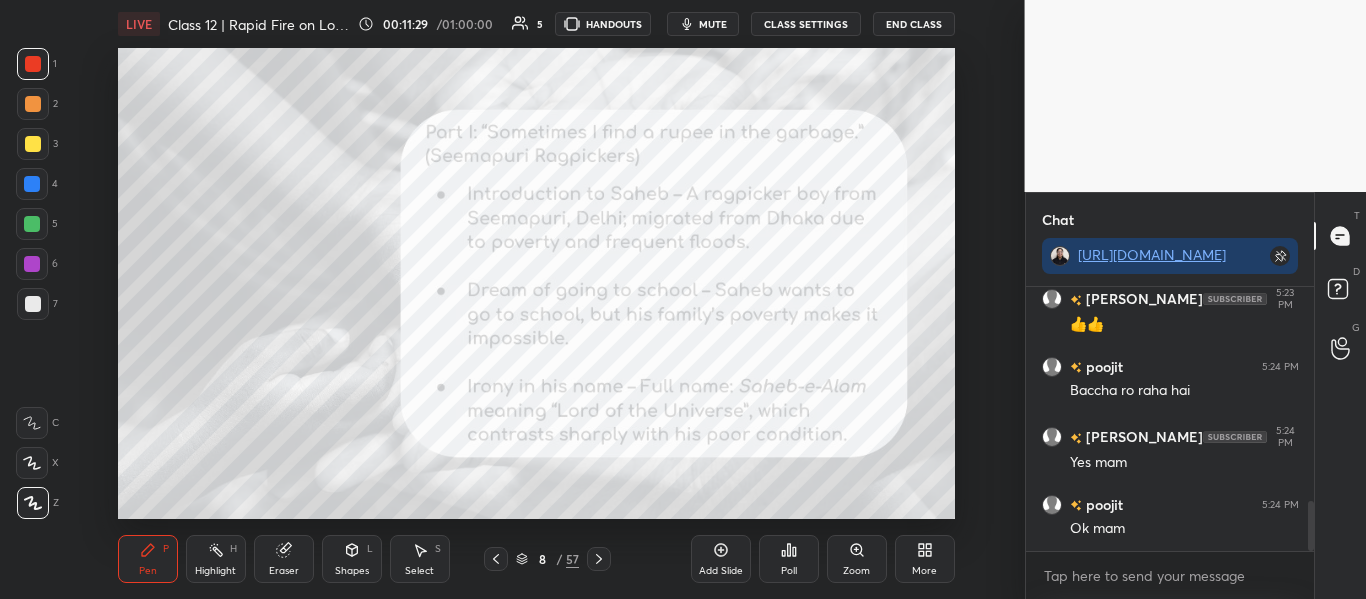 scroll, scrollTop: 1200, scrollLeft: 0, axis: vertical 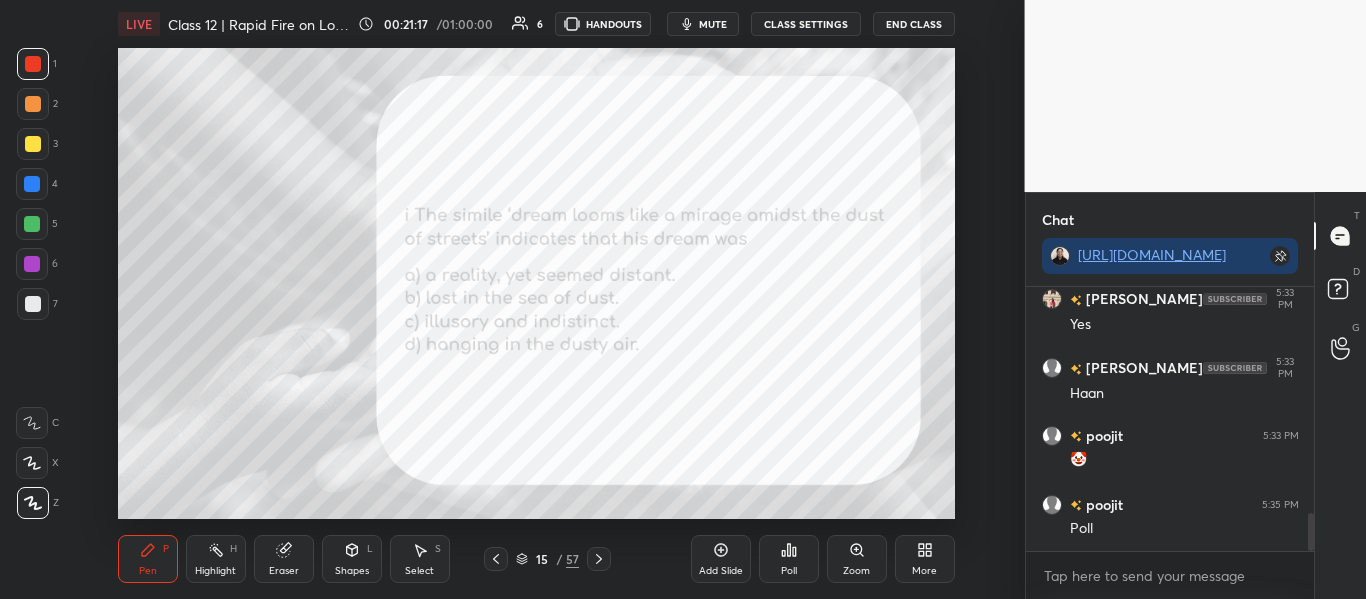 click 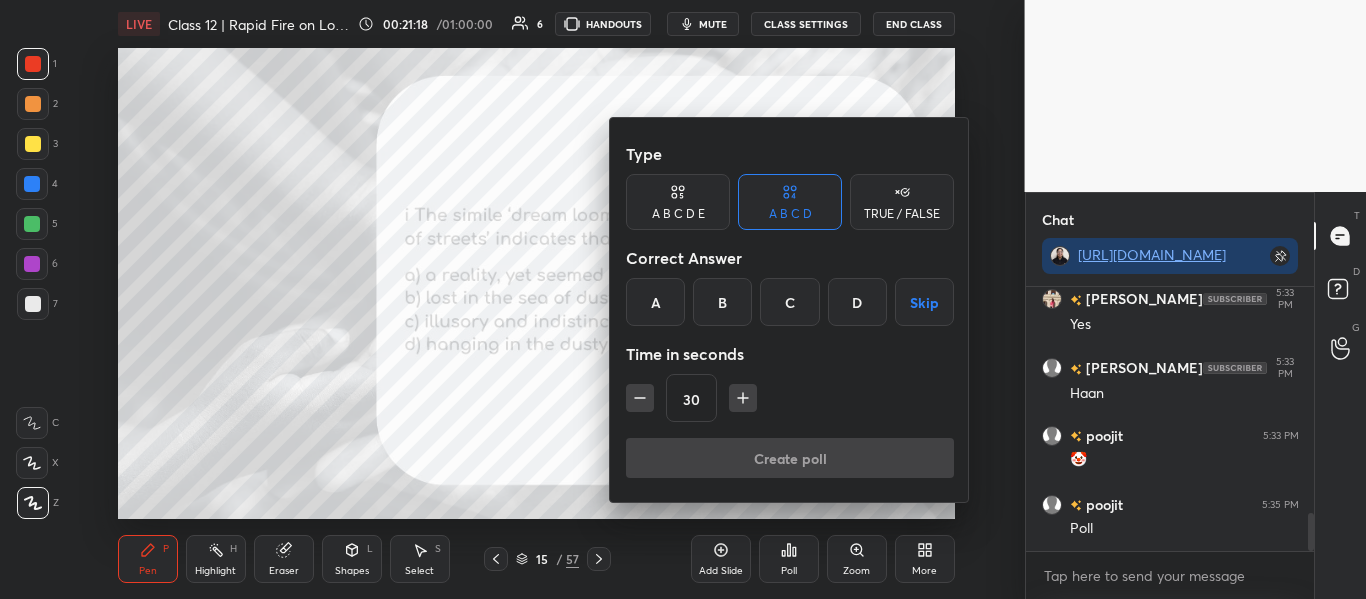 click on "C" at bounding box center [789, 302] 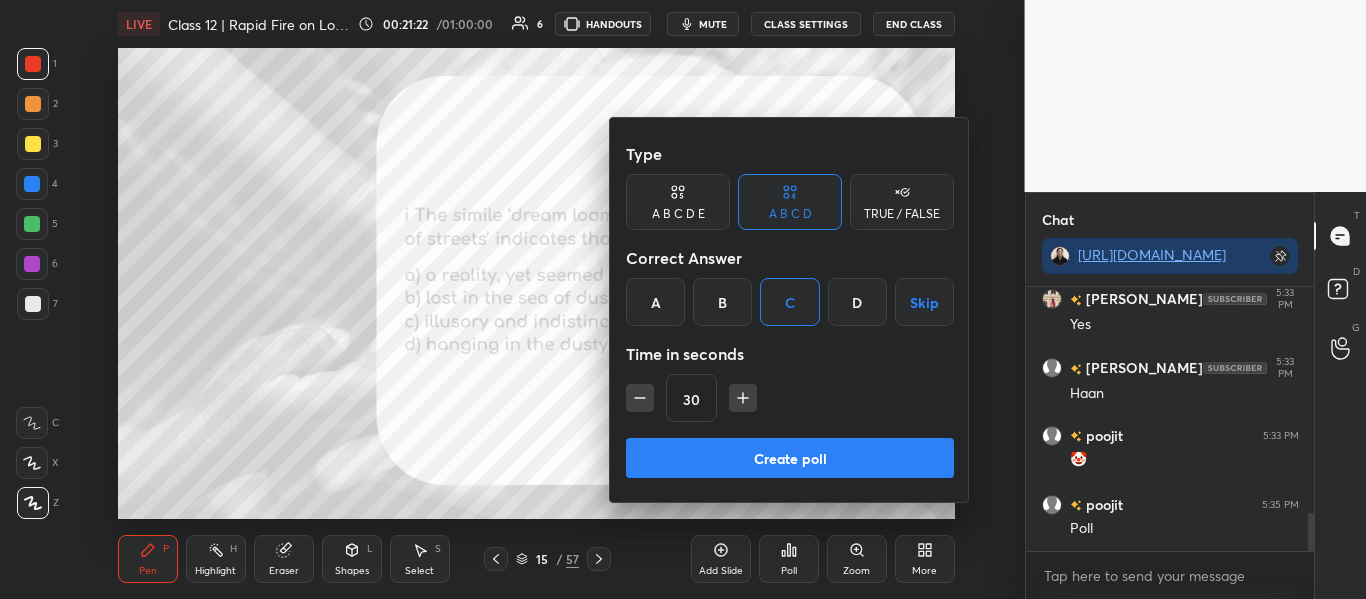 click on "Create poll" at bounding box center (790, 458) 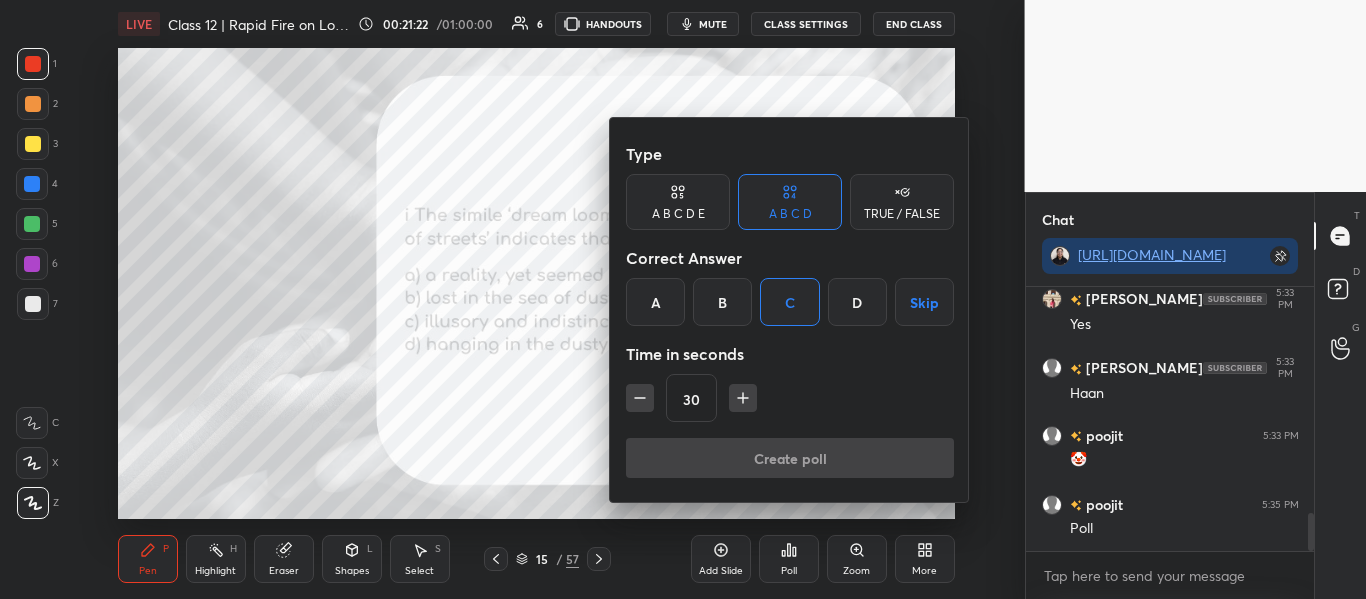 scroll, scrollTop: 216, scrollLeft: 282, axis: both 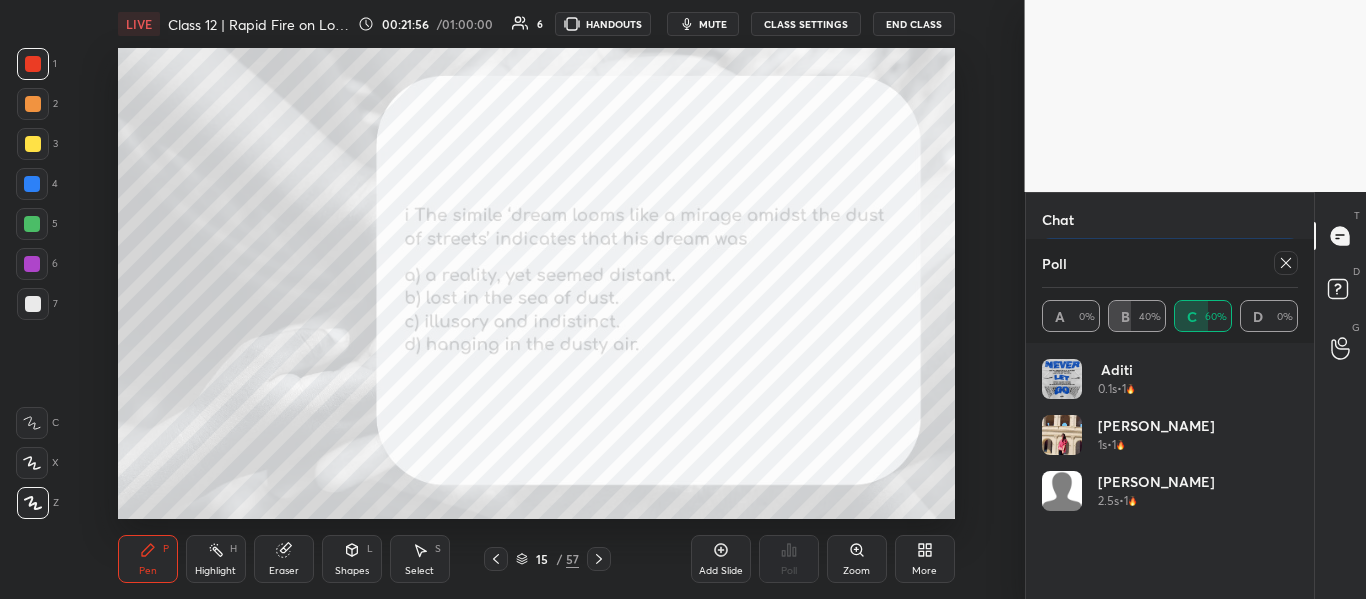 click 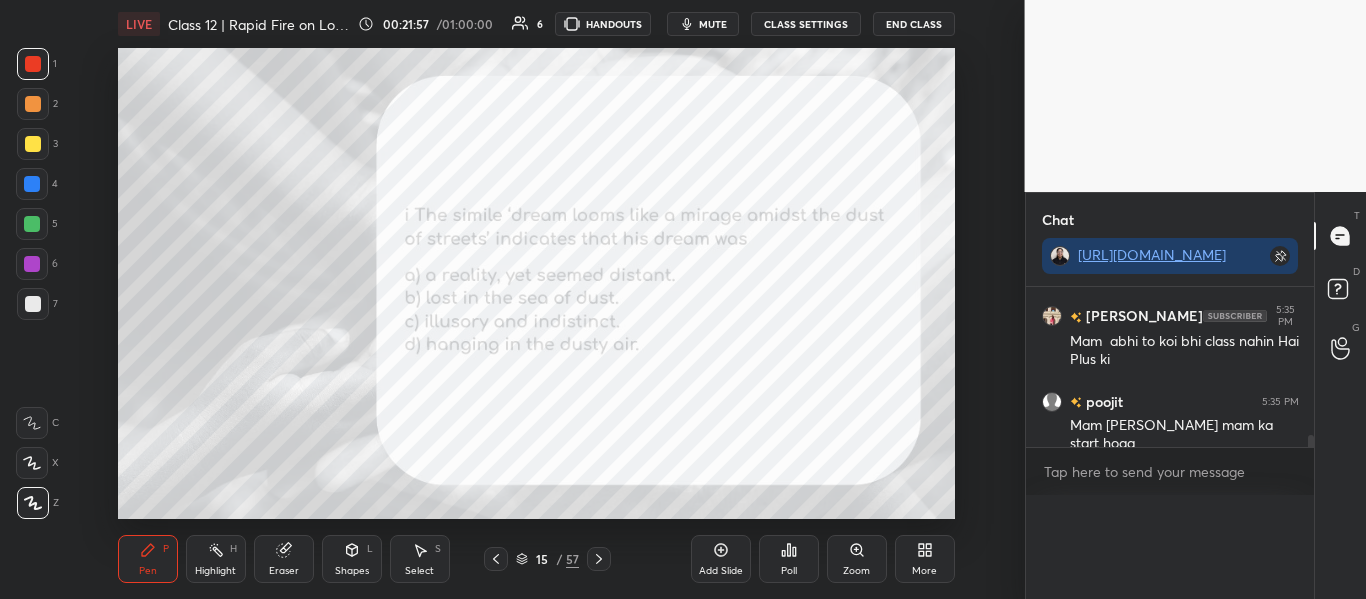 scroll, scrollTop: 0, scrollLeft: 0, axis: both 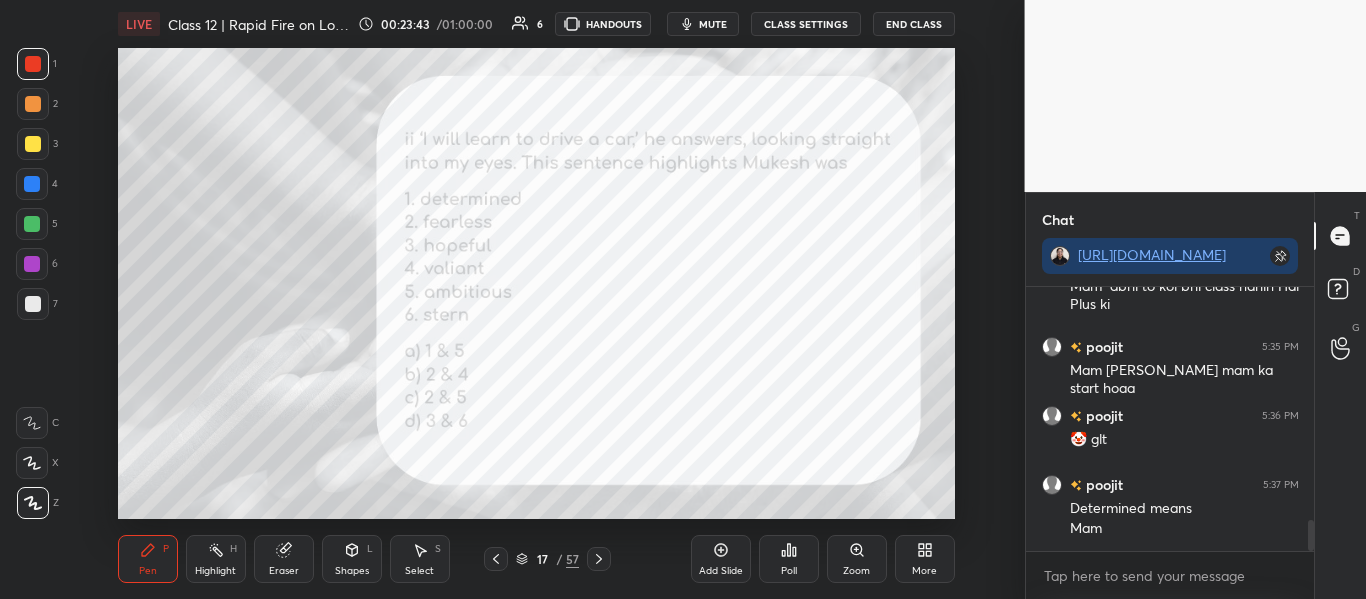 click on "Poll" at bounding box center [789, 559] 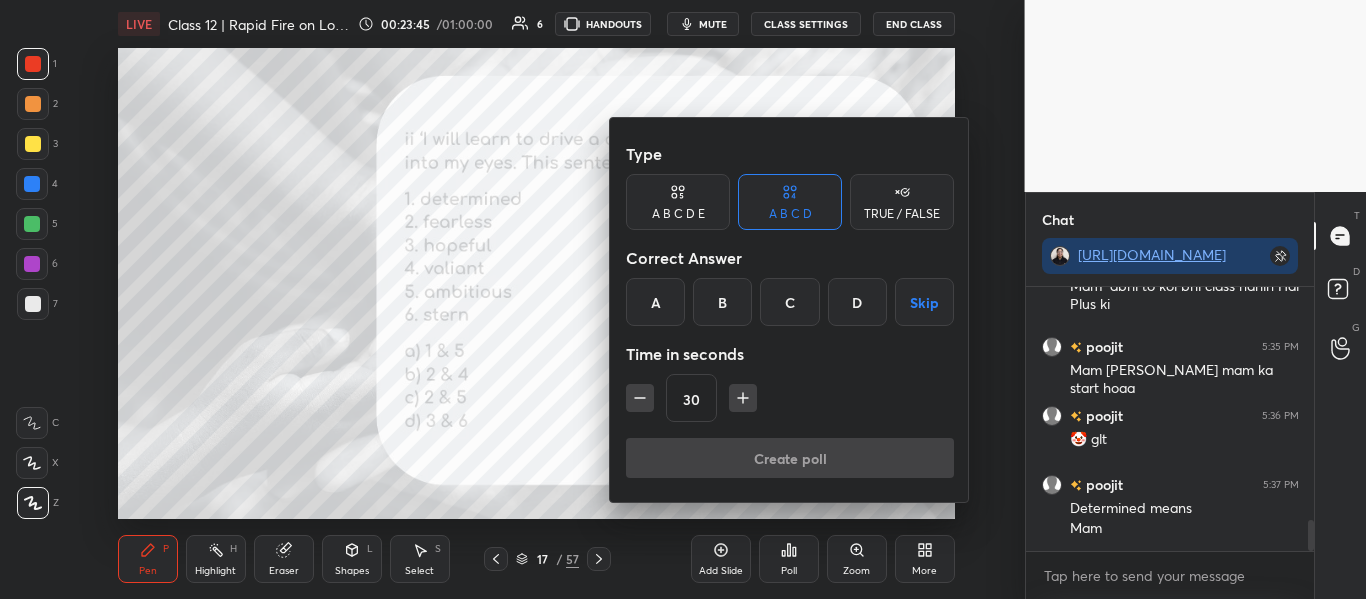 click on "A" at bounding box center (655, 302) 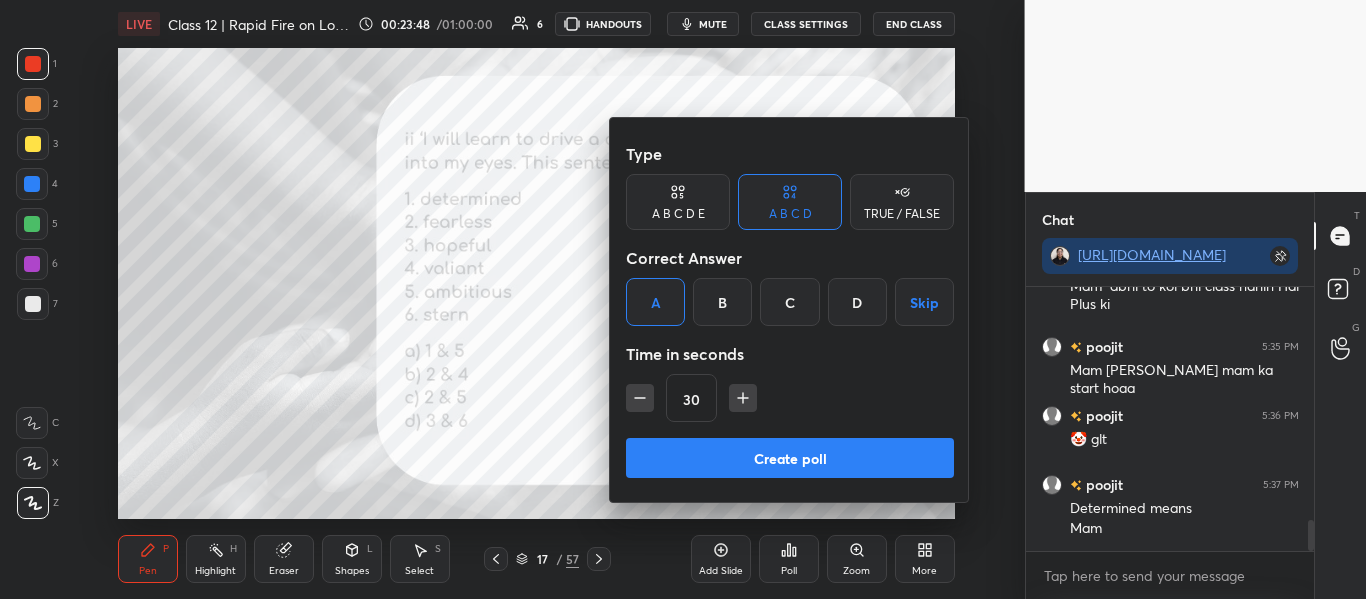 click on "Create poll" at bounding box center [790, 458] 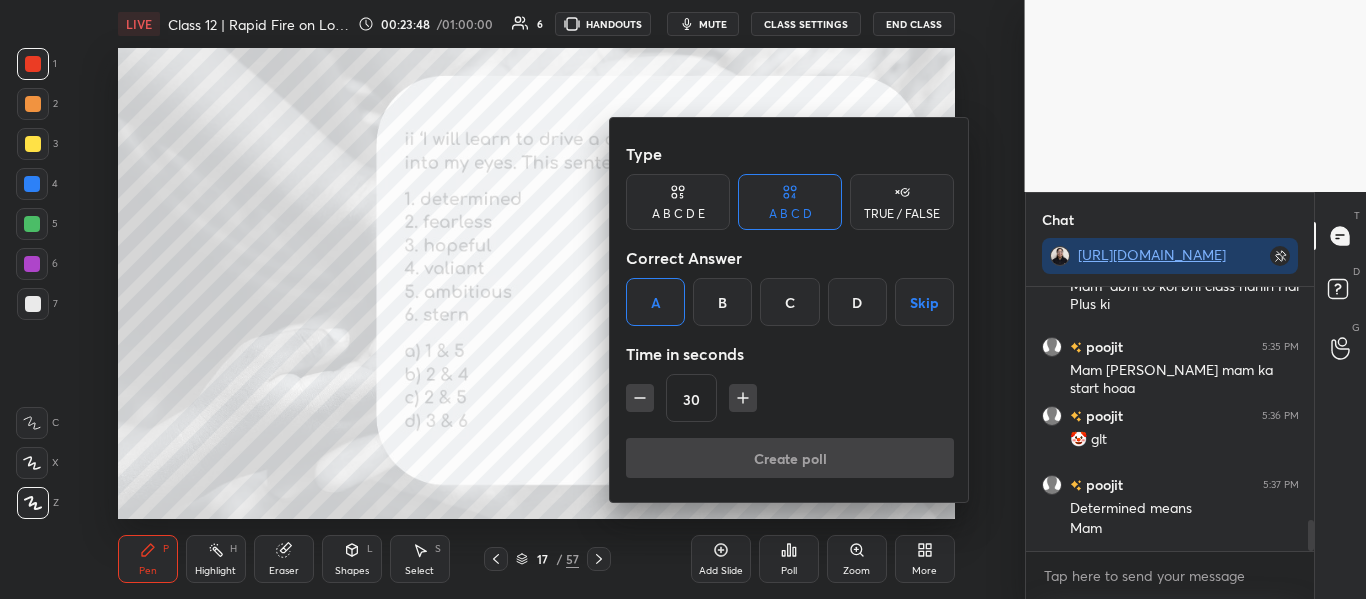 scroll, scrollTop: 216, scrollLeft: 282, axis: both 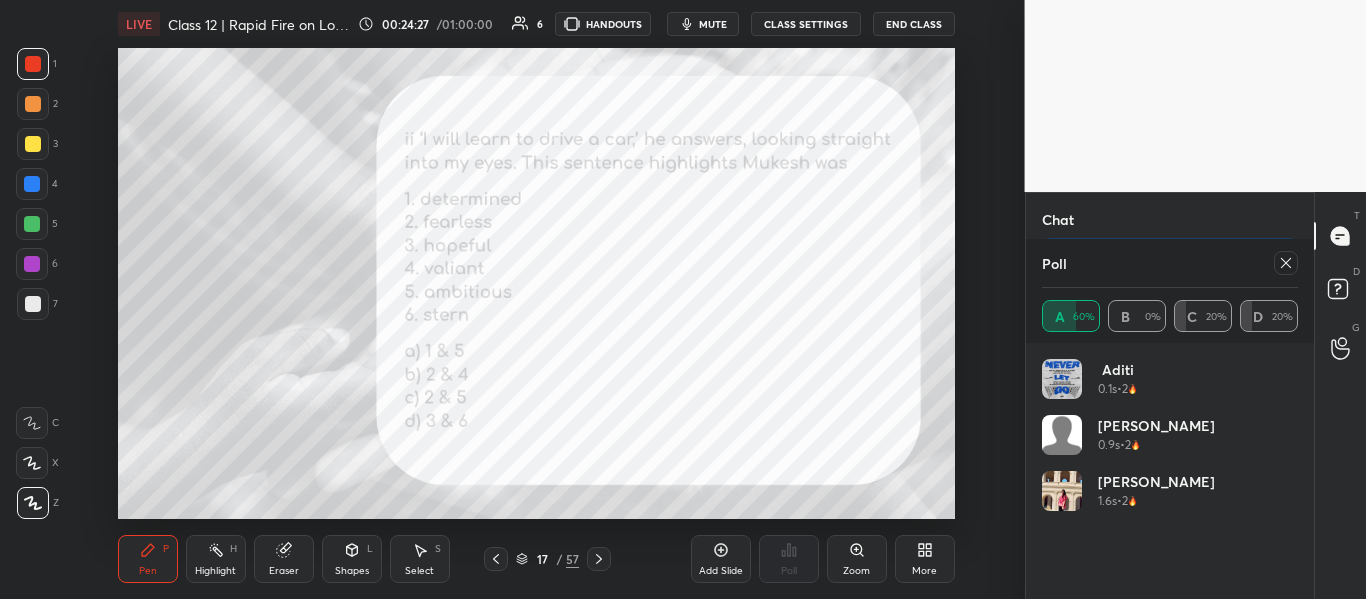 click 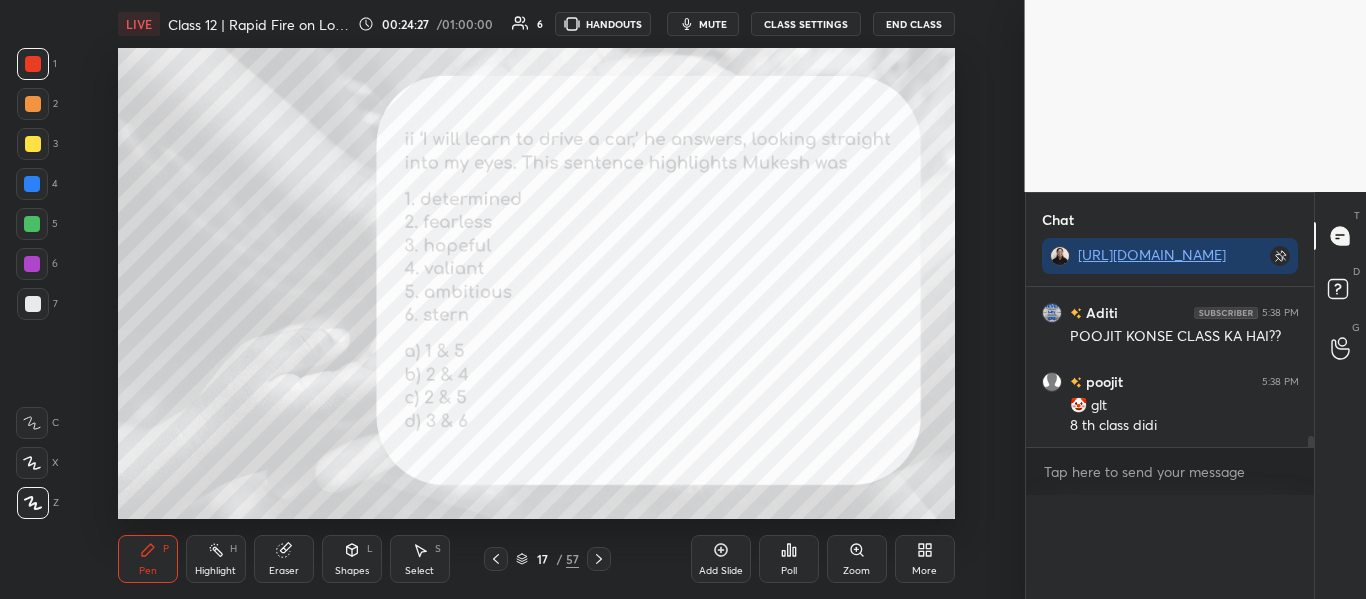 scroll, scrollTop: 0, scrollLeft: 0, axis: both 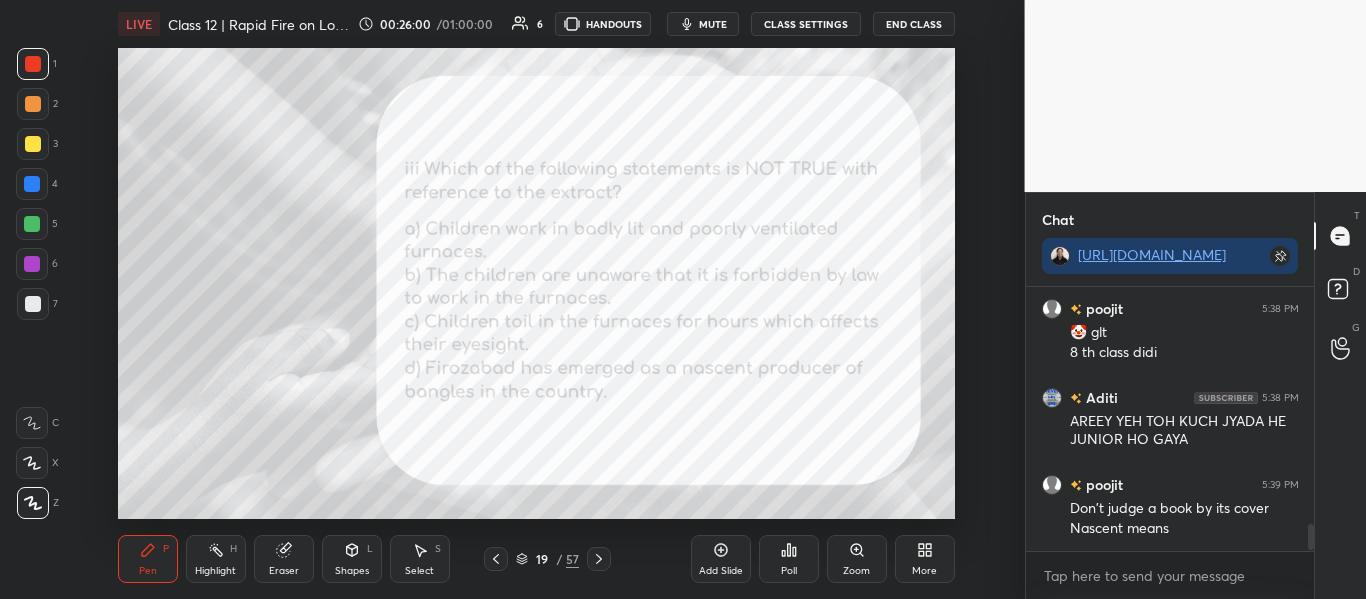click on "Poll" at bounding box center (789, 559) 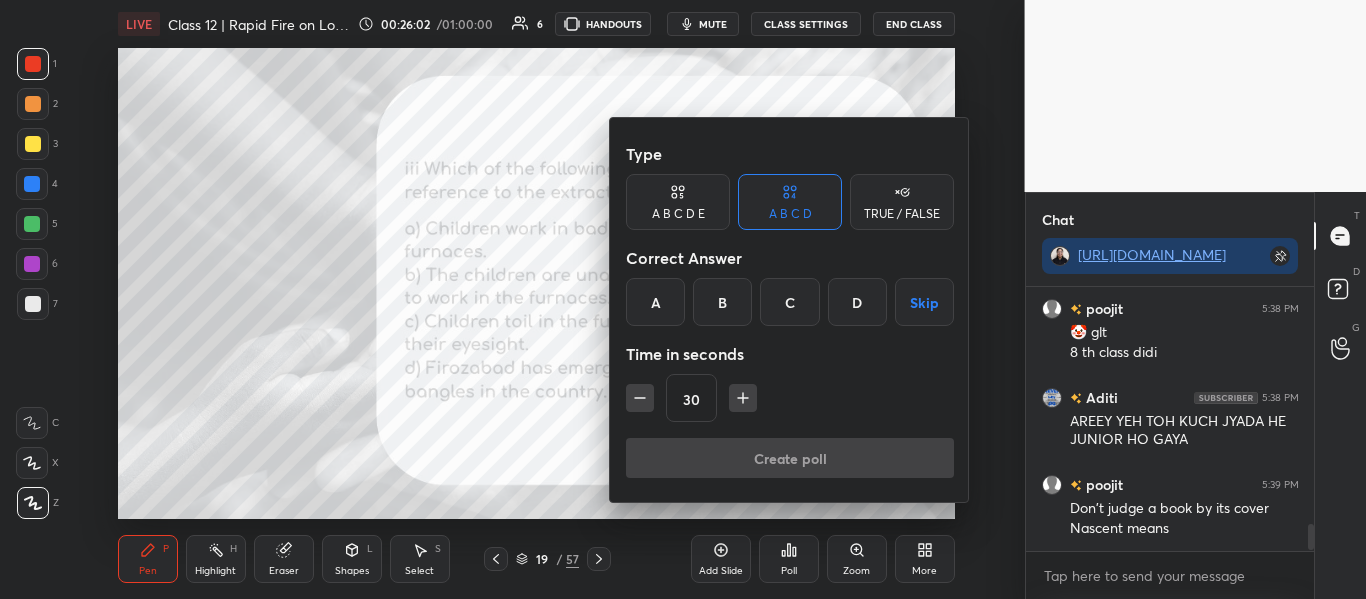 click on "D" at bounding box center [857, 302] 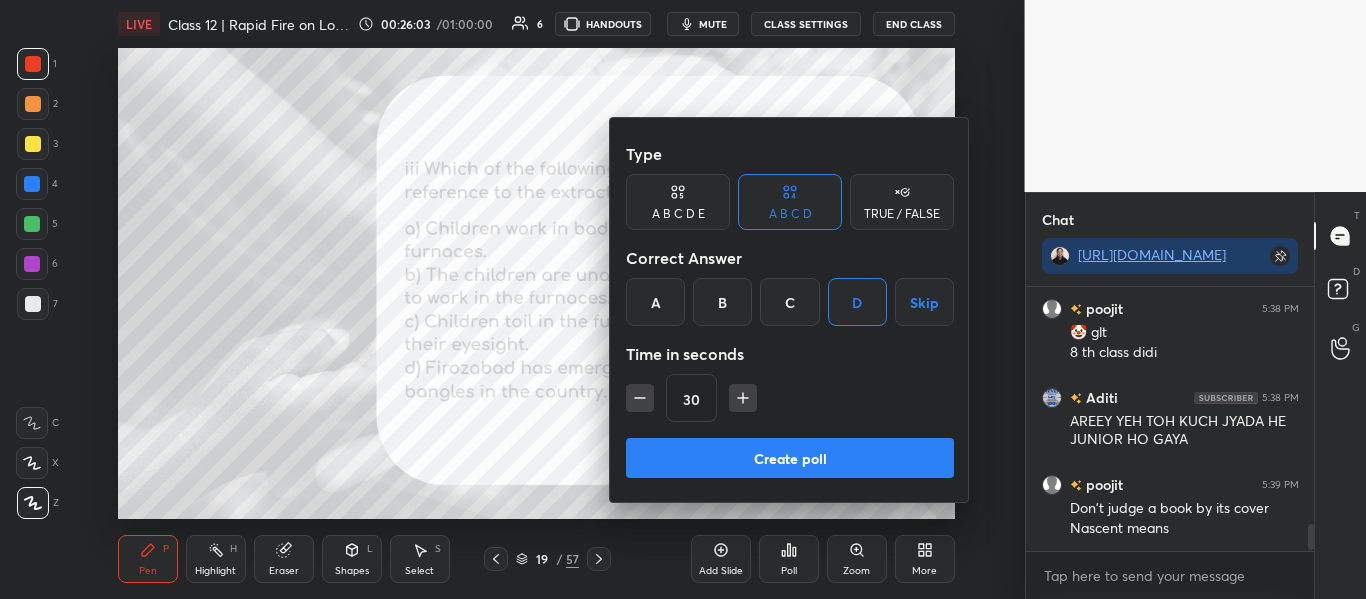 click on "Create poll" at bounding box center (790, 458) 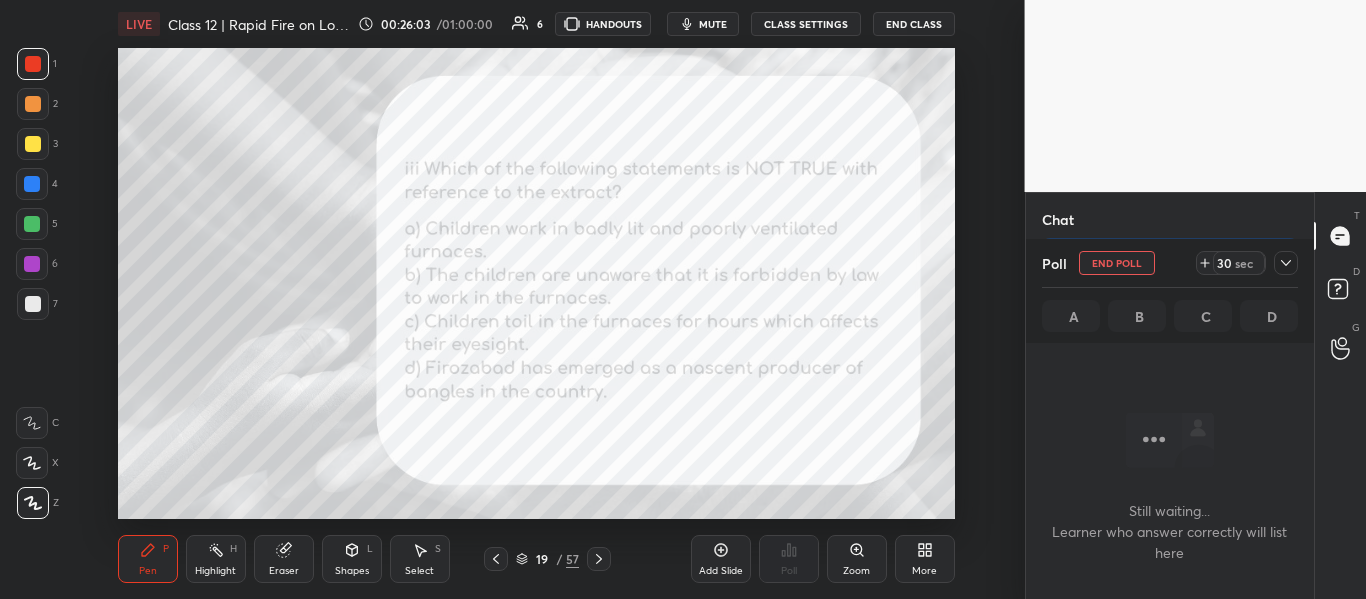scroll, scrollTop: 160, scrollLeft: 282, axis: both 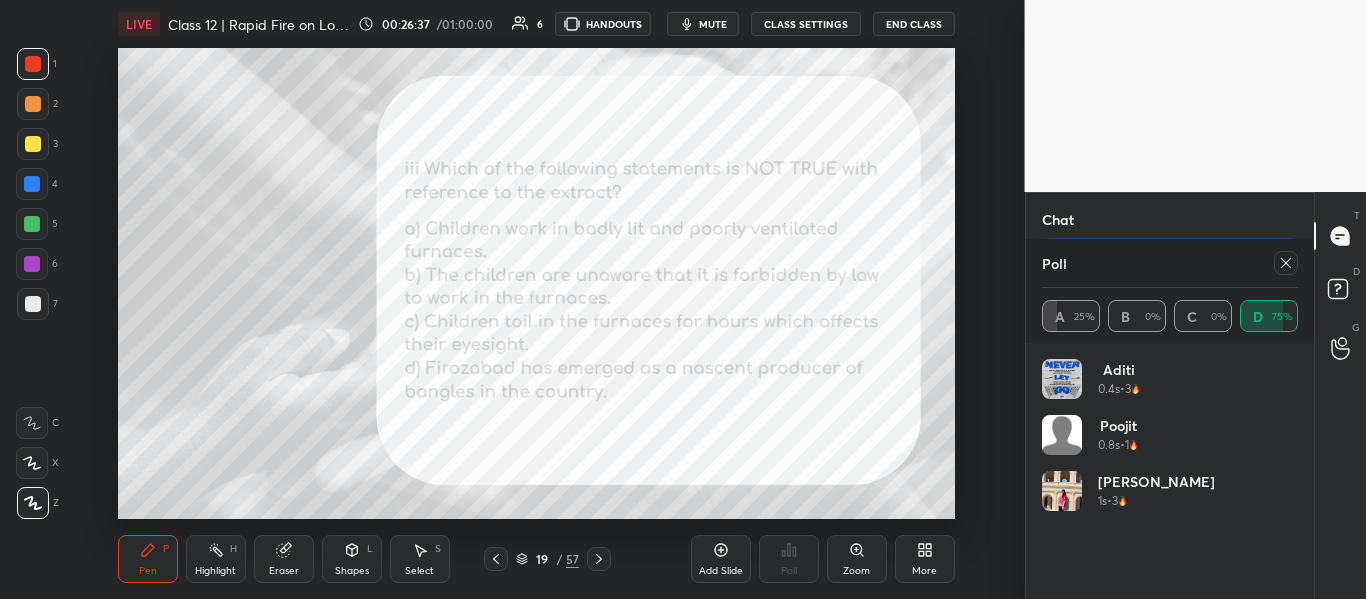 click at bounding box center [1286, 263] 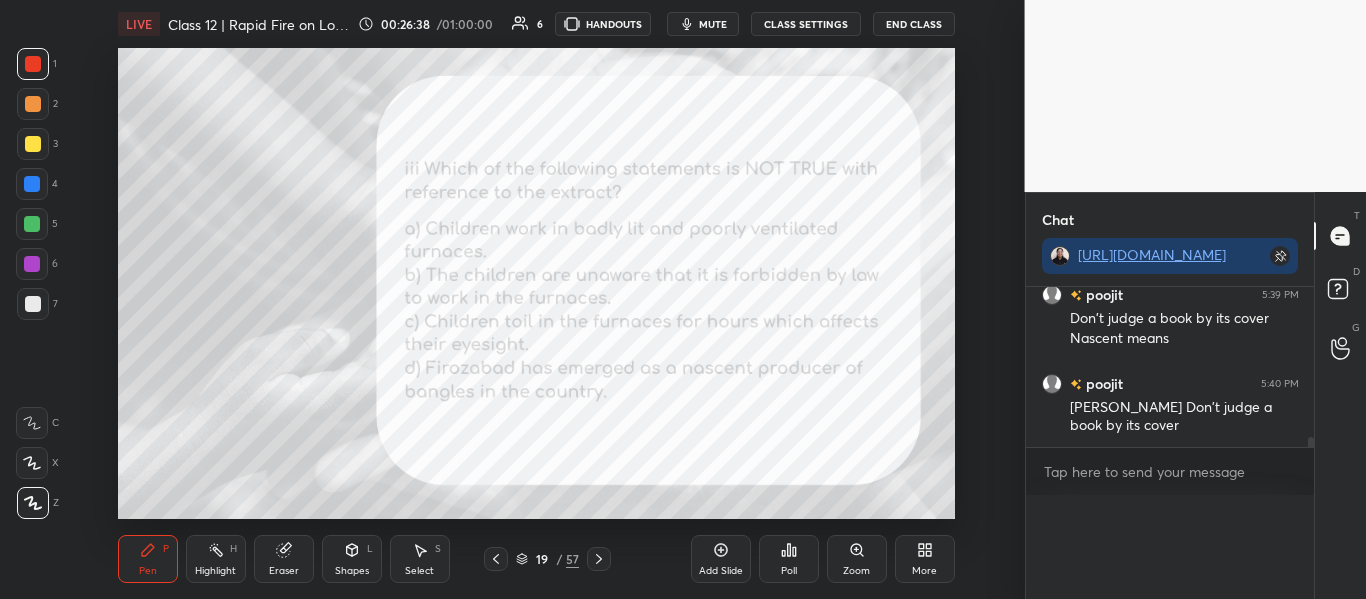scroll, scrollTop: 0, scrollLeft: 0, axis: both 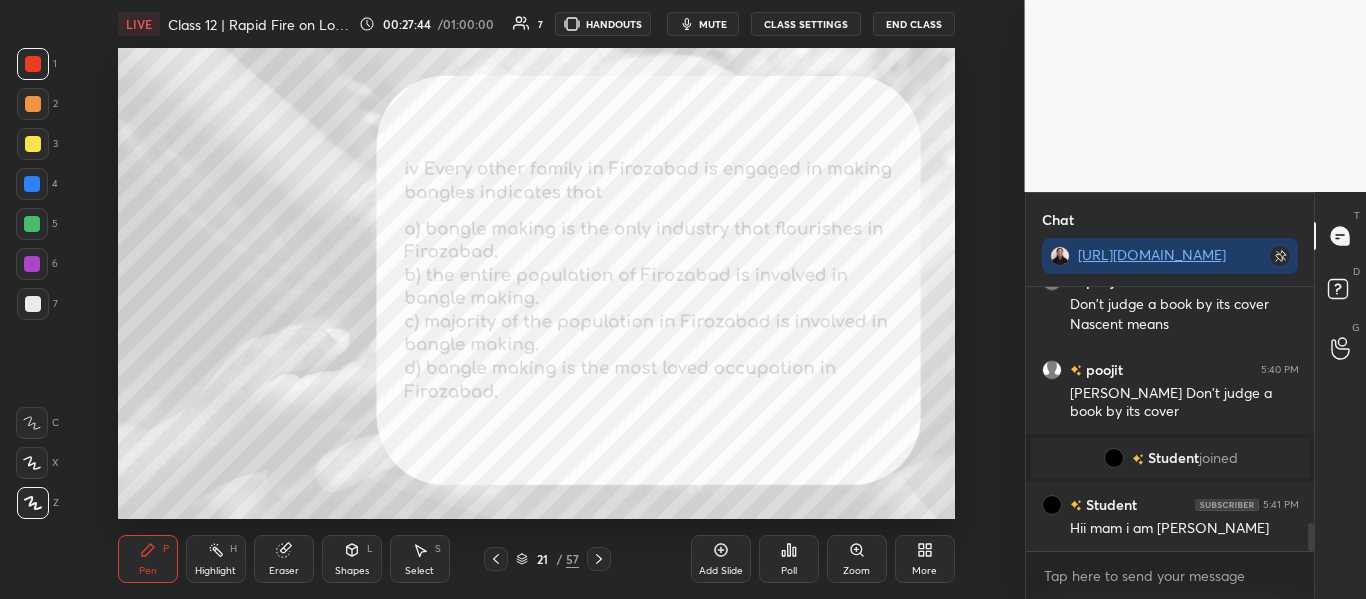 click 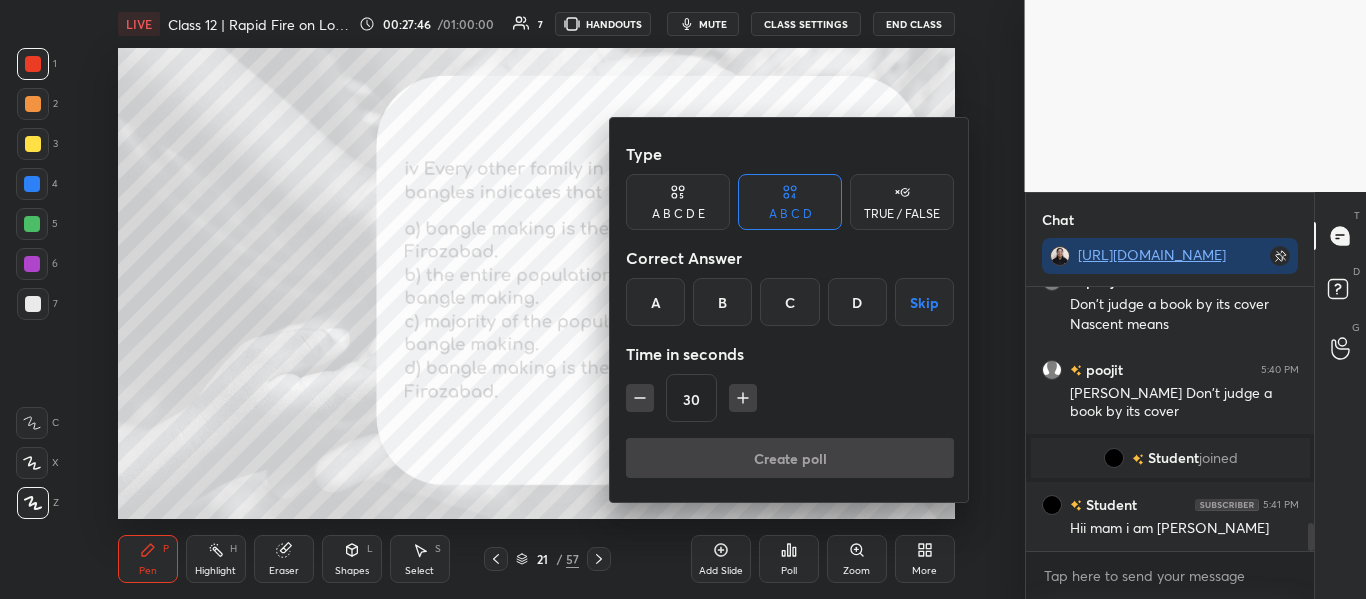 click on "C" at bounding box center (789, 302) 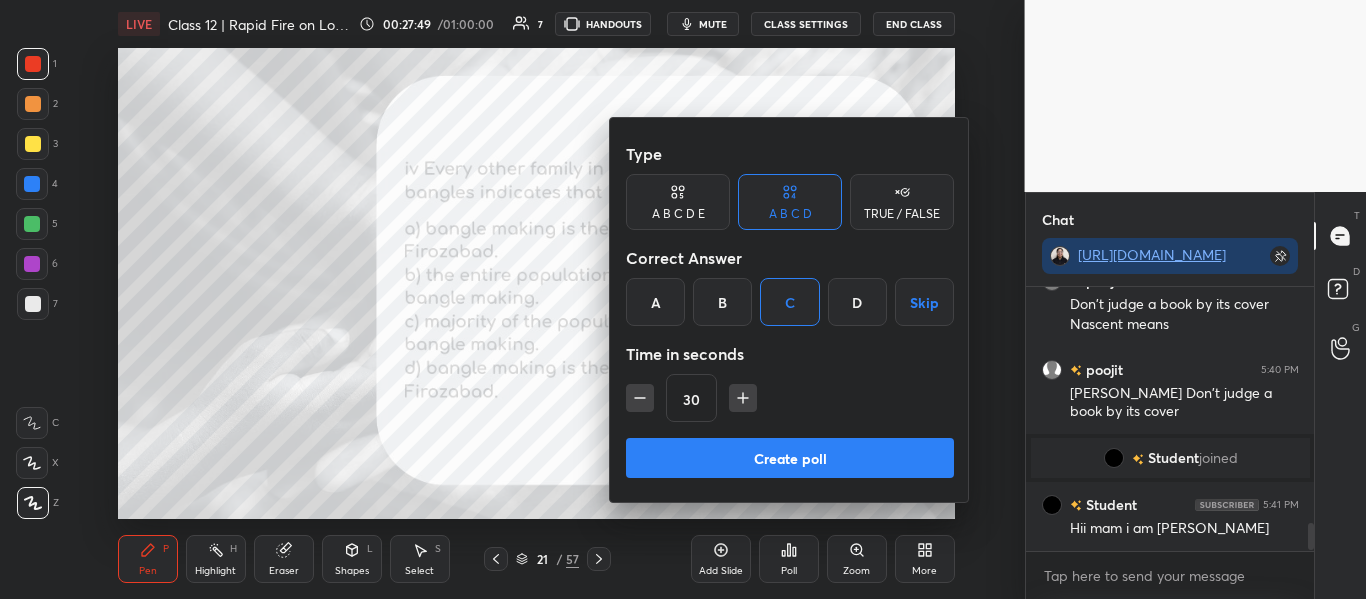 scroll, scrollTop: 2281, scrollLeft: 0, axis: vertical 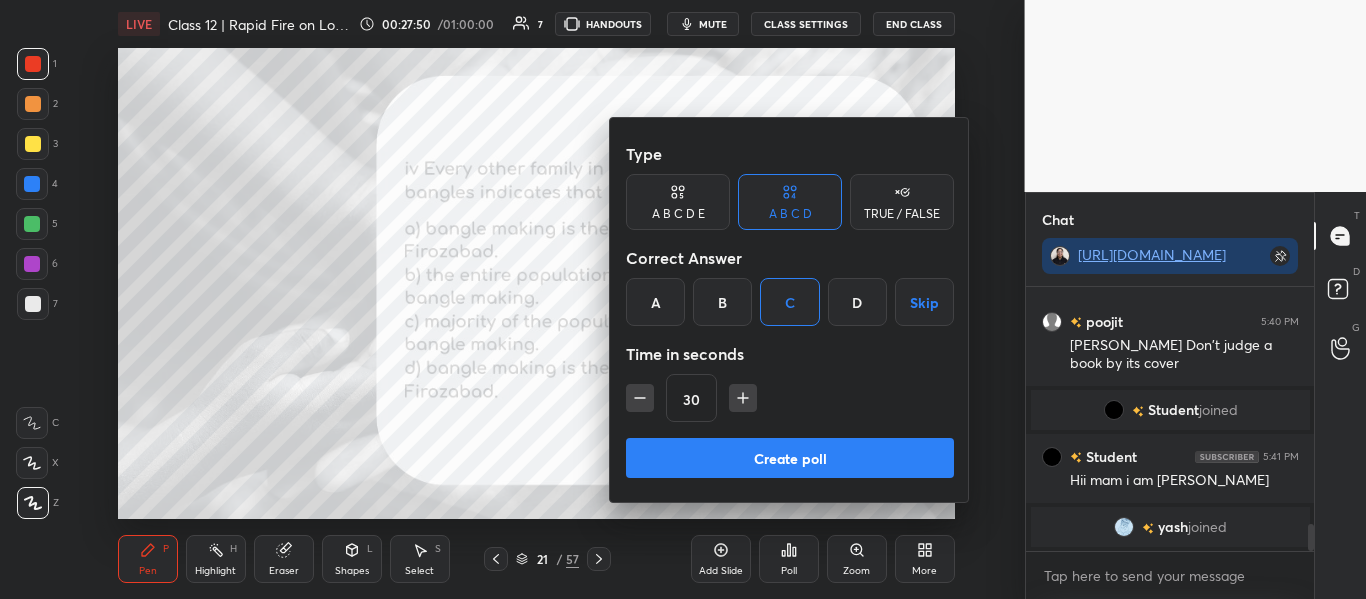 click on "Create poll" at bounding box center (790, 458) 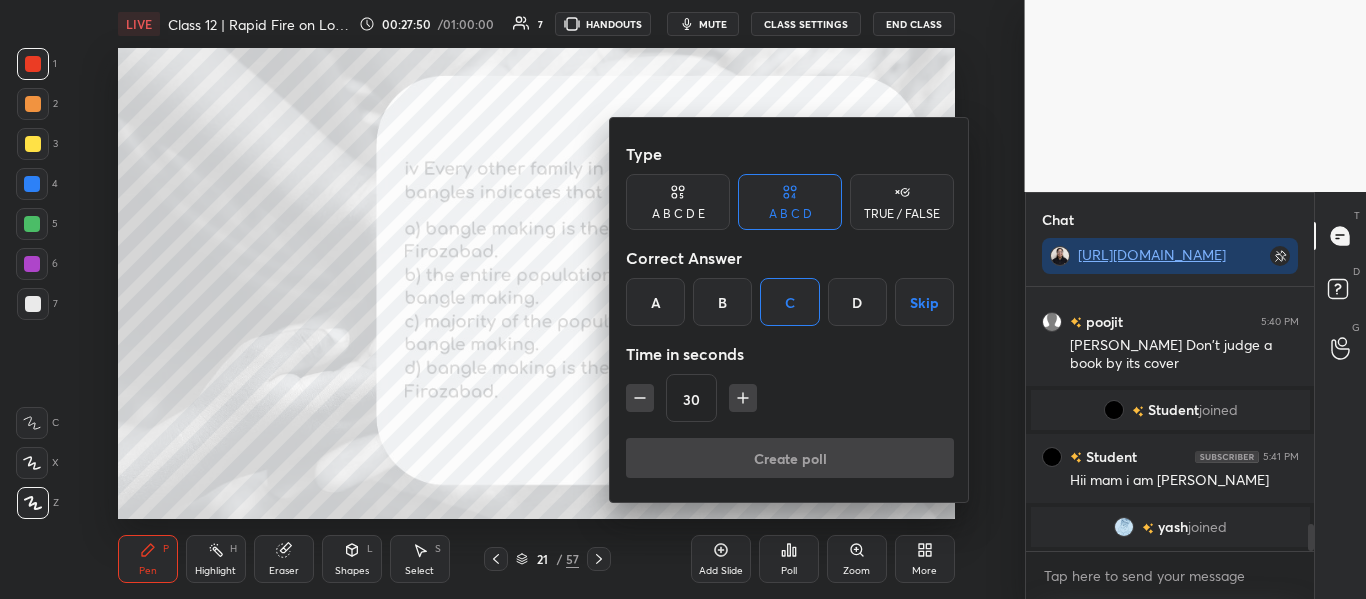 scroll, scrollTop: 216, scrollLeft: 282, axis: both 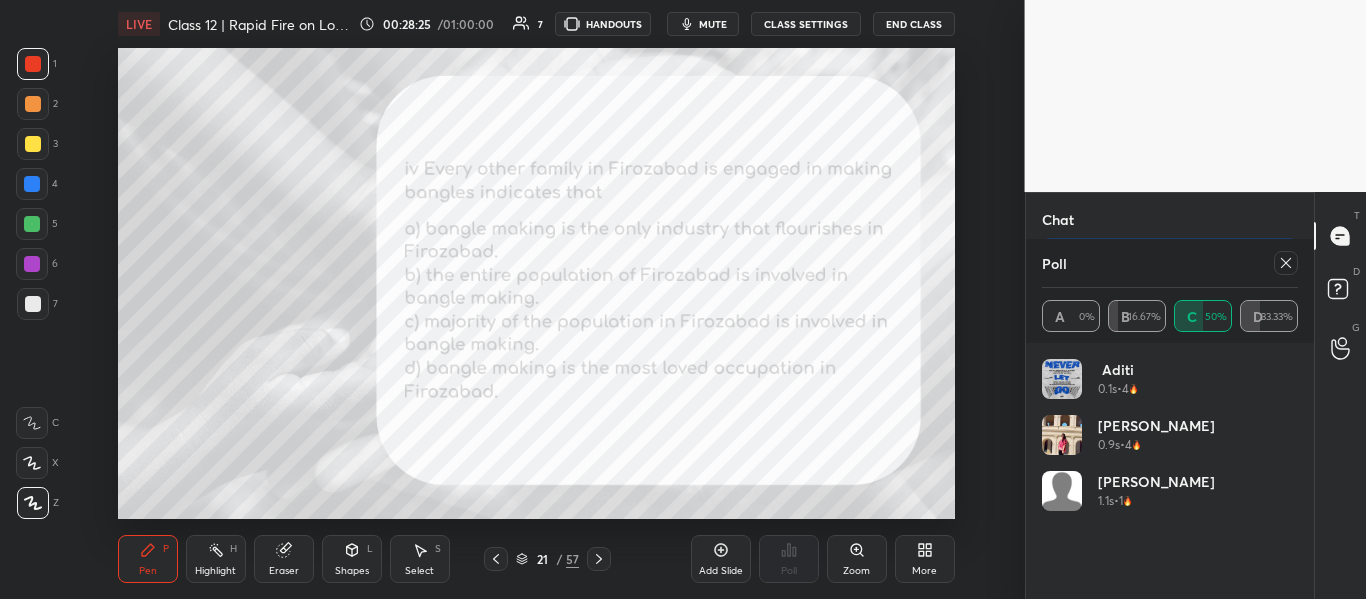 click 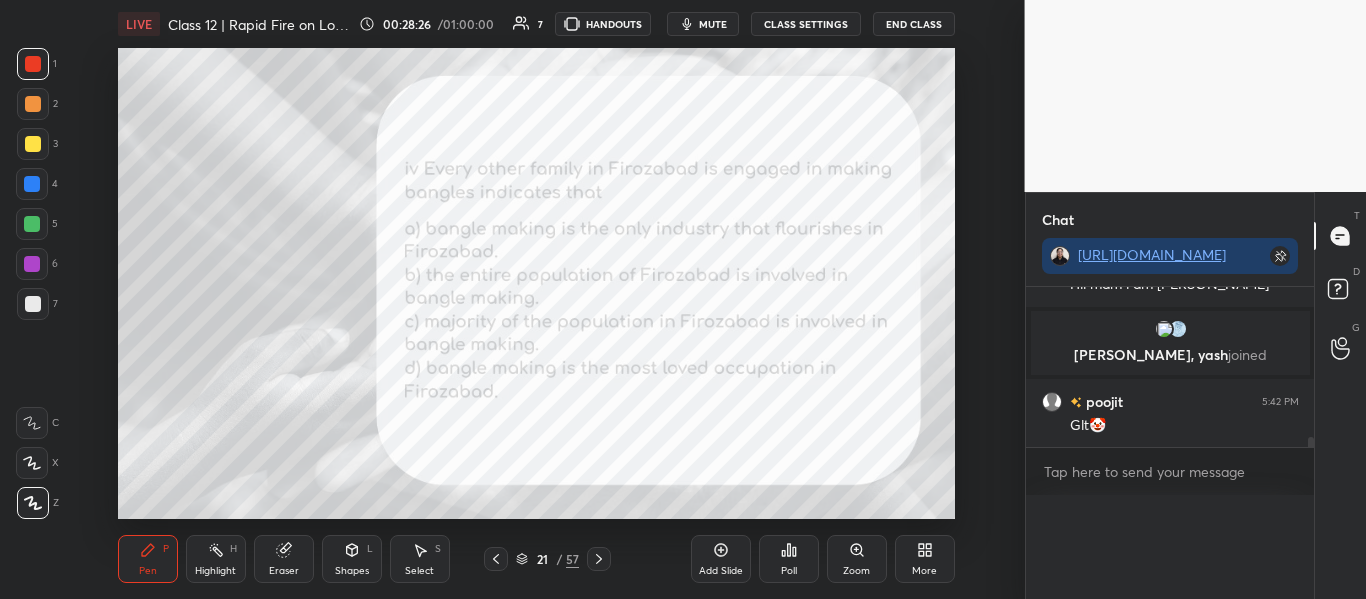 scroll, scrollTop: 0, scrollLeft: 0, axis: both 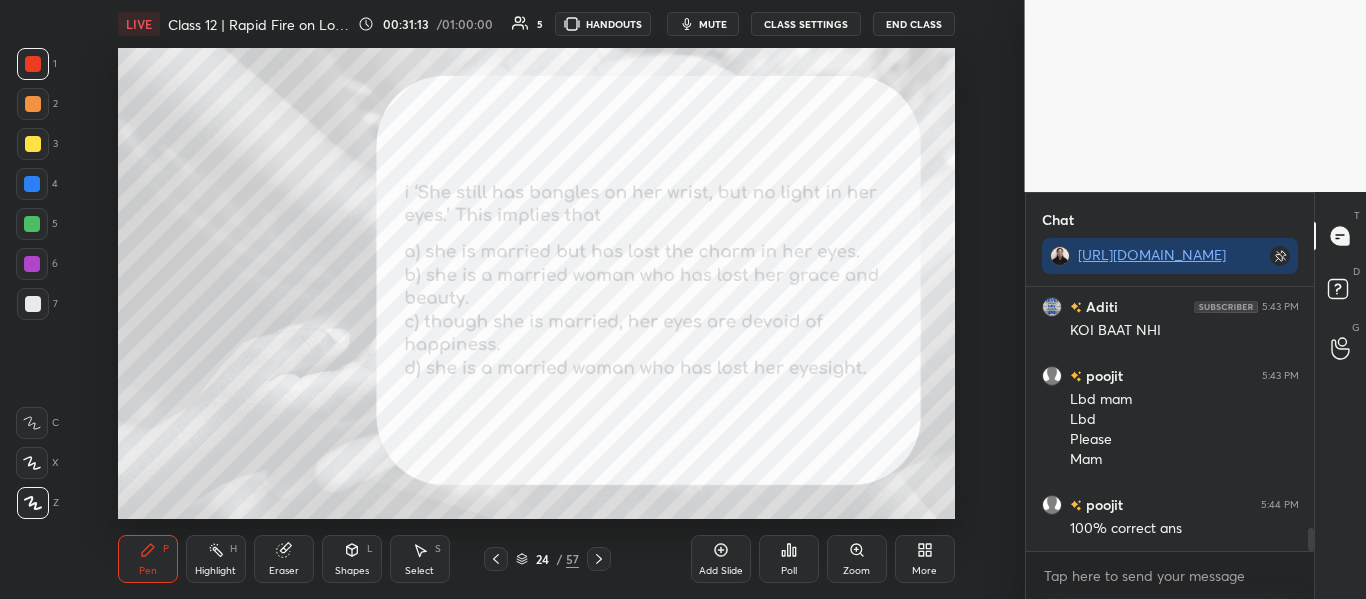 click 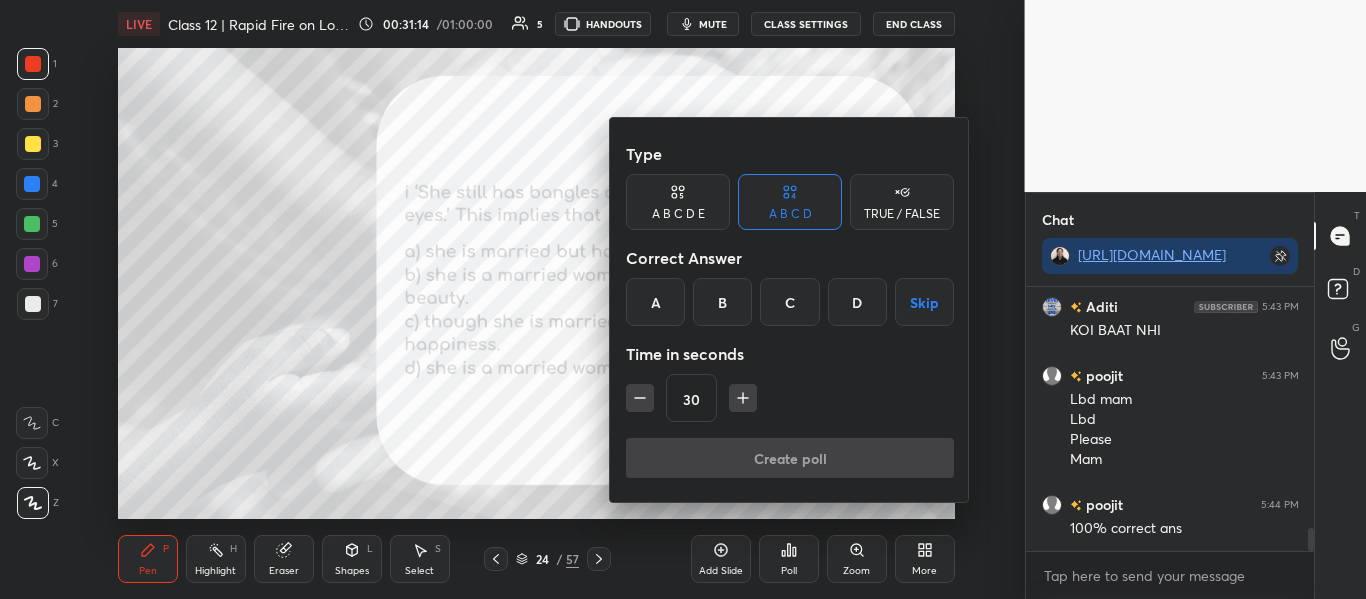 click on "C" at bounding box center [789, 302] 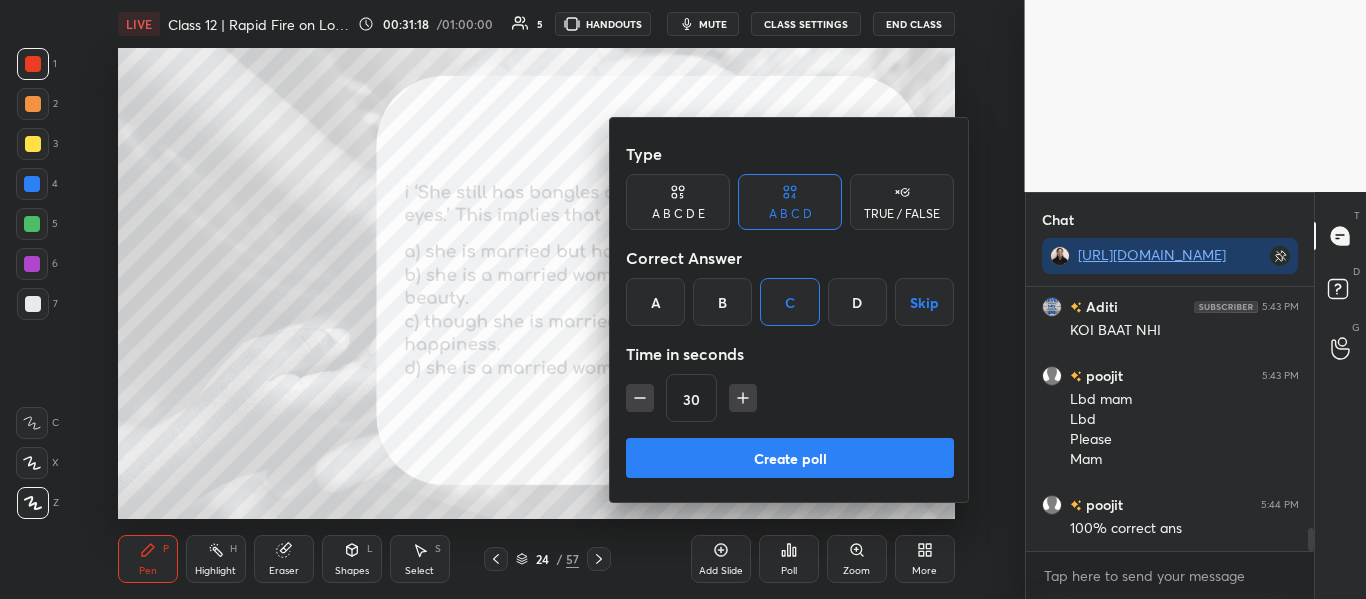 click on "Create poll" at bounding box center (790, 458) 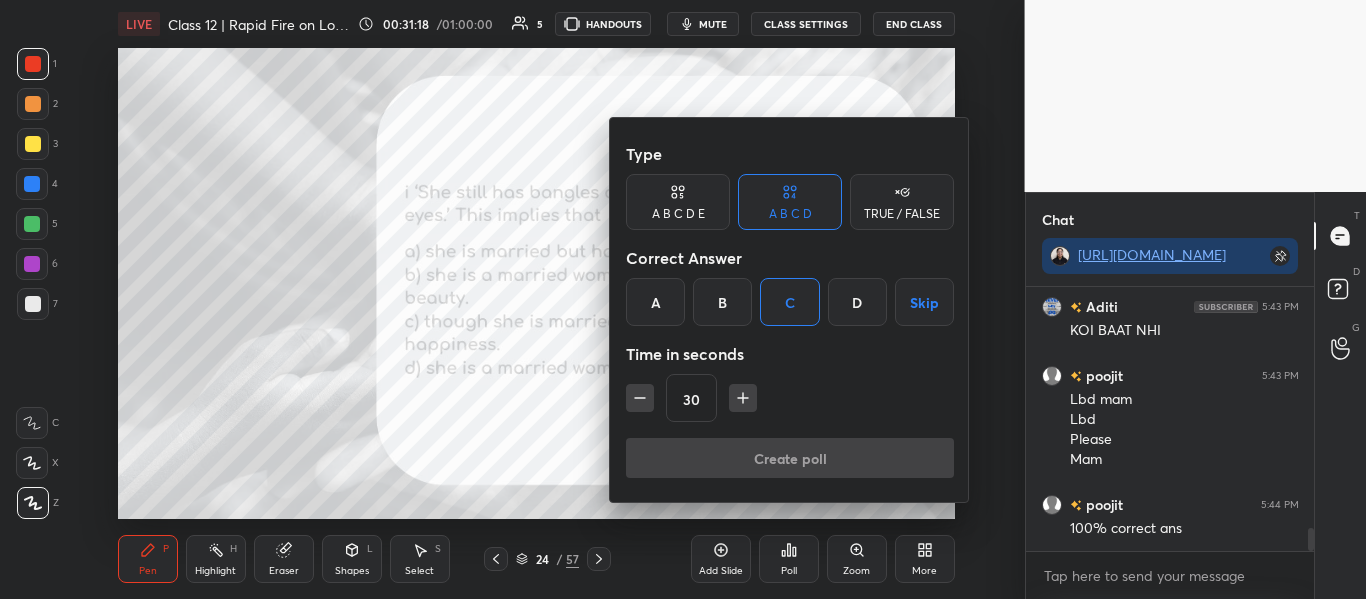 scroll, scrollTop: 216, scrollLeft: 282, axis: both 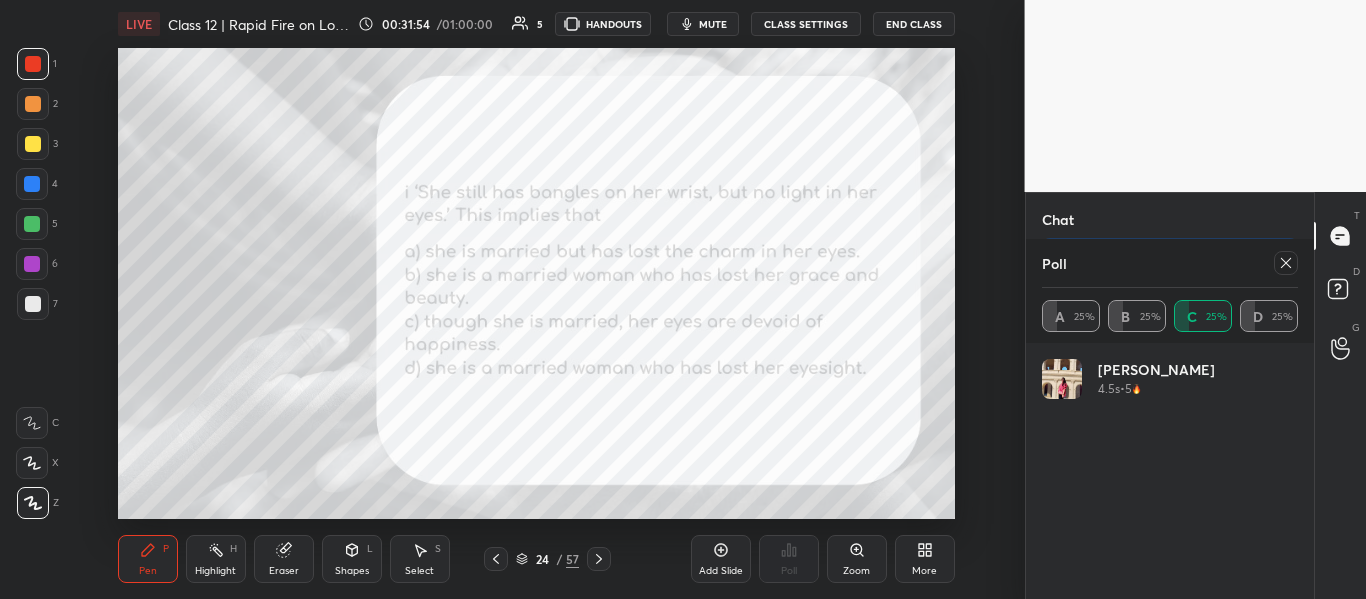click 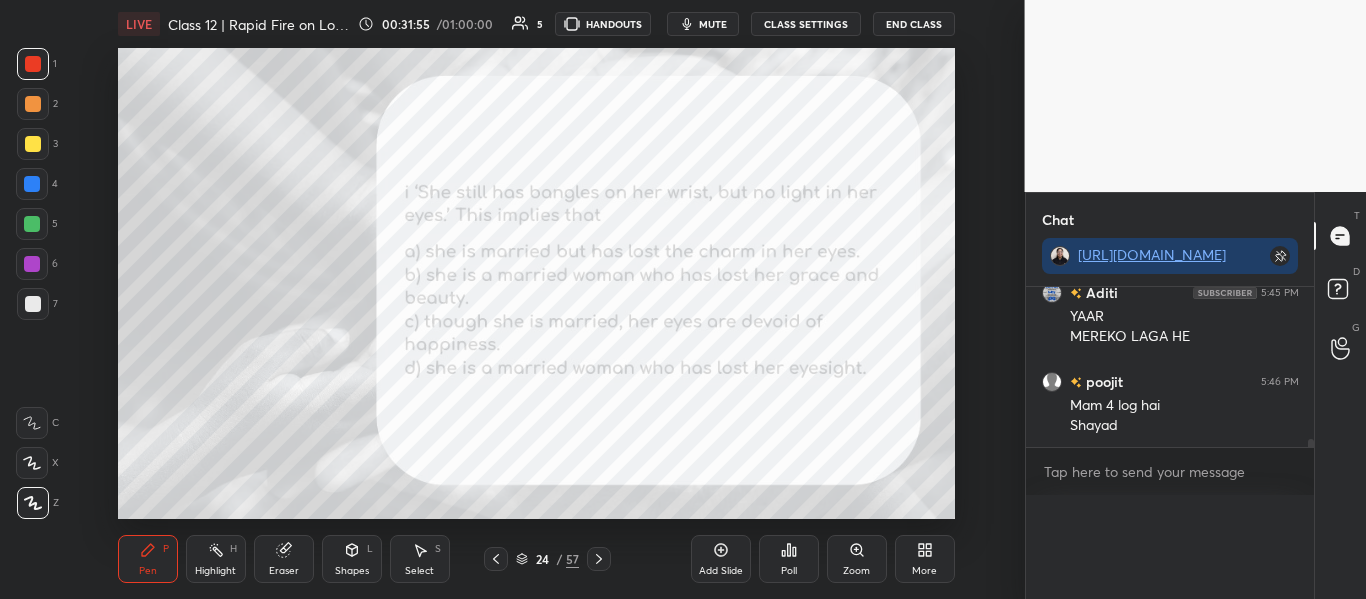 scroll, scrollTop: 0, scrollLeft: 0, axis: both 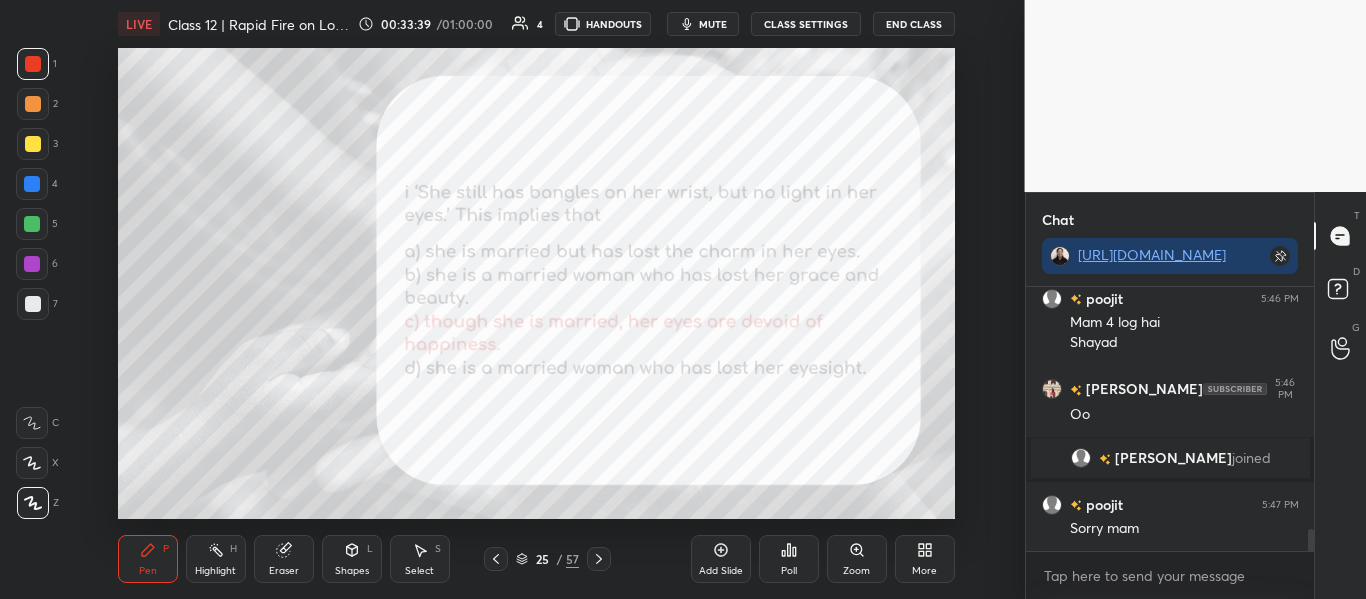 click on "mute" at bounding box center [703, 24] 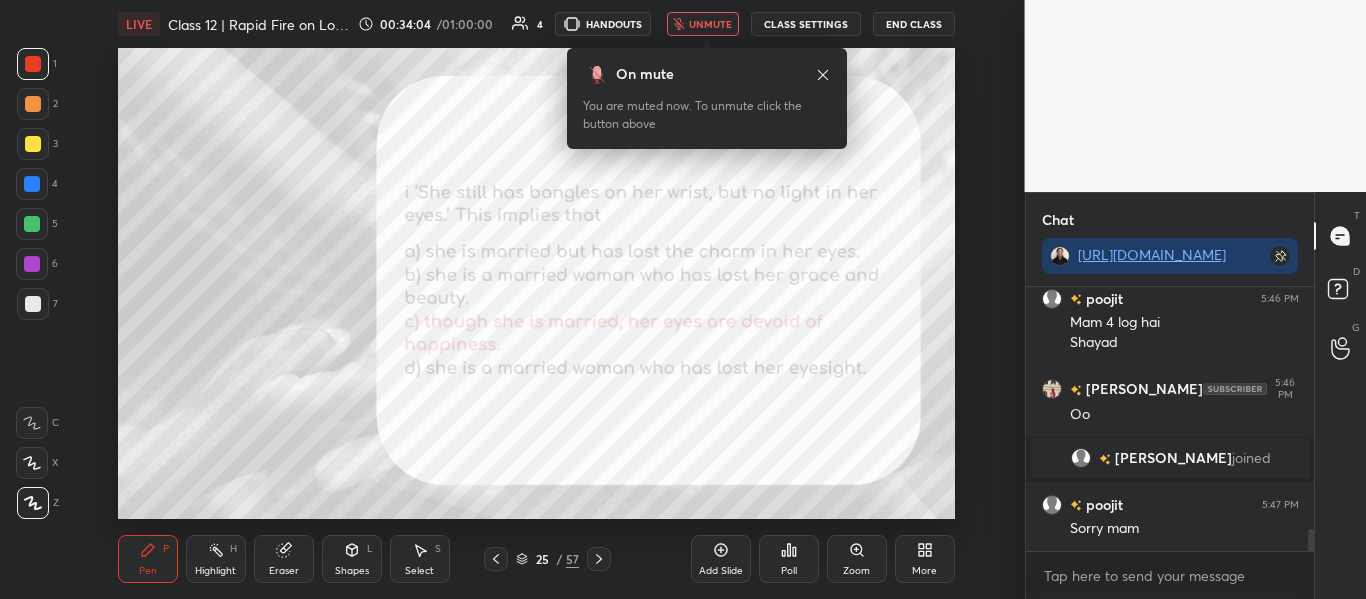 click on "unmute" at bounding box center [703, 24] 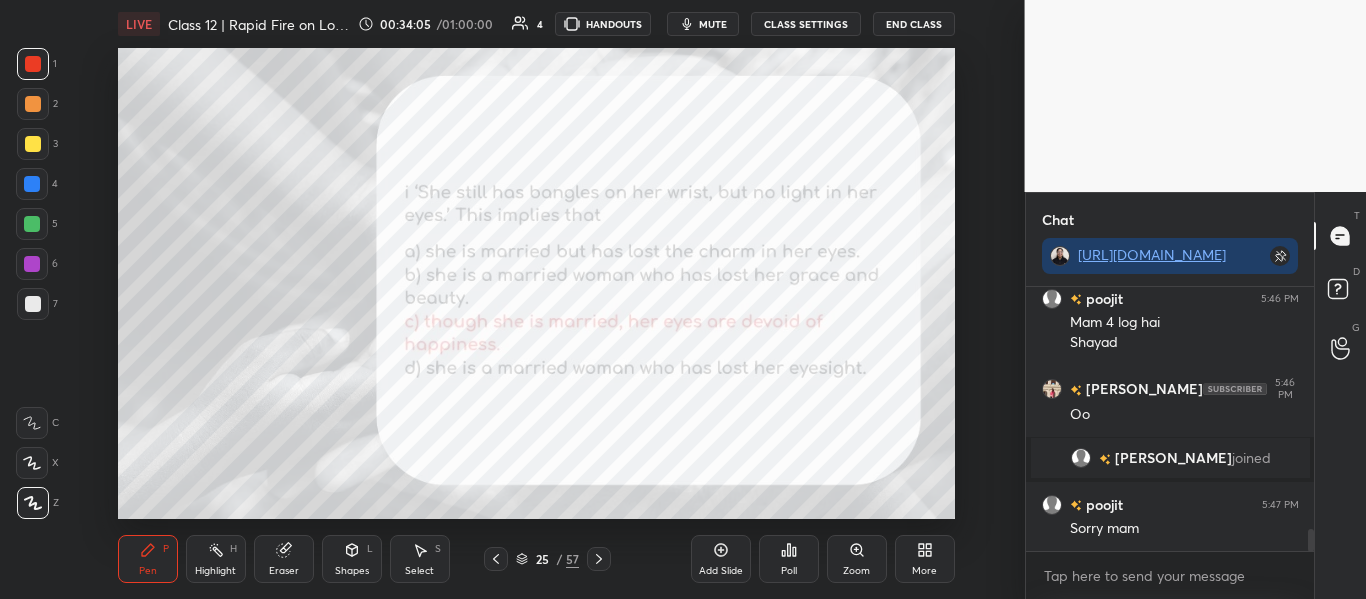 type 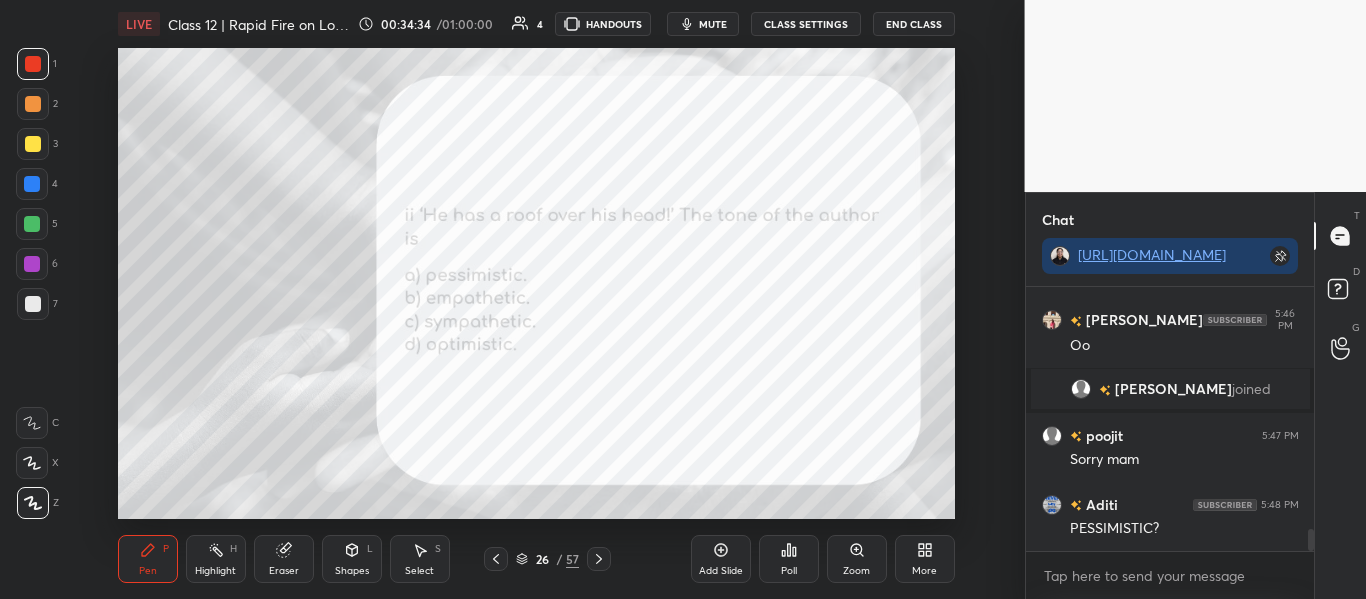 scroll, scrollTop: 3014, scrollLeft: 0, axis: vertical 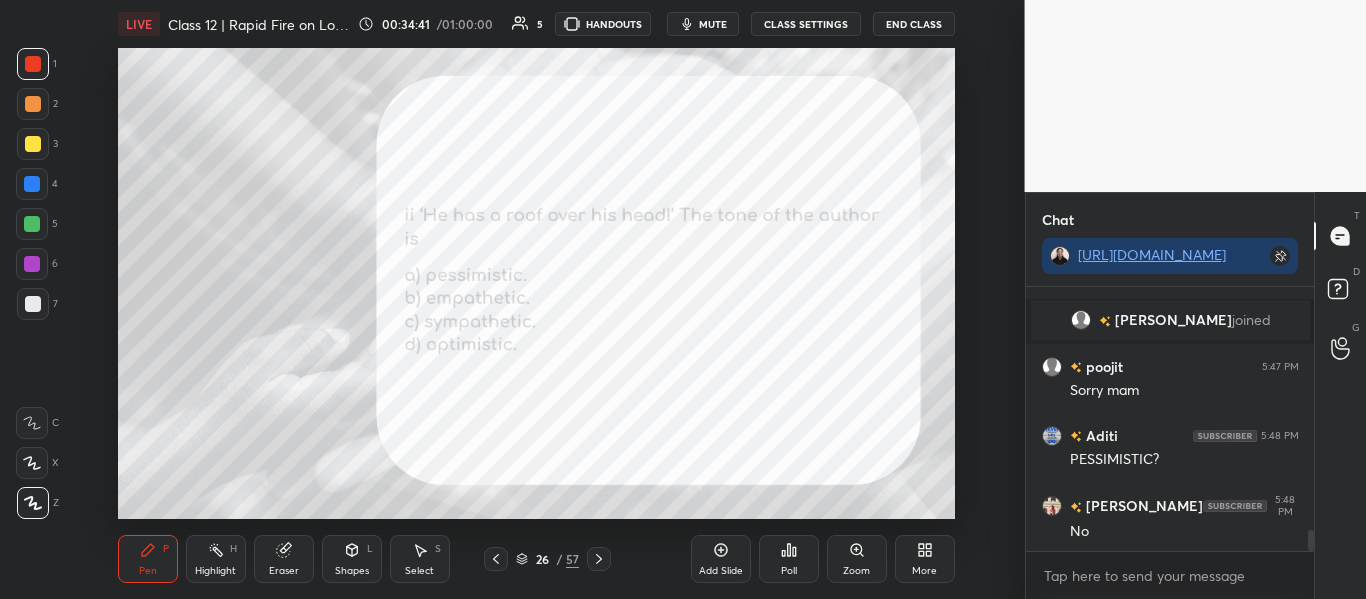 click 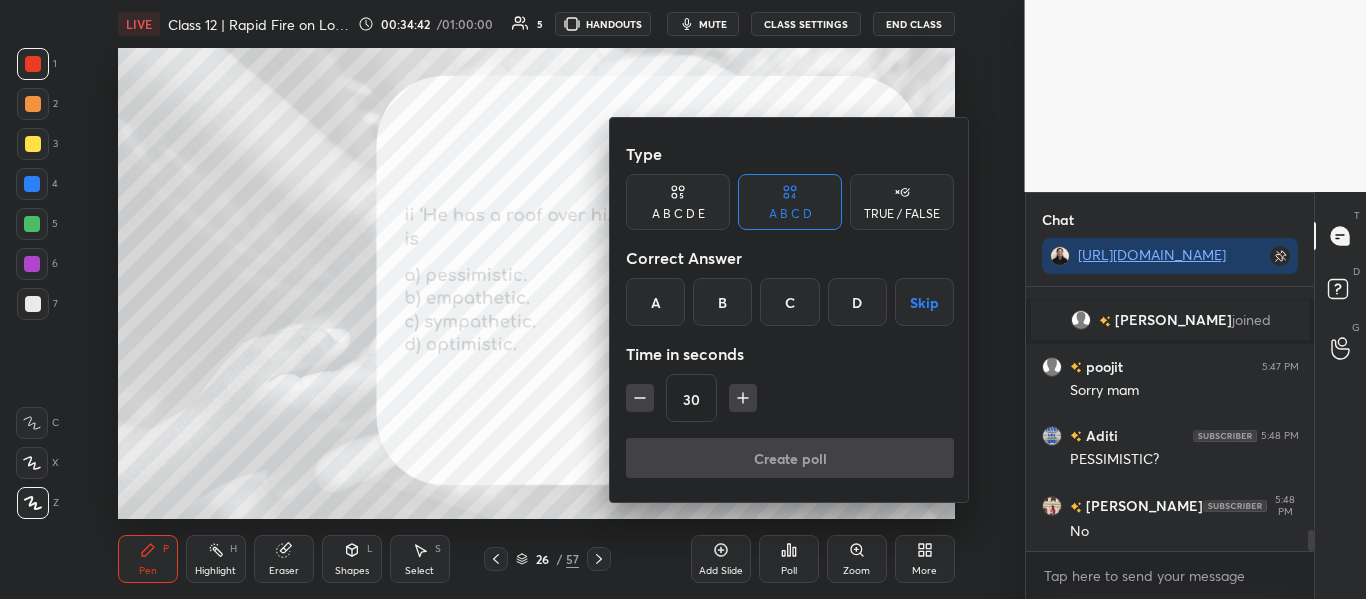 click on "D" at bounding box center (857, 302) 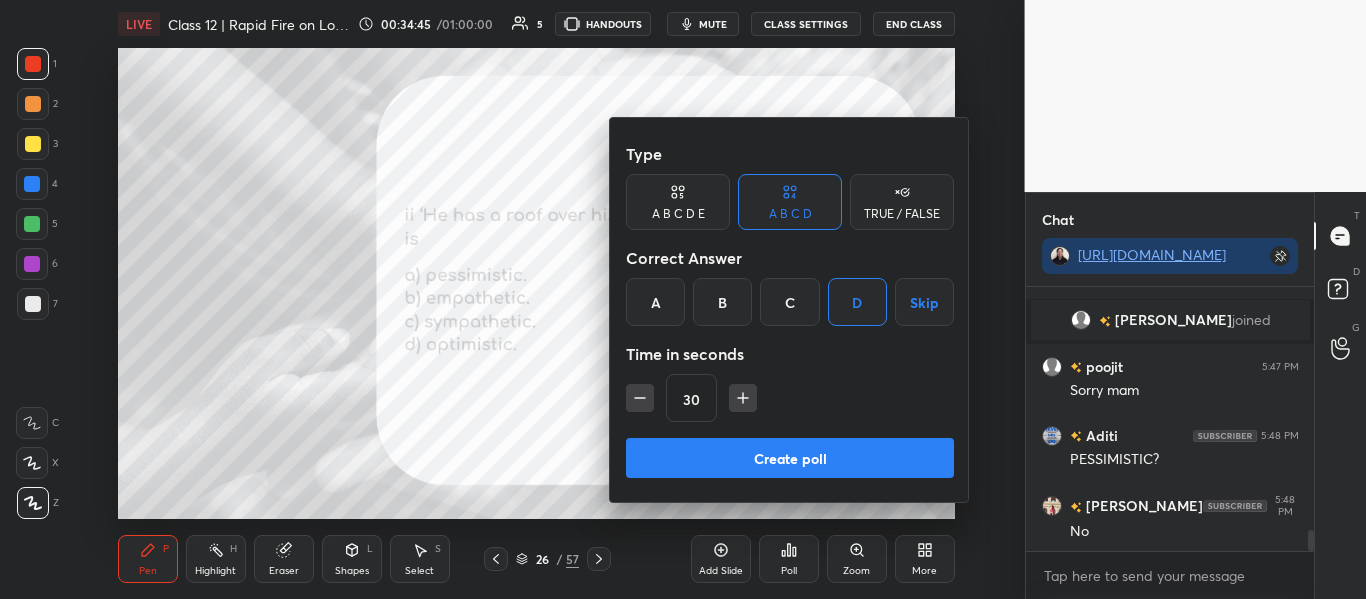 click on "Create poll" at bounding box center [790, 458] 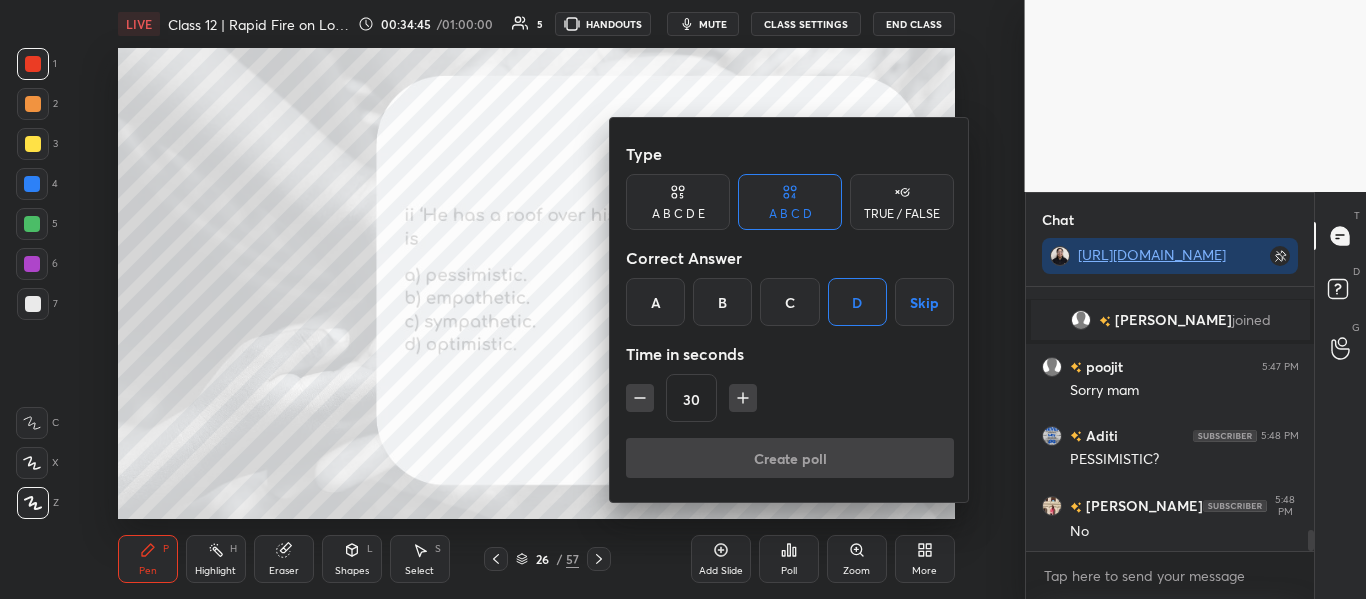 scroll, scrollTop: 216, scrollLeft: 282, axis: both 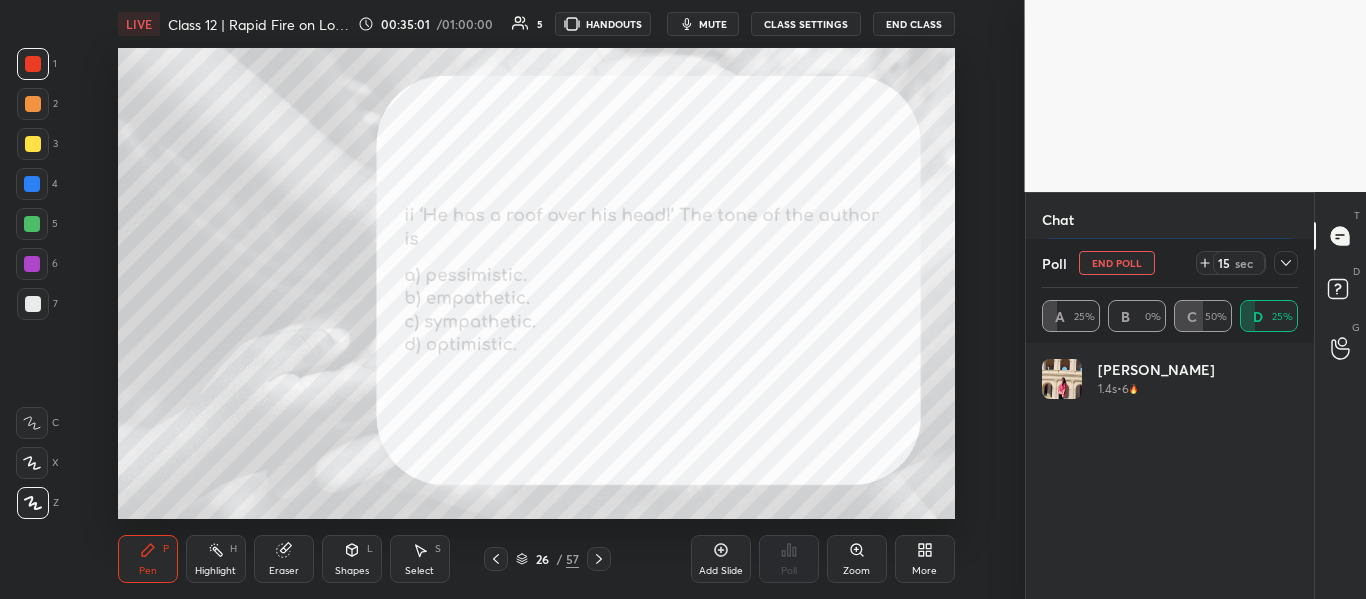 click on "mute" at bounding box center (703, 24) 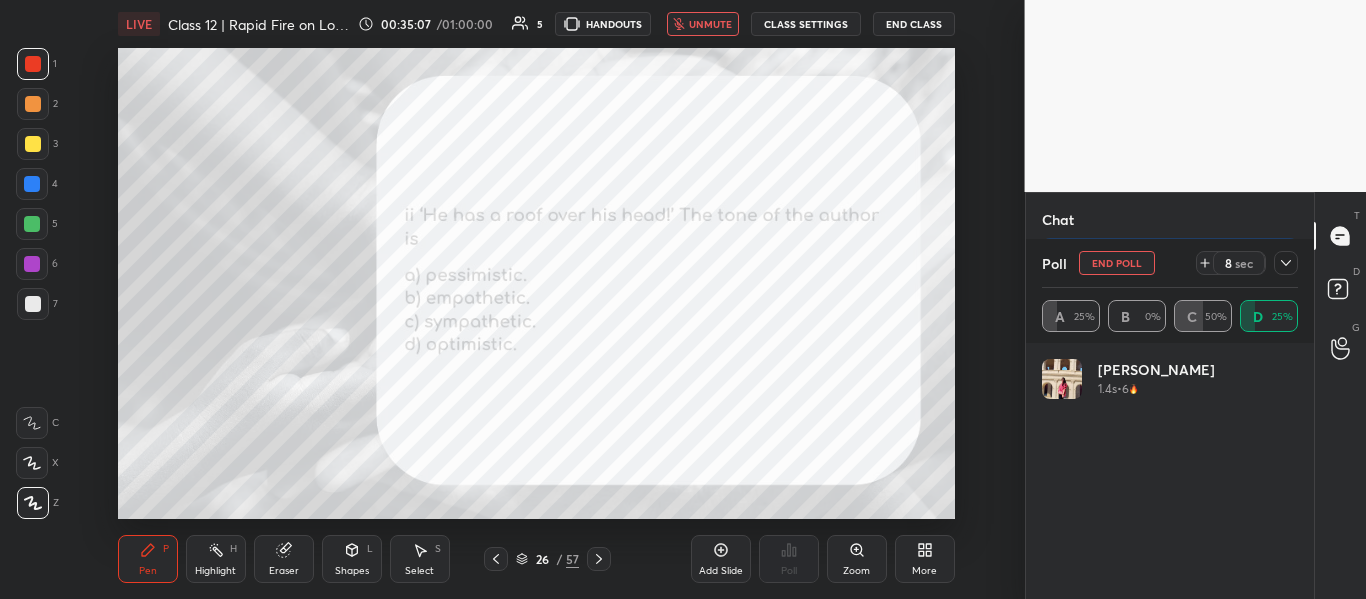 scroll, scrollTop: 3204, scrollLeft: 0, axis: vertical 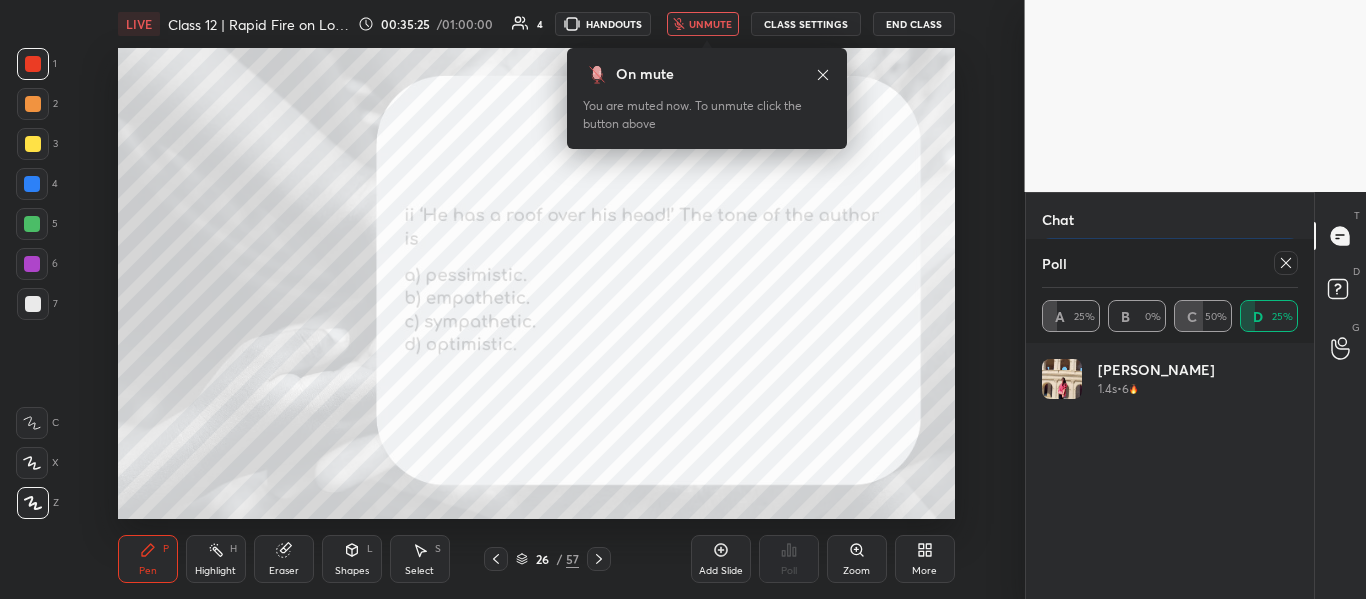 click 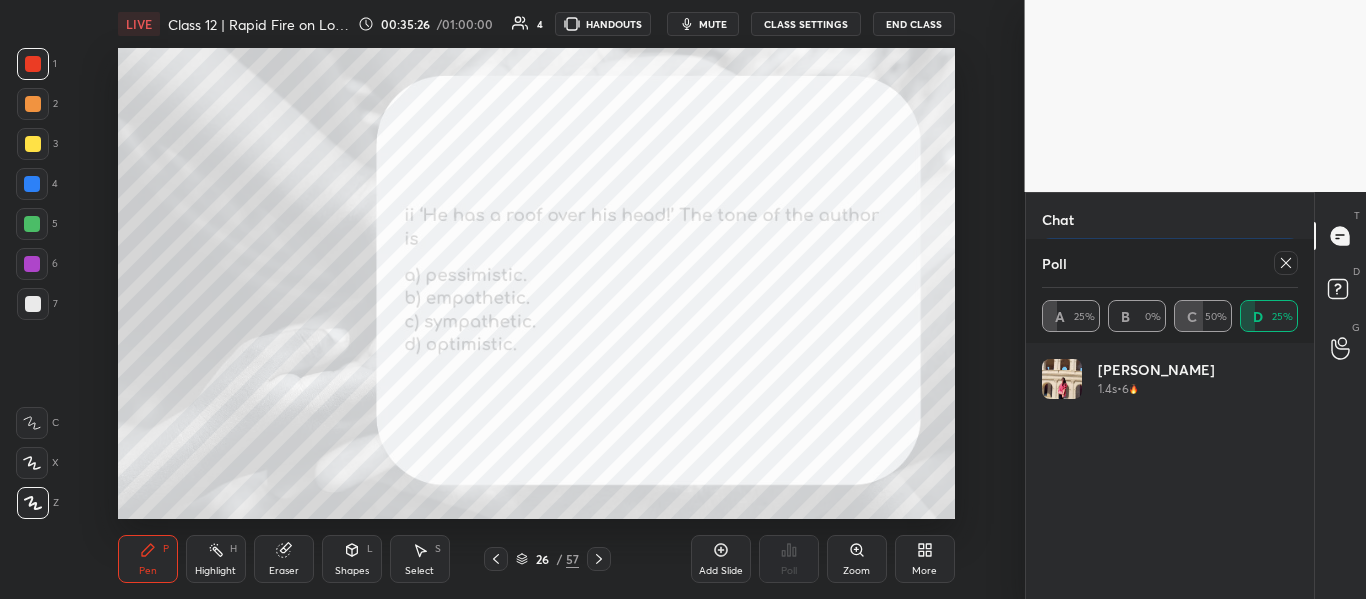 scroll, scrollTop: 3291, scrollLeft: 0, axis: vertical 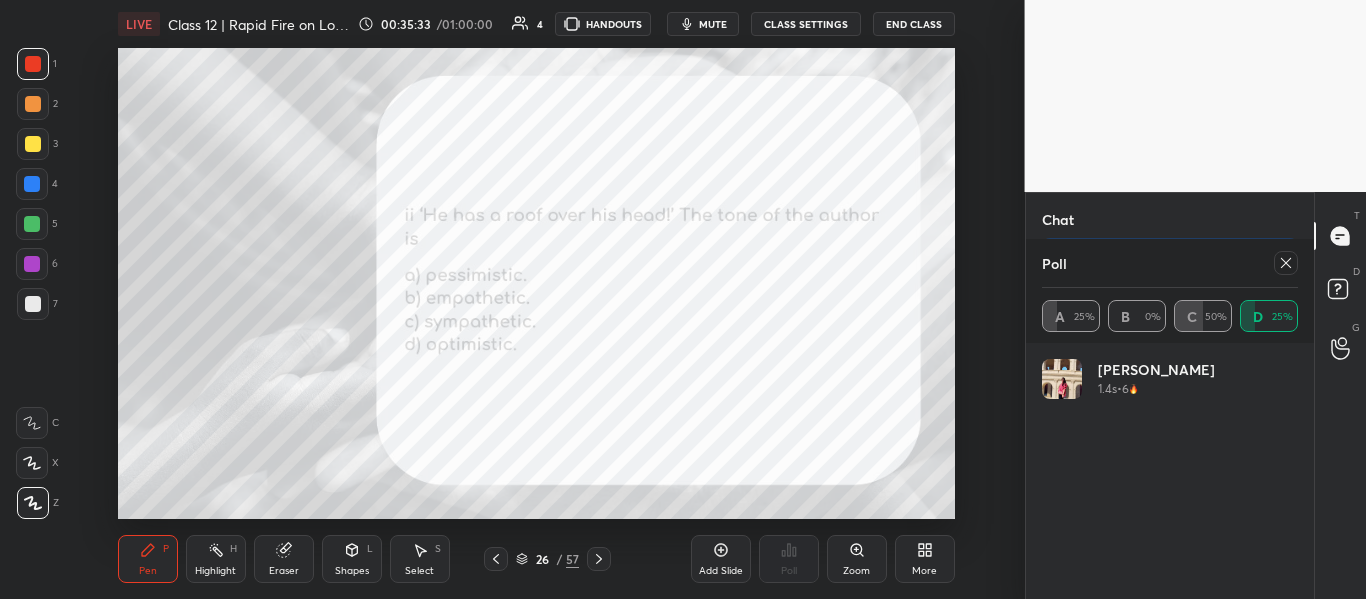 click at bounding box center (1286, 263) 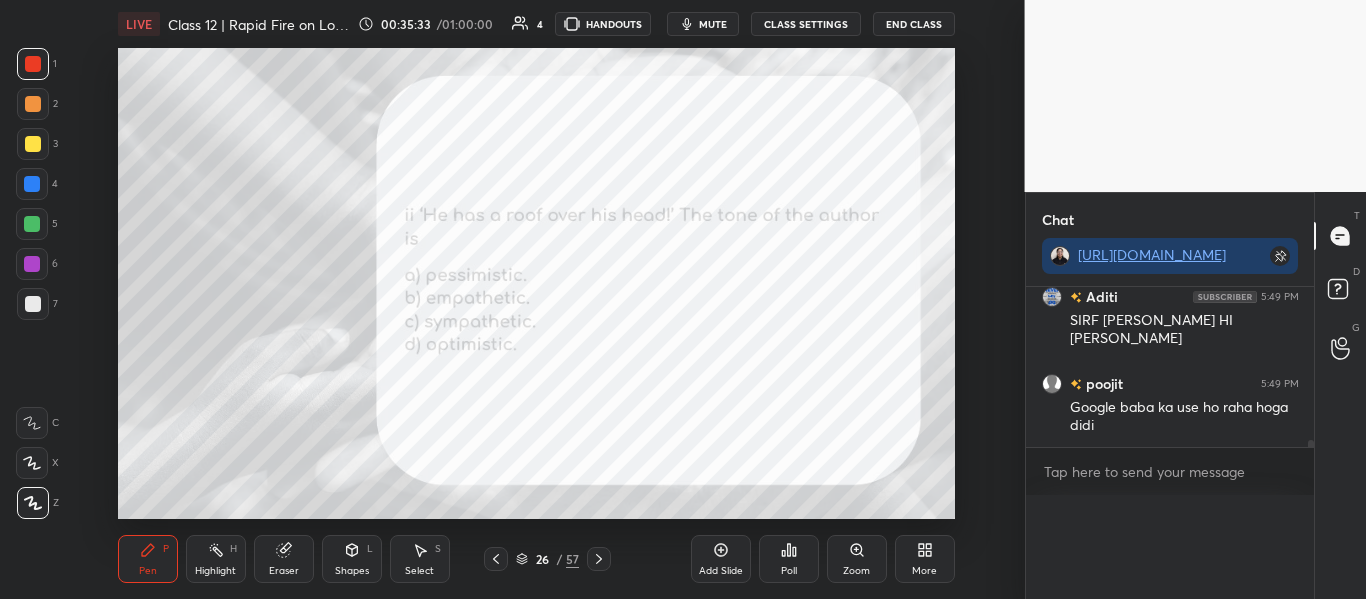 scroll, scrollTop: 0, scrollLeft: 0, axis: both 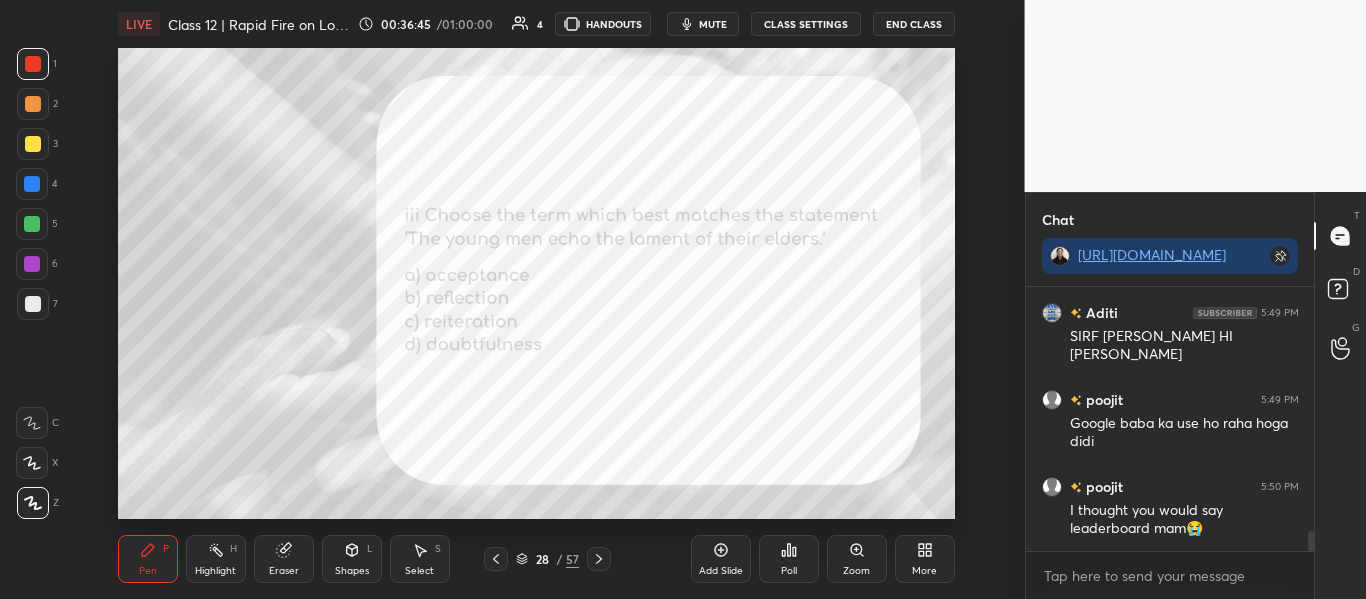 click 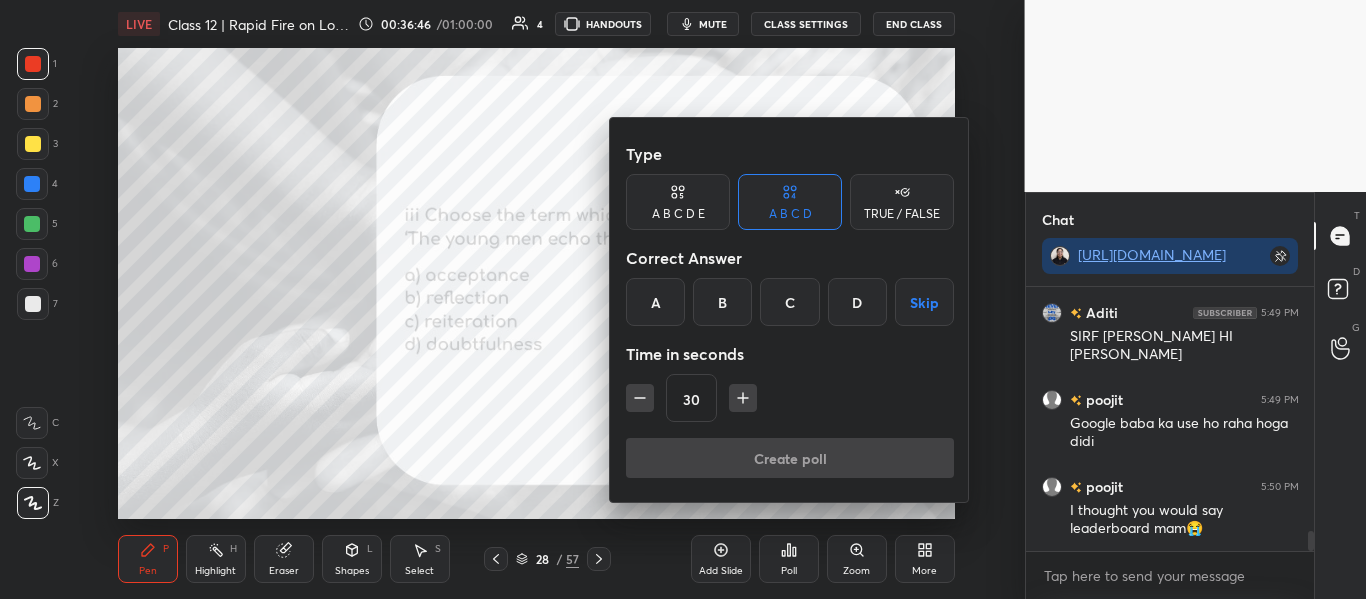 click on "C" at bounding box center [789, 302] 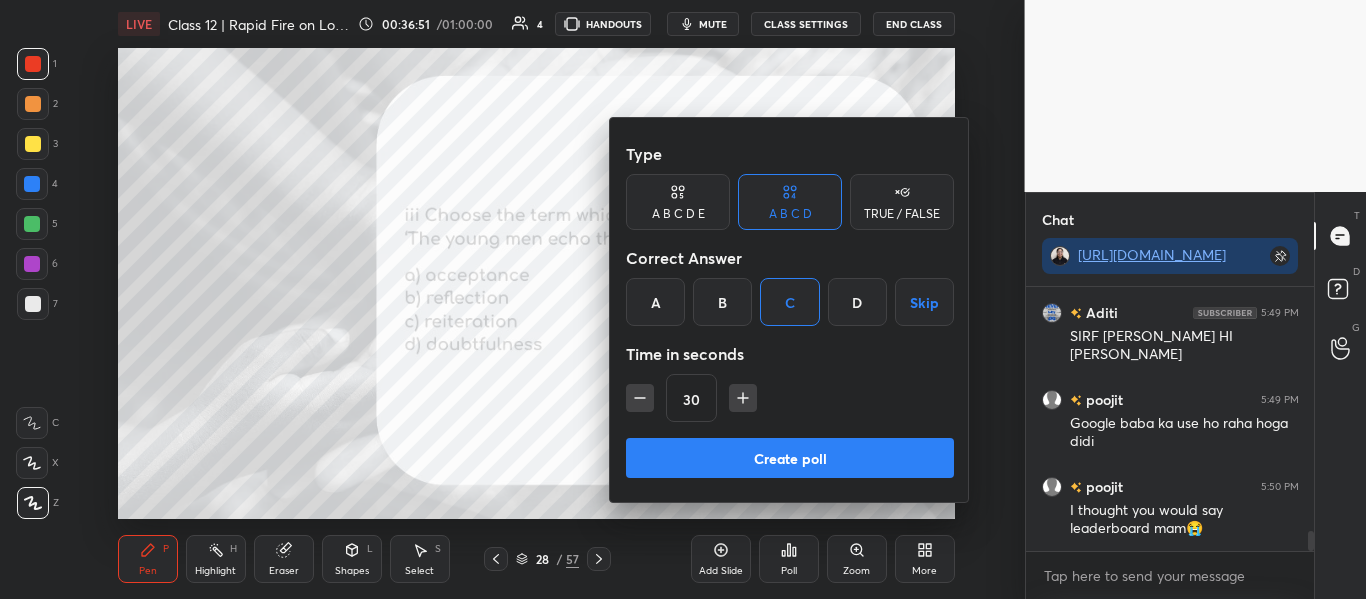 click on "Create poll" at bounding box center [790, 458] 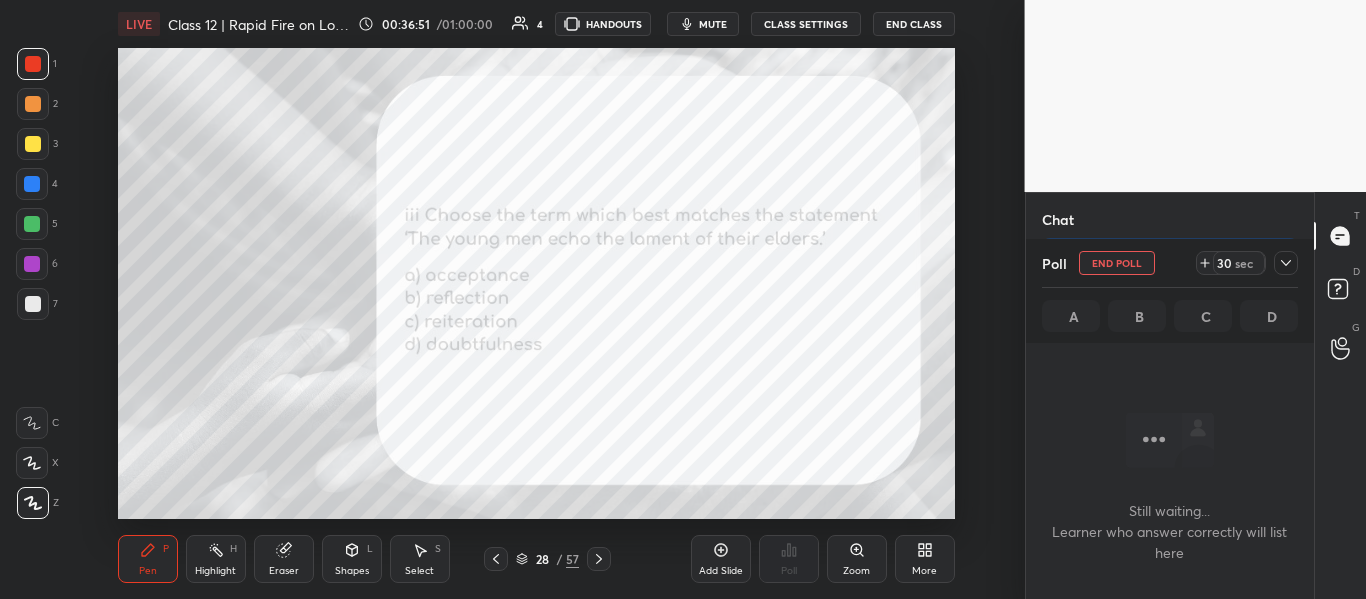 scroll, scrollTop: 216, scrollLeft: 282, axis: both 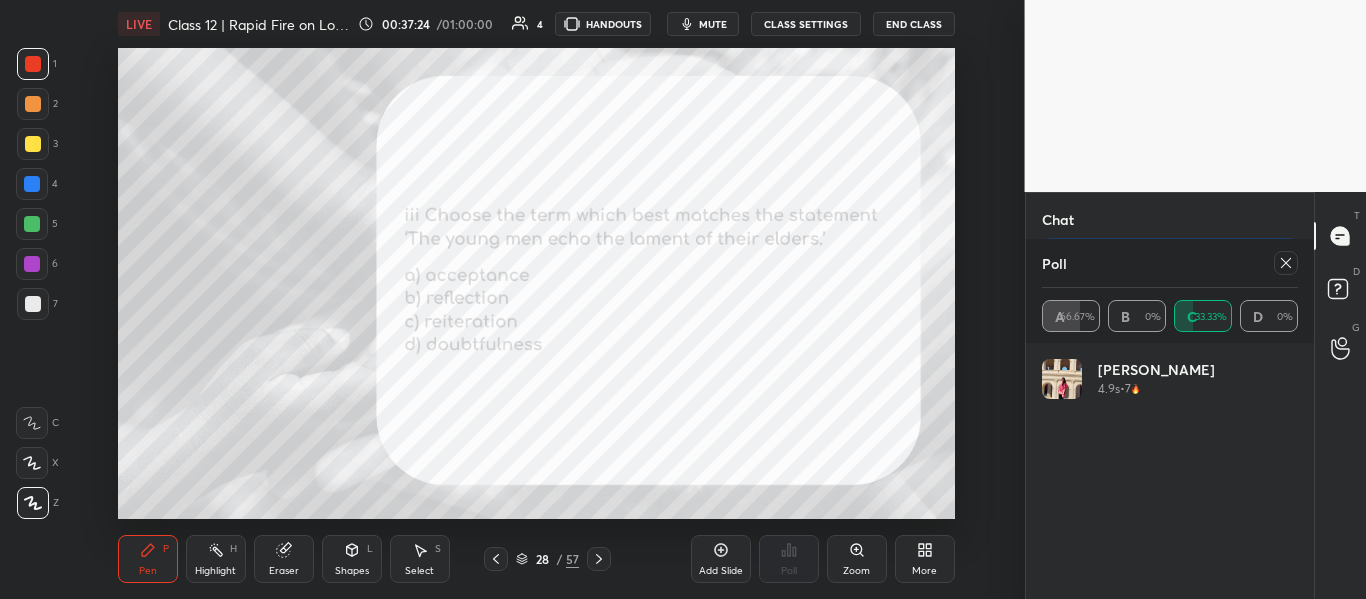 click 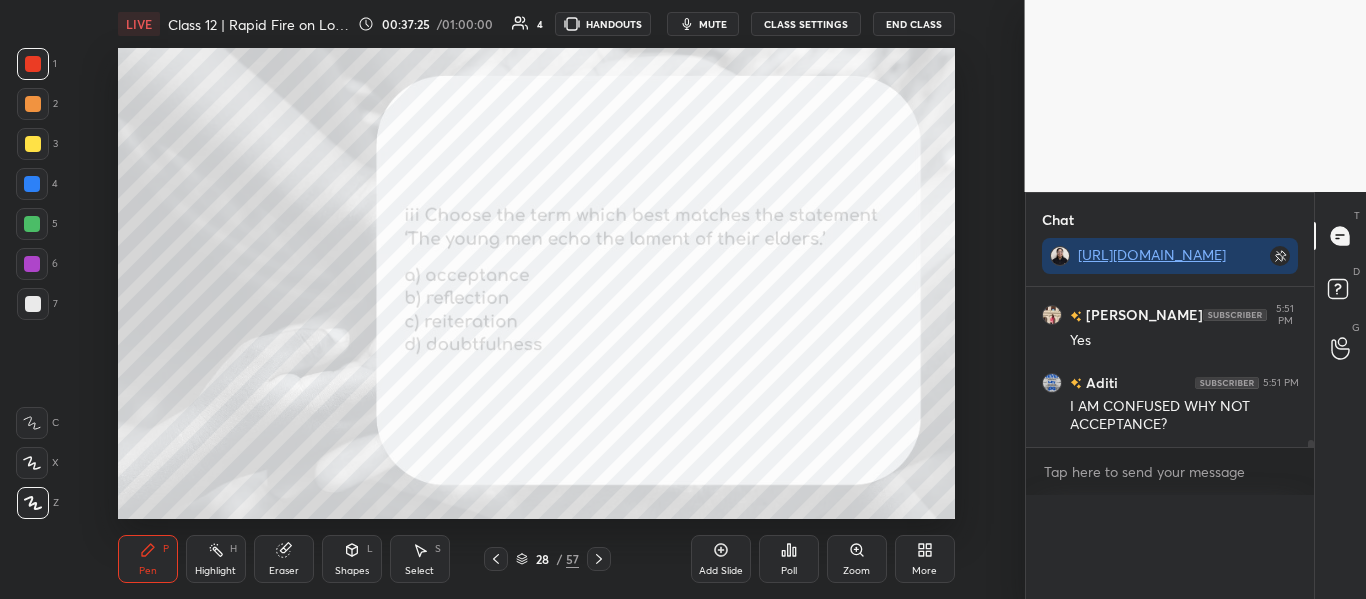 scroll, scrollTop: 0, scrollLeft: 0, axis: both 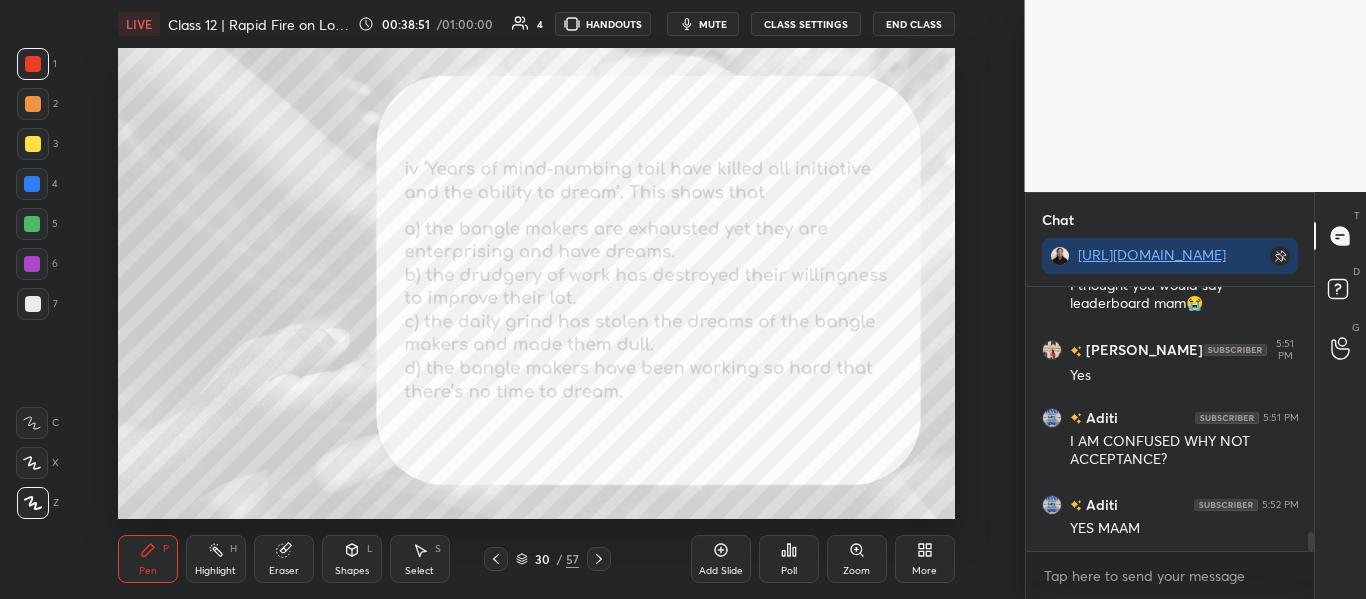 click 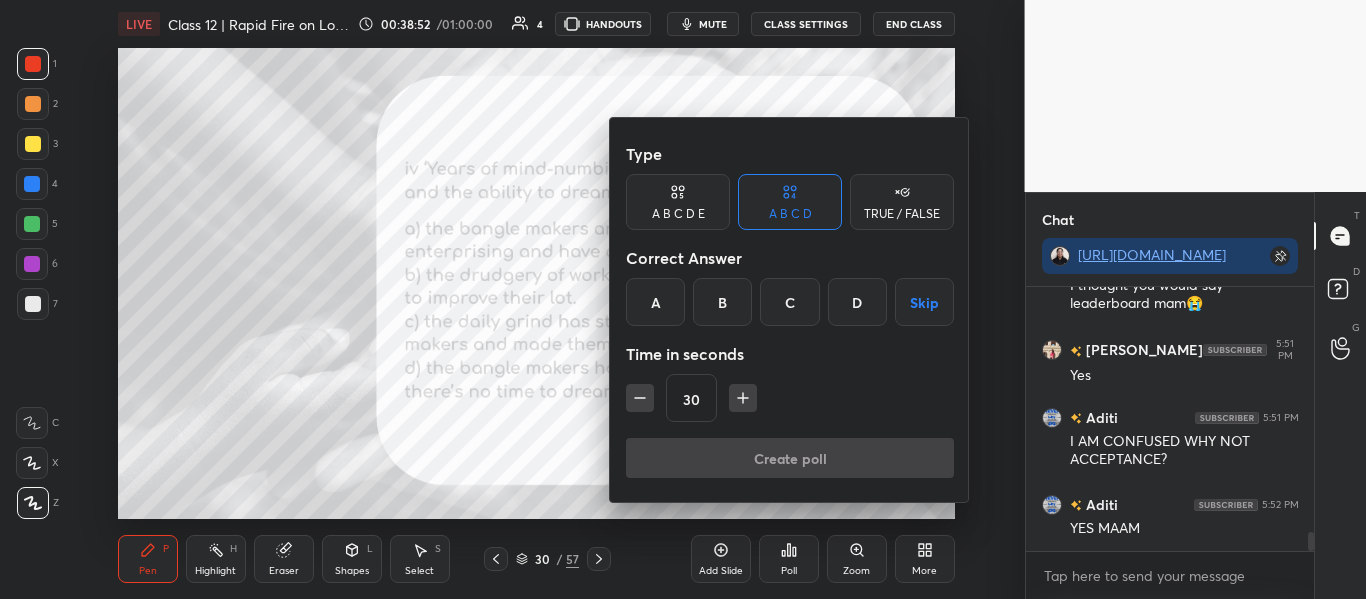 click on "B" at bounding box center (722, 302) 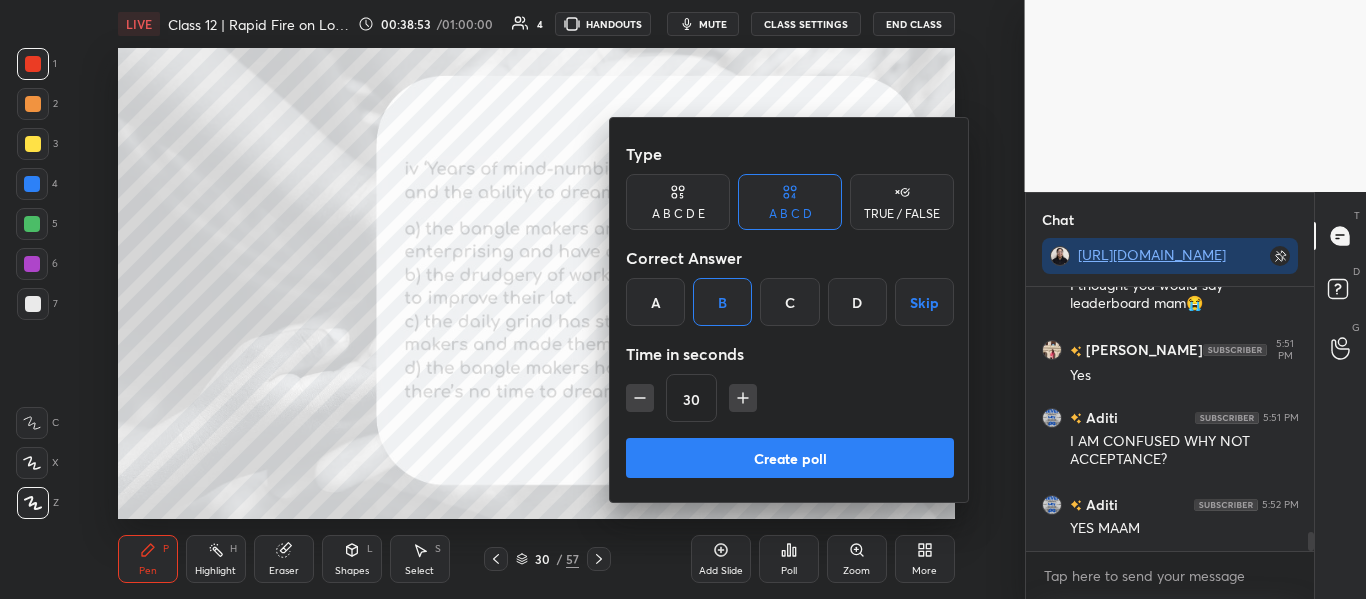 click on "Create poll" at bounding box center (790, 458) 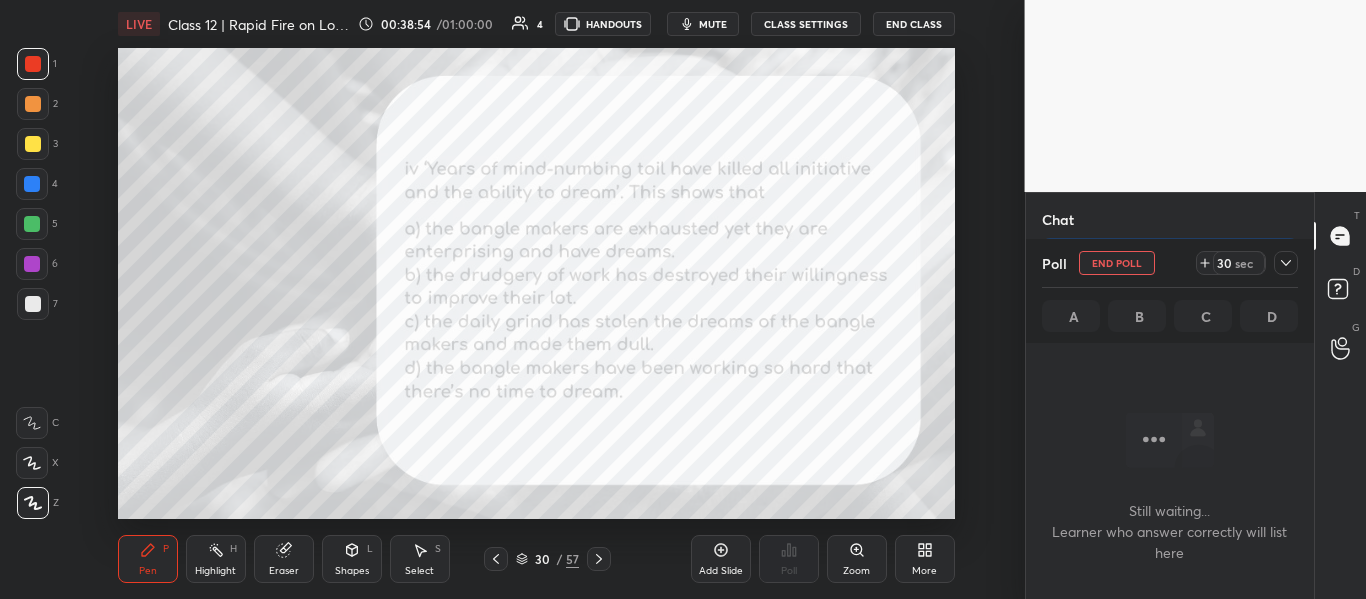scroll, scrollTop: 160, scrollLeft: 282, axis: both 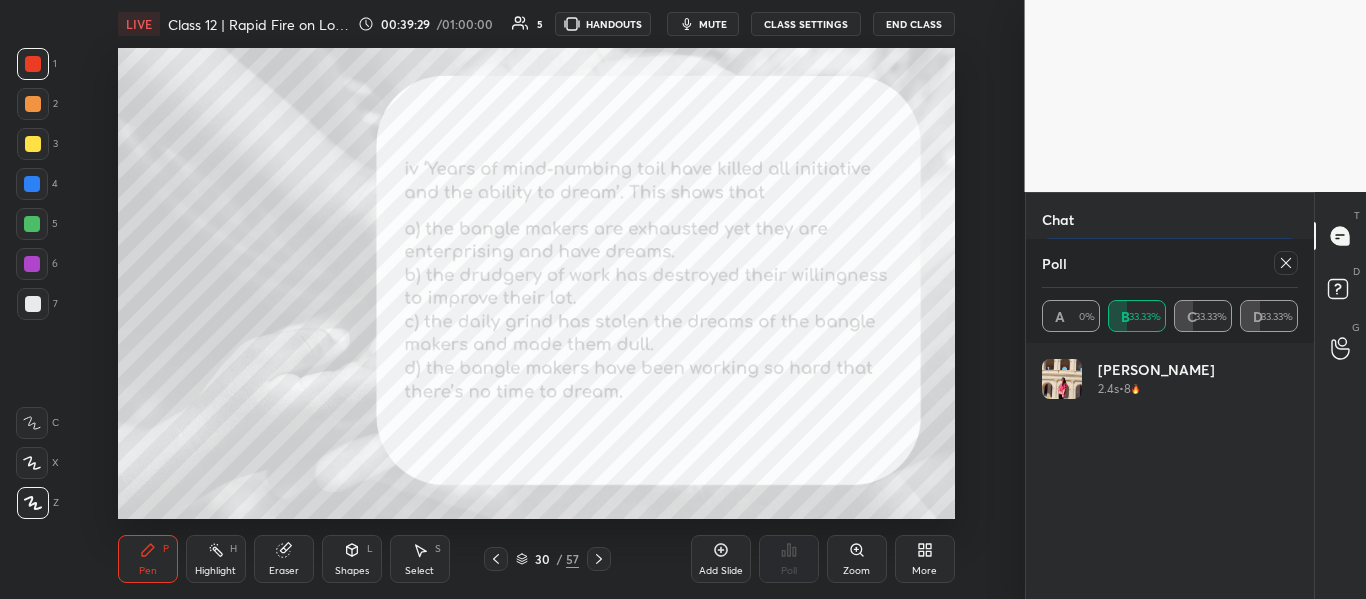 click 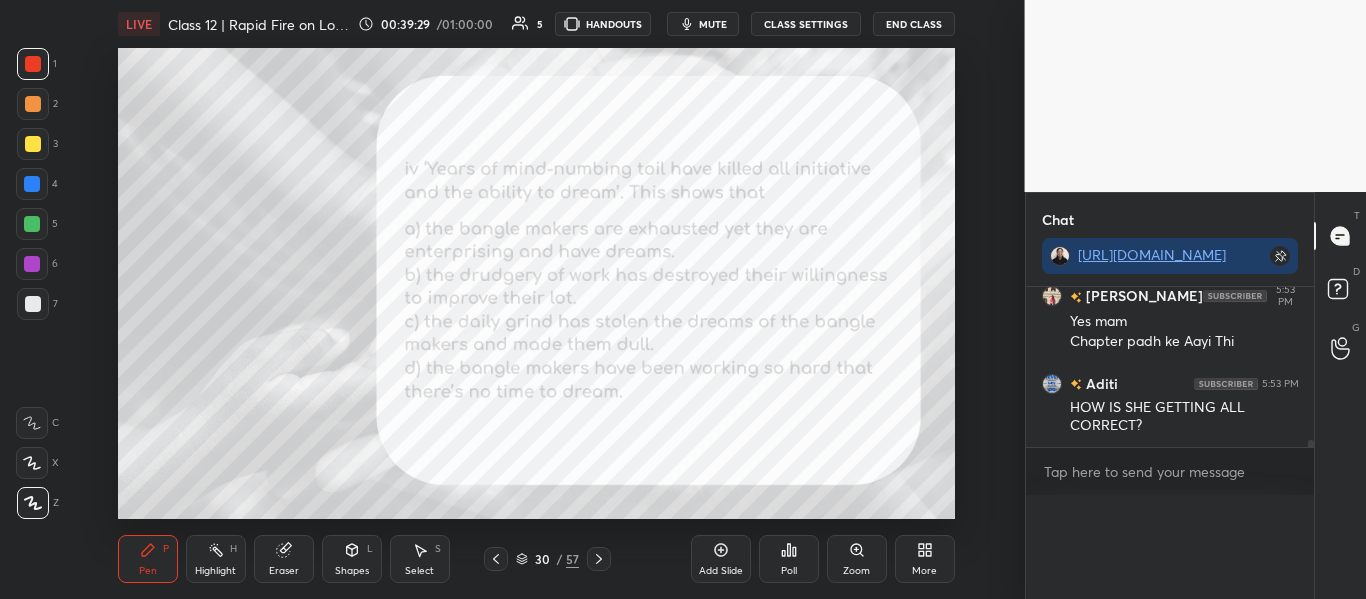 scroll, scrollTop: 0, scrollLeft: 0, axis: both 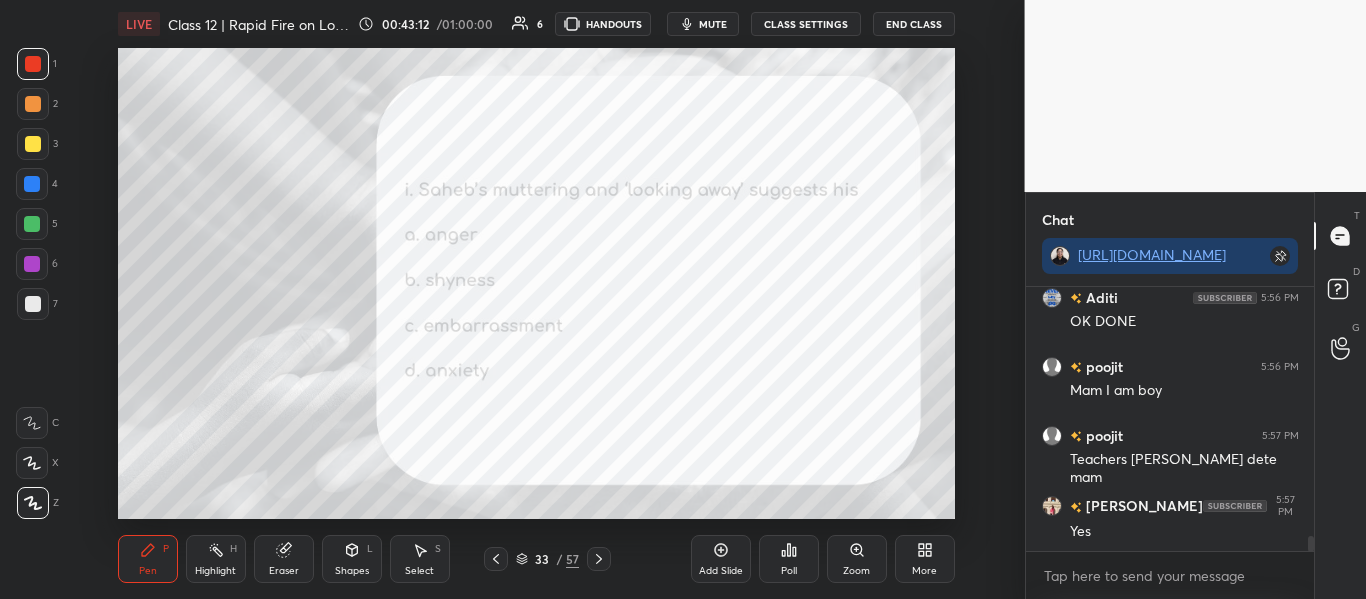 click on "Poll" at bounding box center [789, 571] 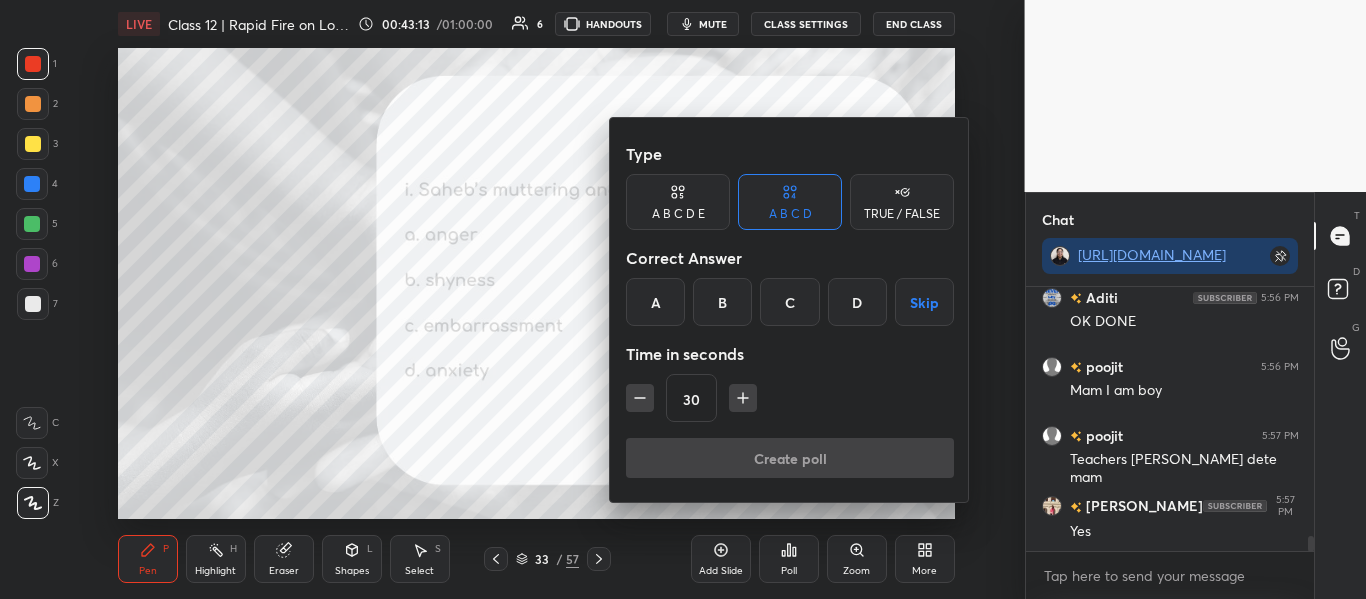 click on "C" at bounding box center [789, 302] 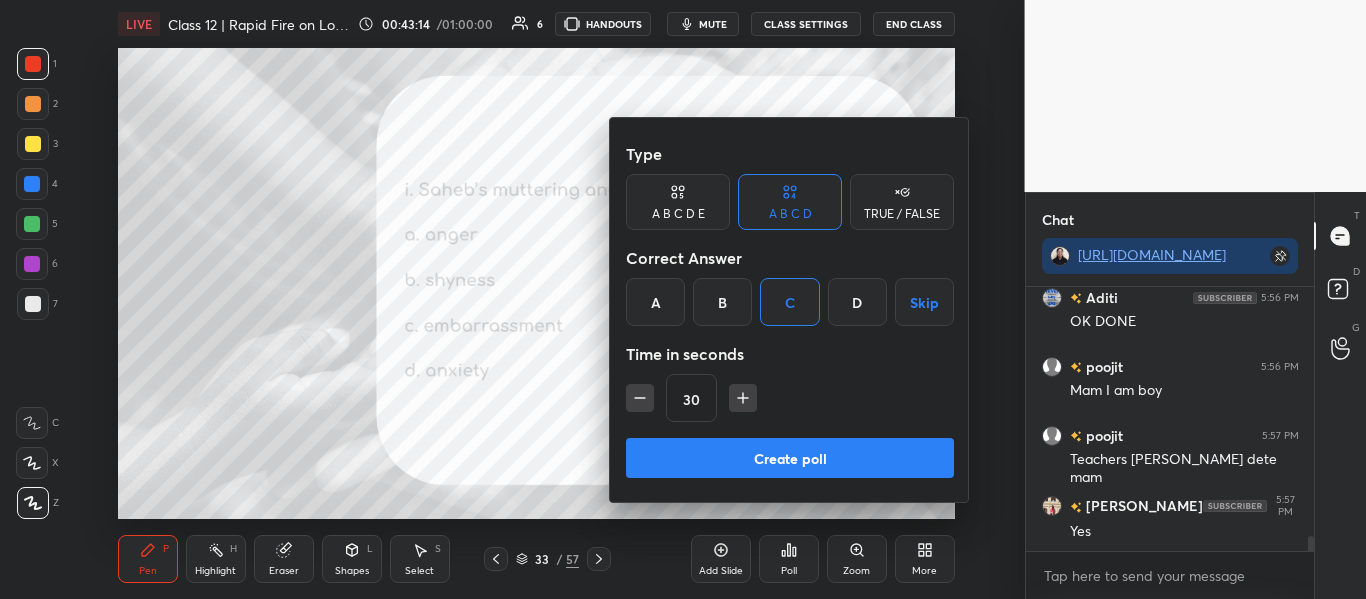 click on "Create poll" at bounding box center [790, 458] 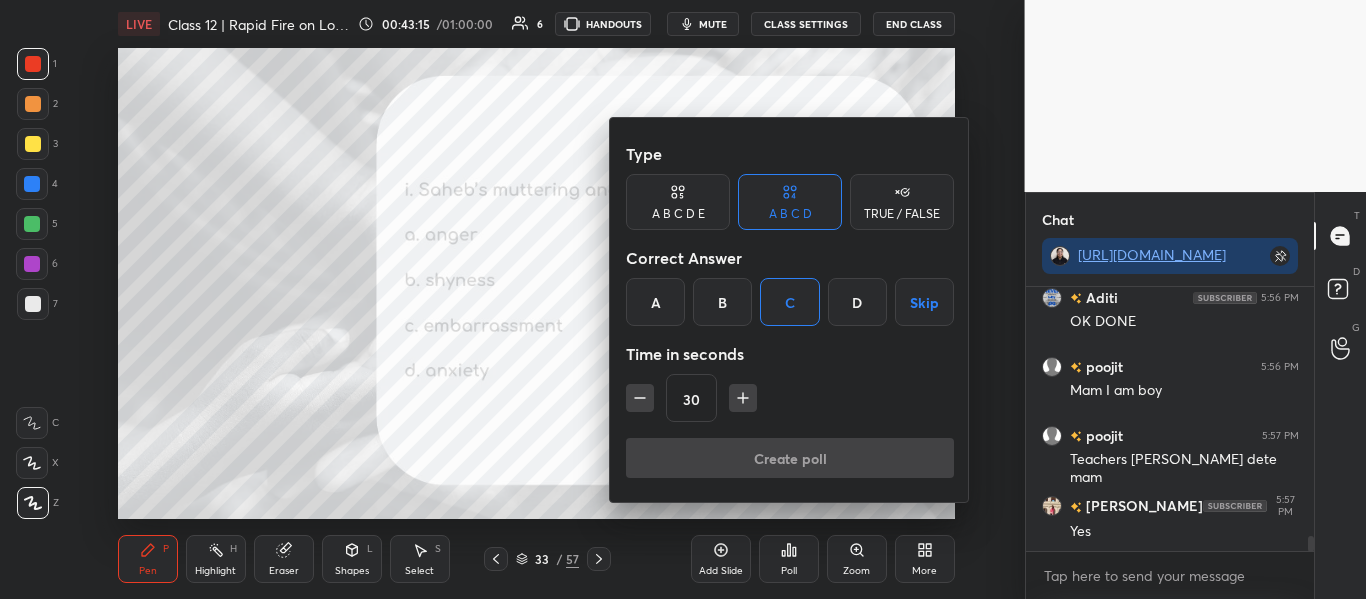 scroll, scrollTop: 216, scrollLeft: 282, axis: both 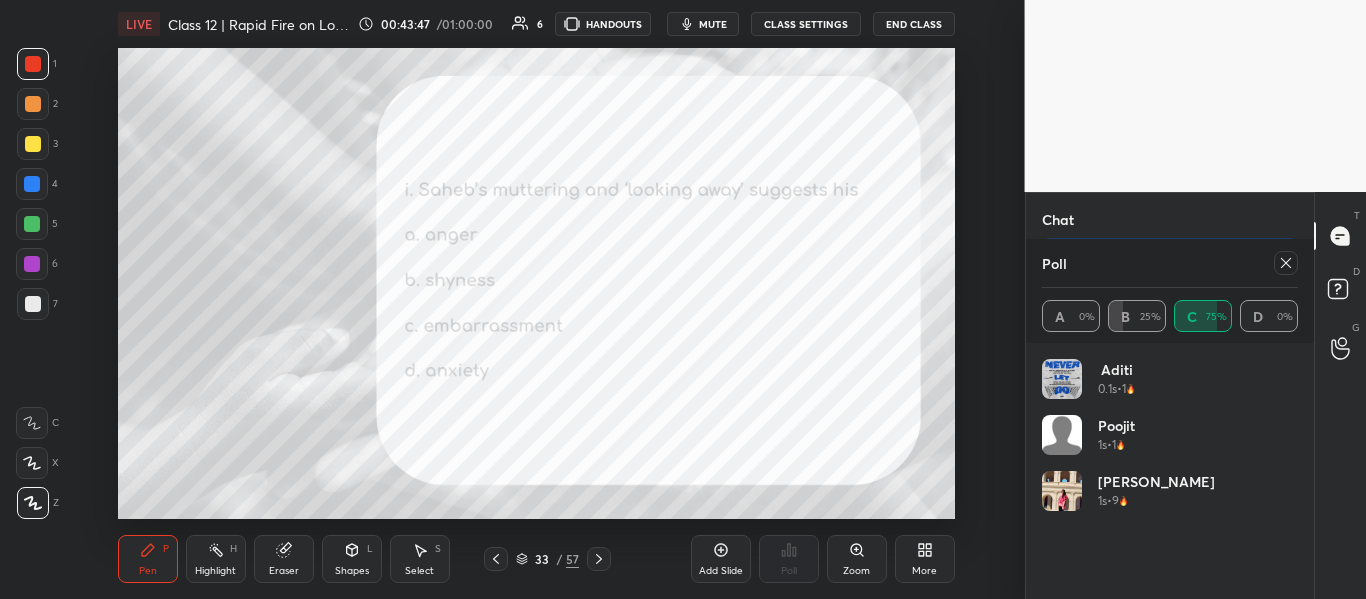 click at bounding box center (1286, 263) 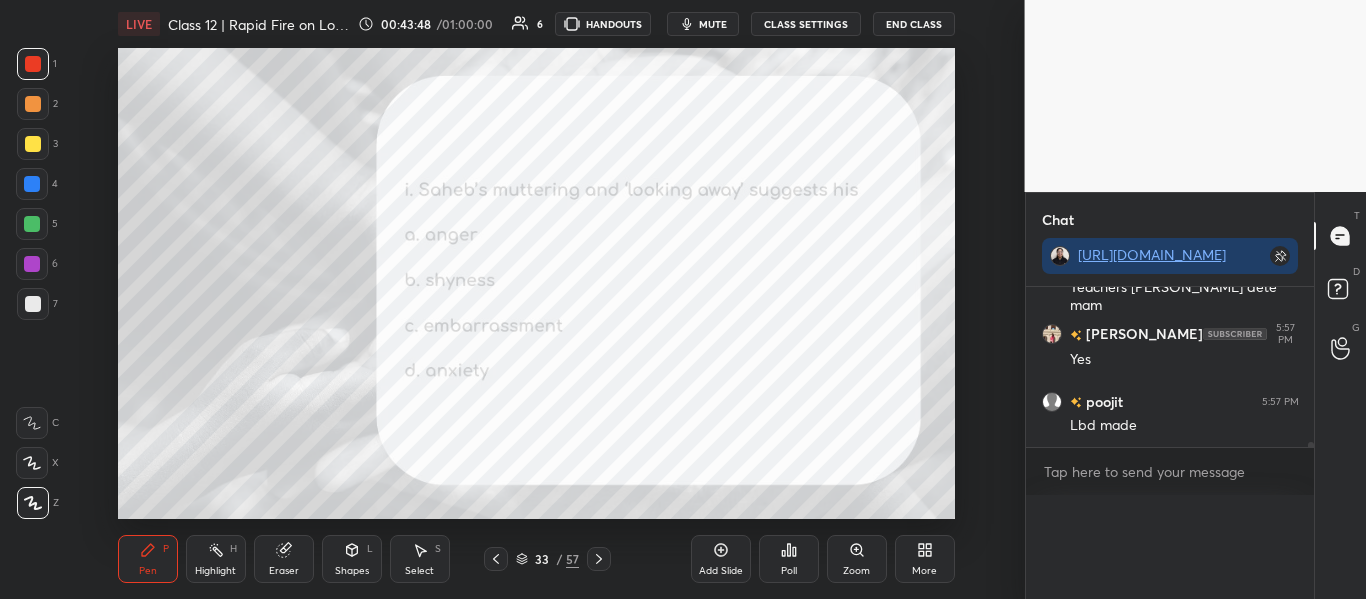 scroll, scrollTop: 0, scrollLeft: 0, axis: both 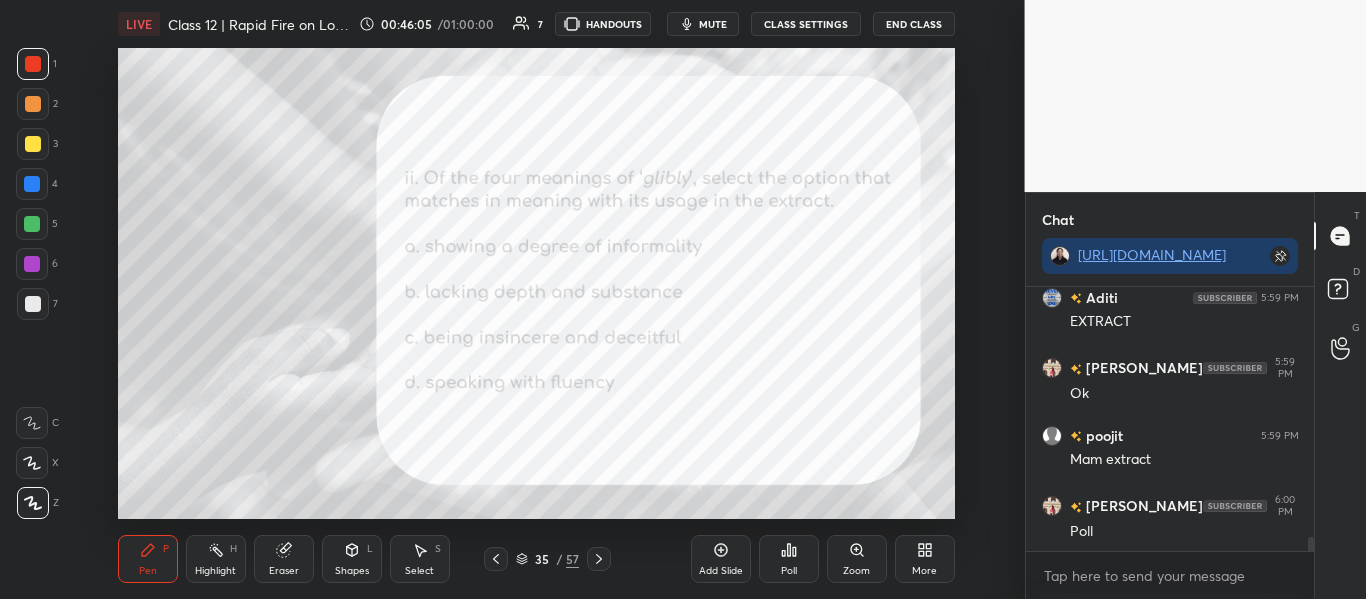 click on "Poll" at bounding box center [789, 571] 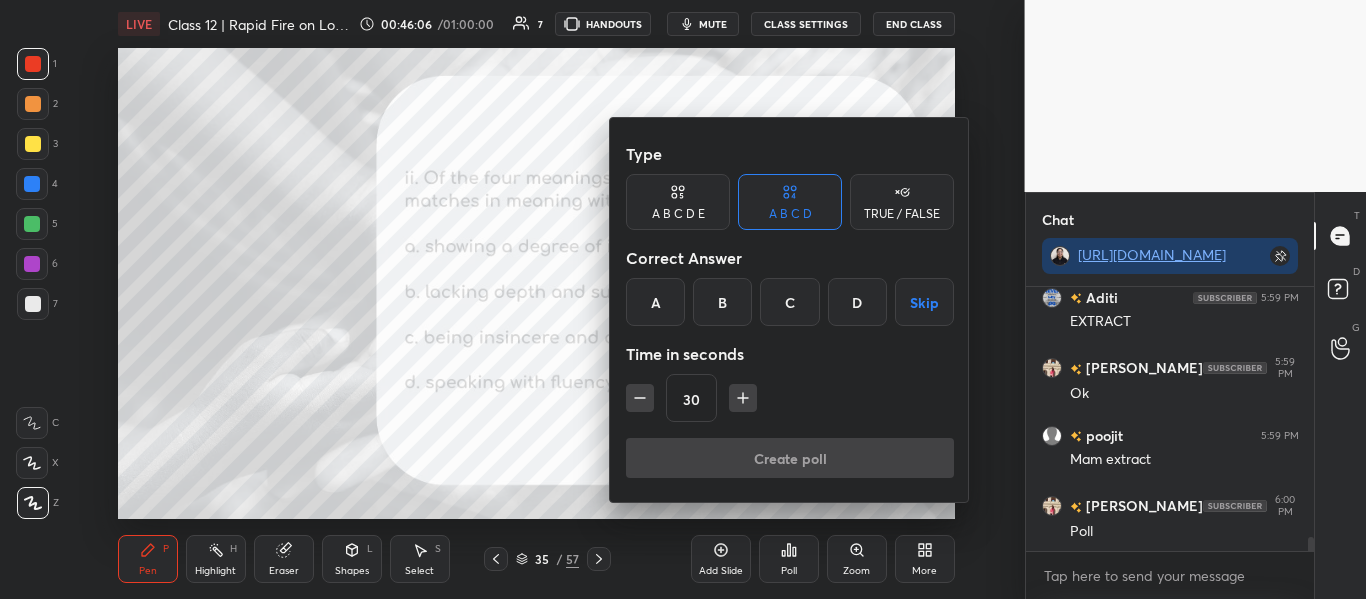 click on "B" at bounding box center (722, 302) 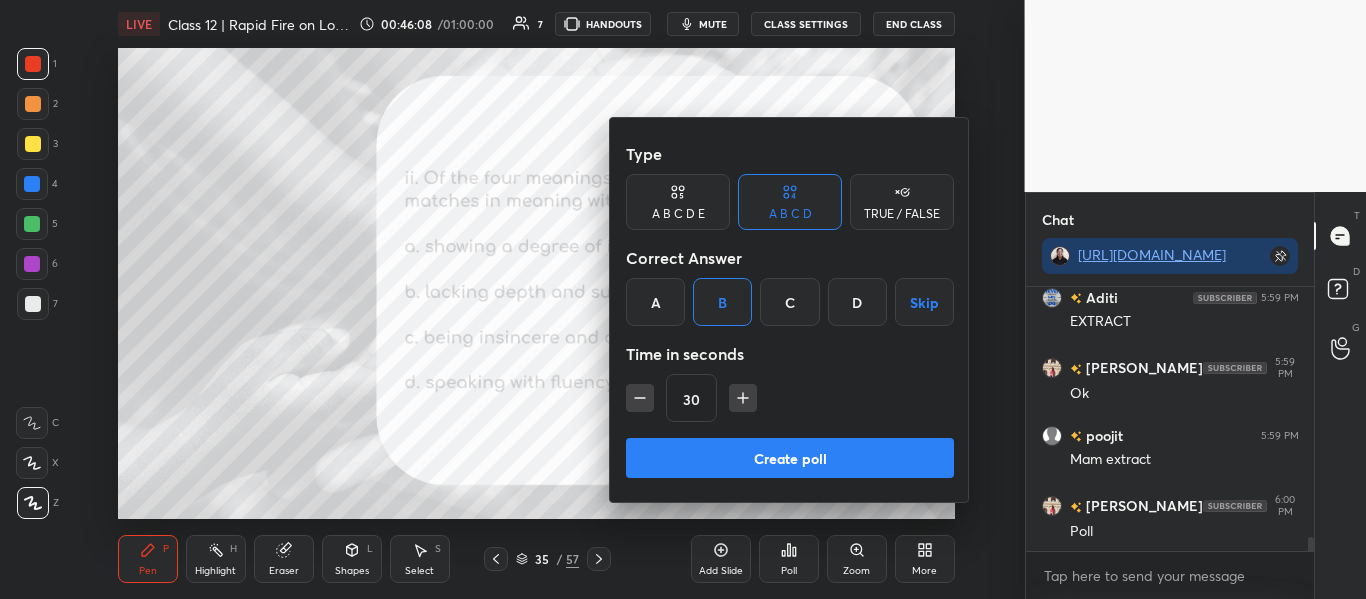 click on "Create poll" at bounding box center [790, 458] 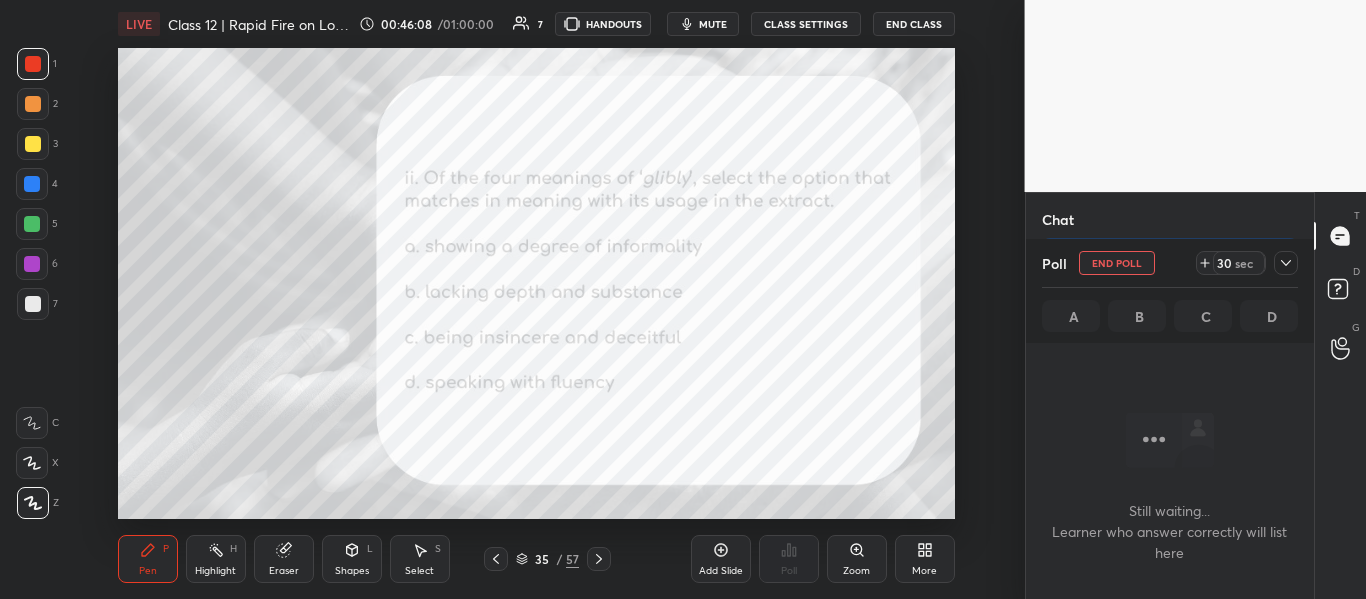 scroll, scrollTop: 216, scrollLeft: 282, axis: both 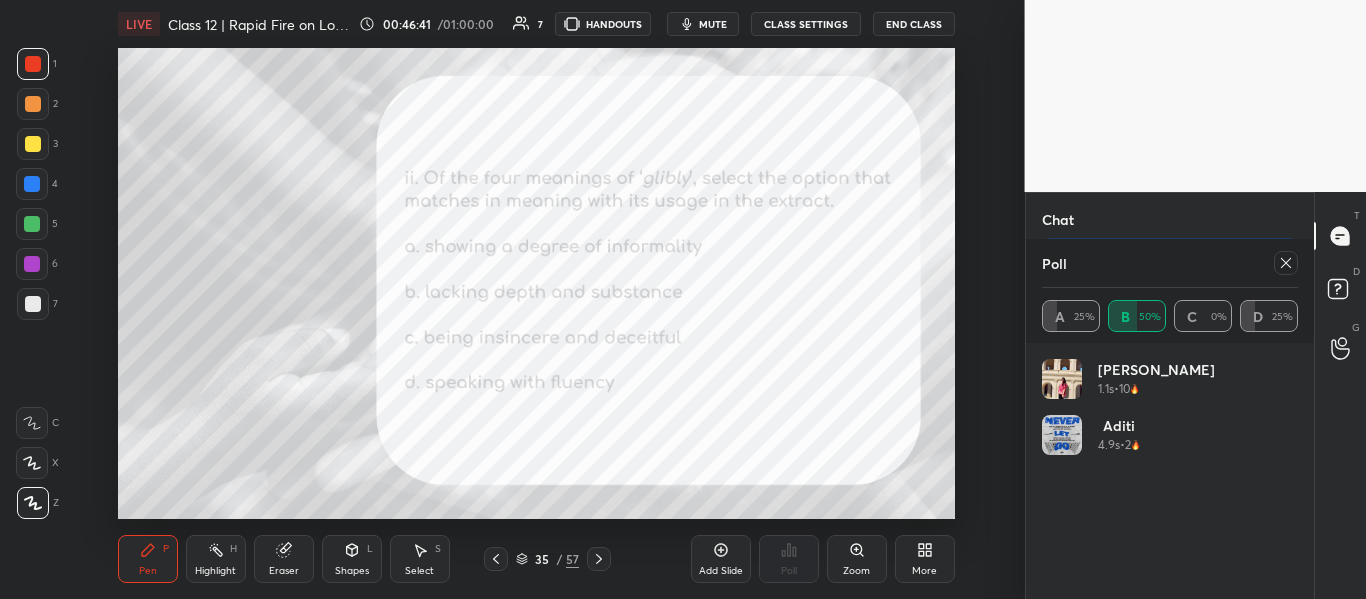 click 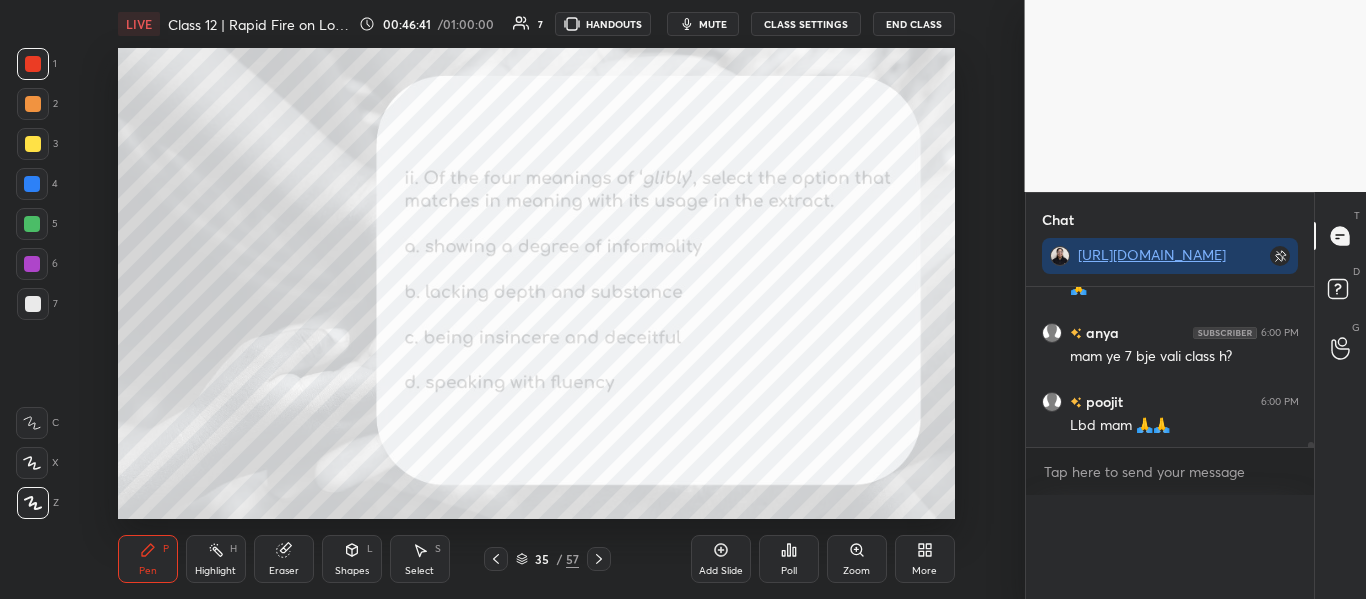 scroll, scrollTop: 0, scrollLeft: 0, axis: both 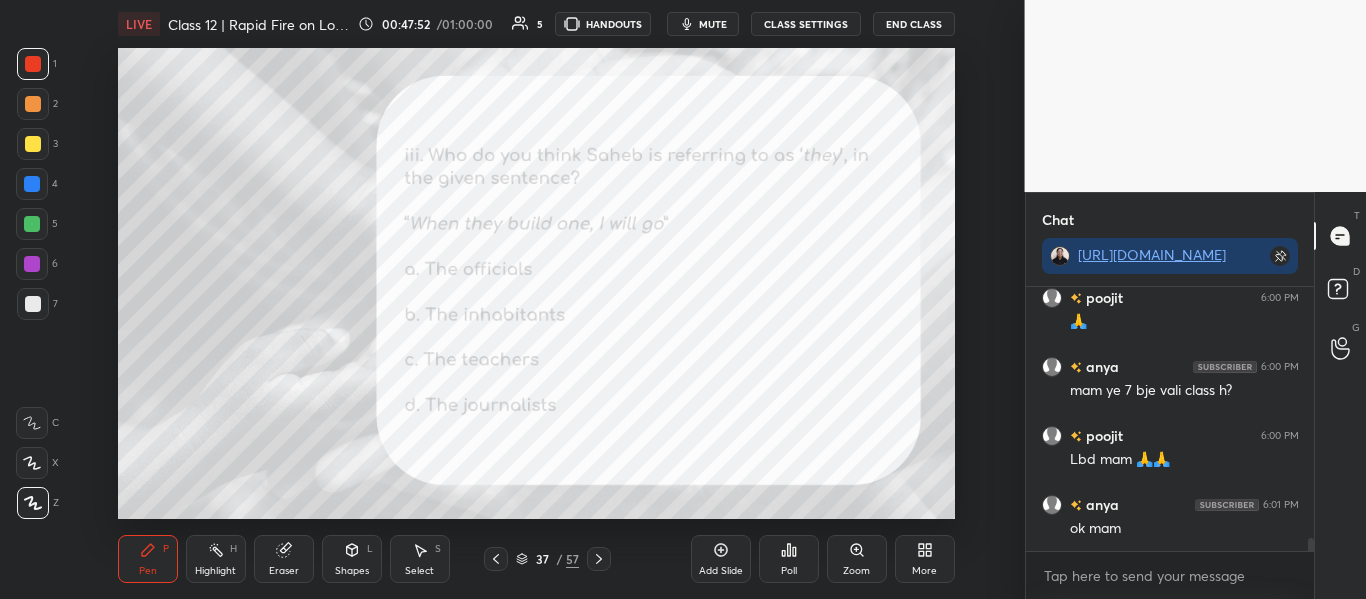 click on "Poll" at bounding box center (789, 559) 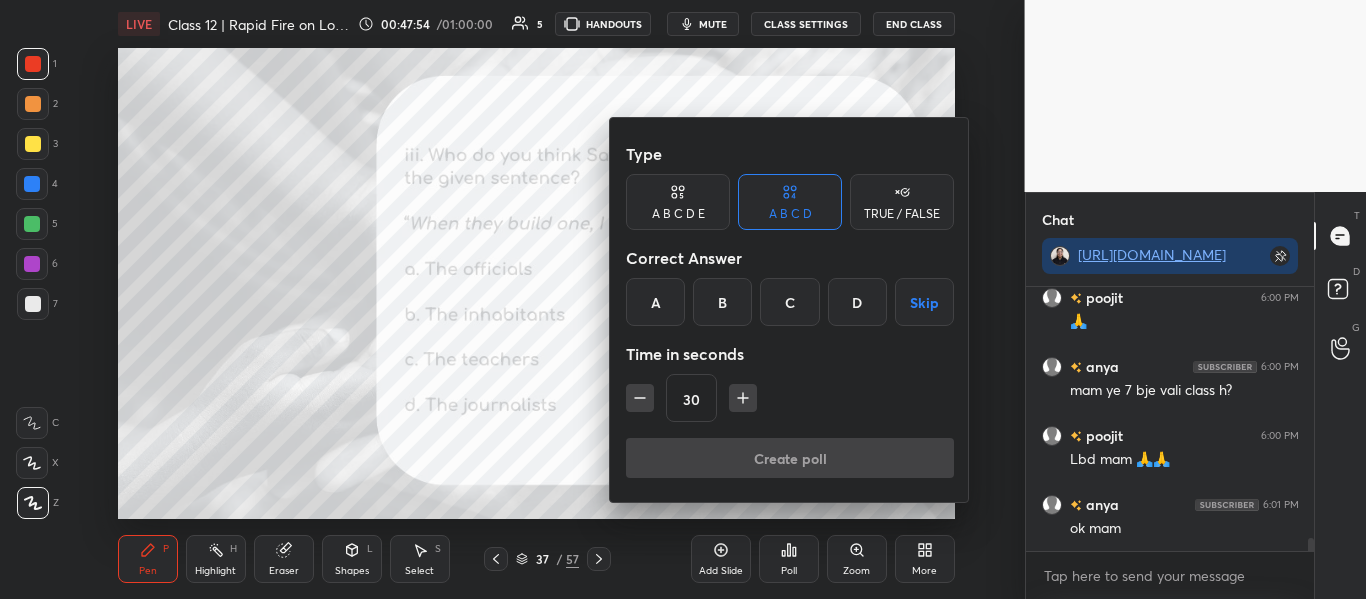 click on "A" at bounding box center (655, 302) 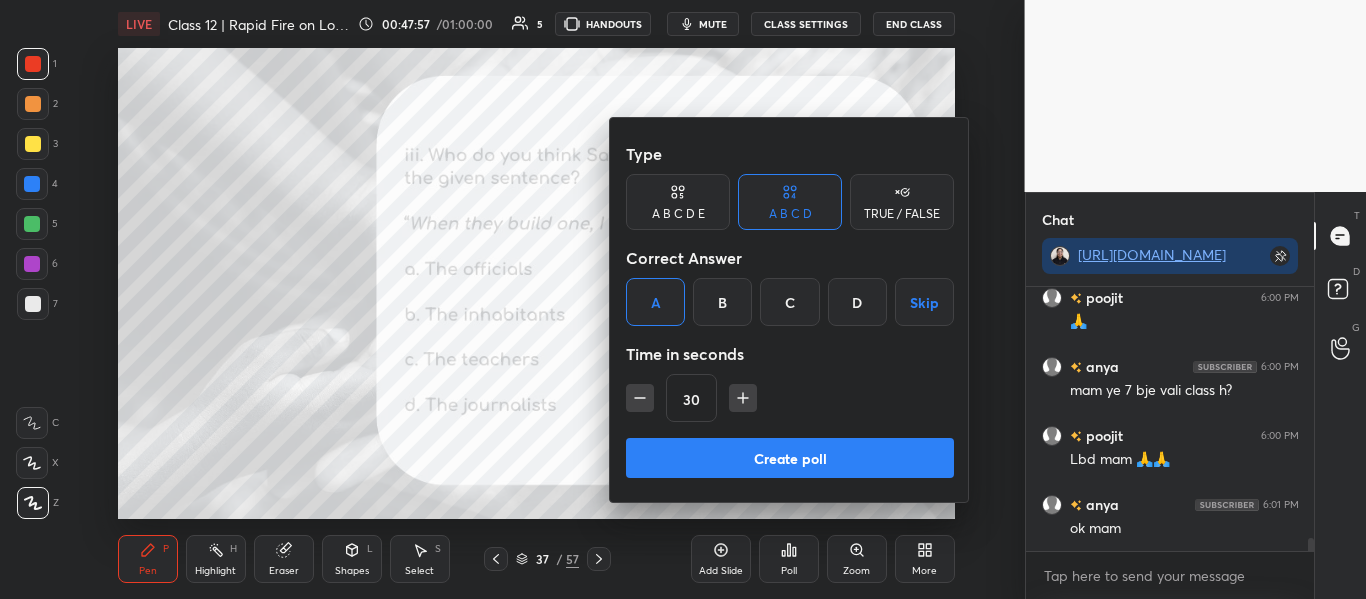 click on "Create poll" at bounding box center (790, 458) 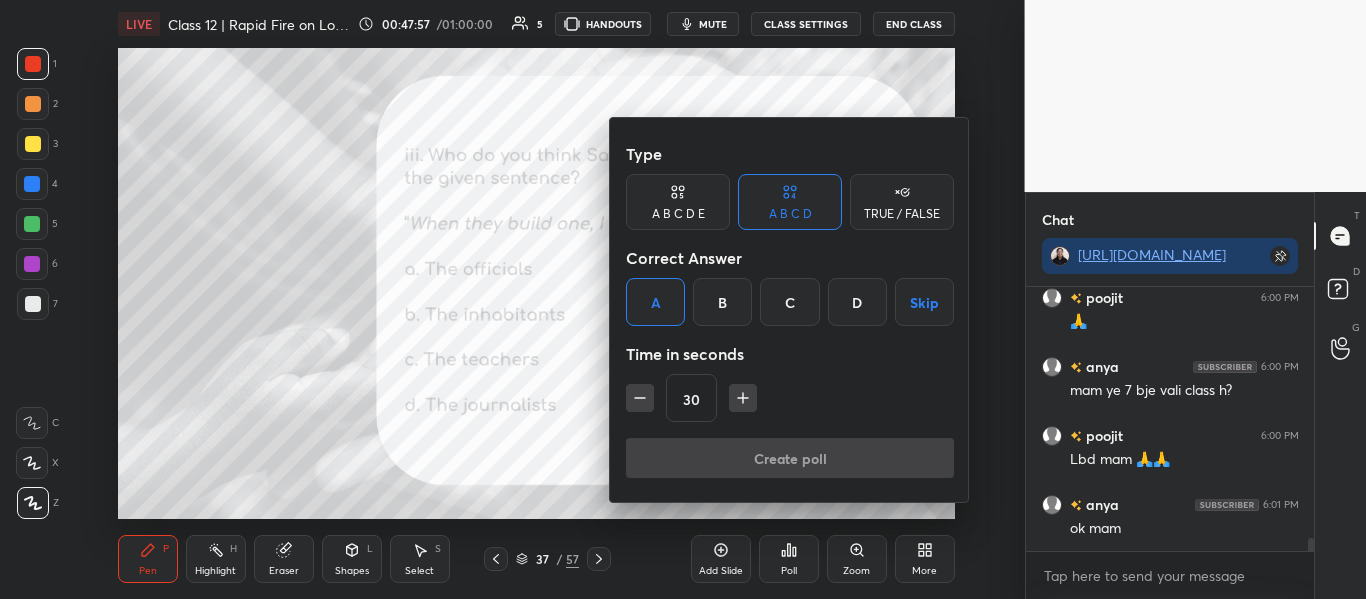 scroll, scrollTop: 216, scrollLeft: 282, axis: both 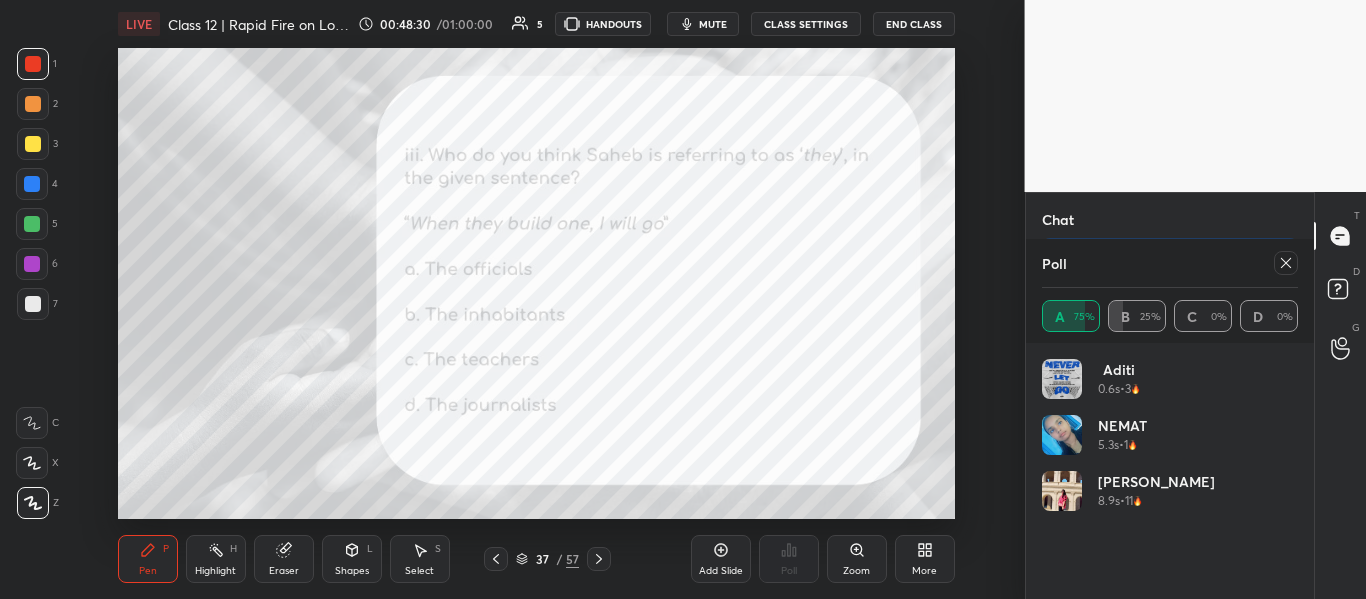 click at bounding box center (1286, 263) 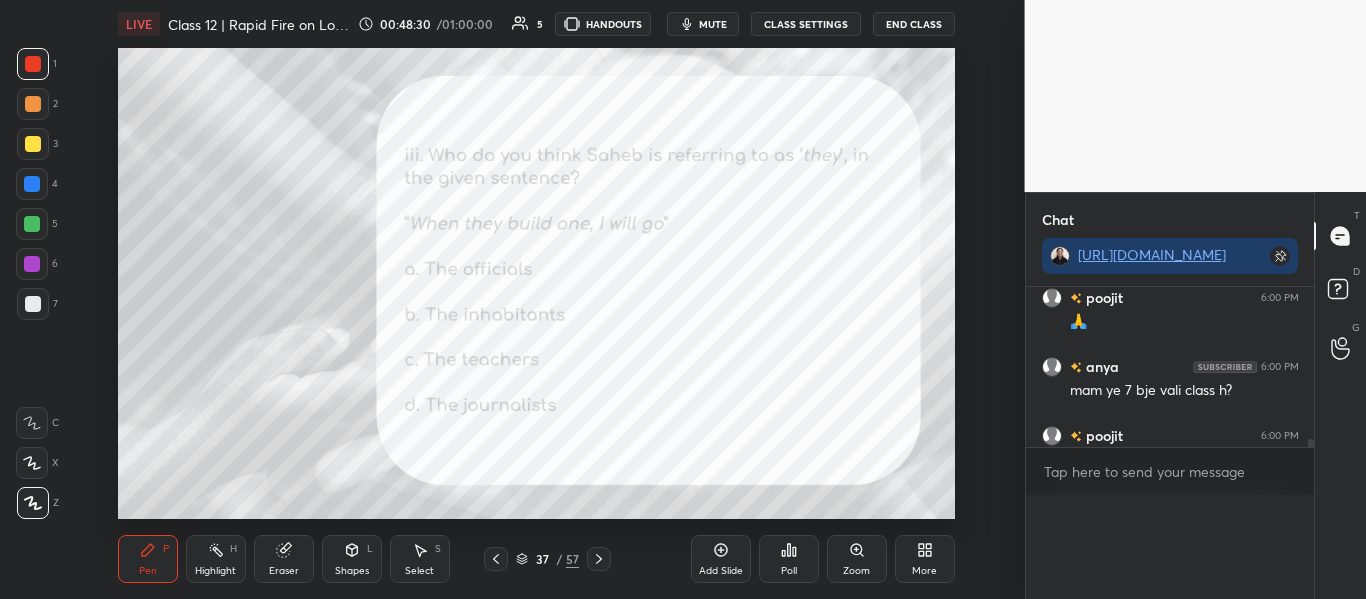 scroll, scrollTop: 0, scrollLeft: 0, axis: both 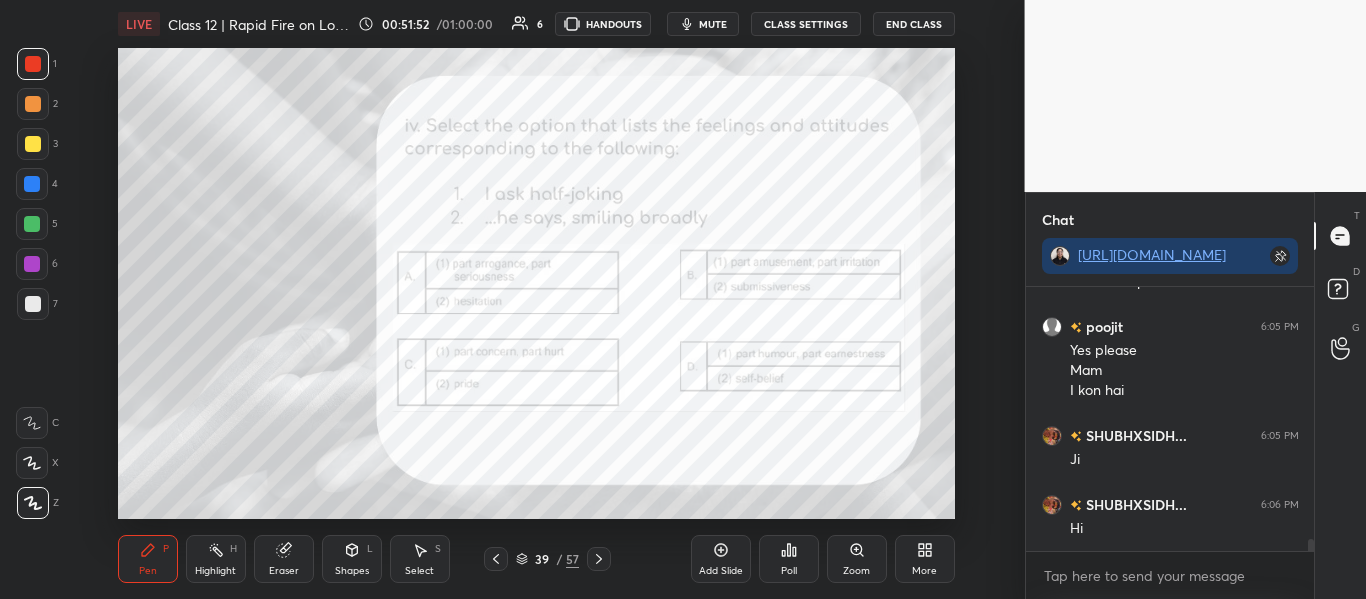 click on "Poll" at bounding box center (789, 571) 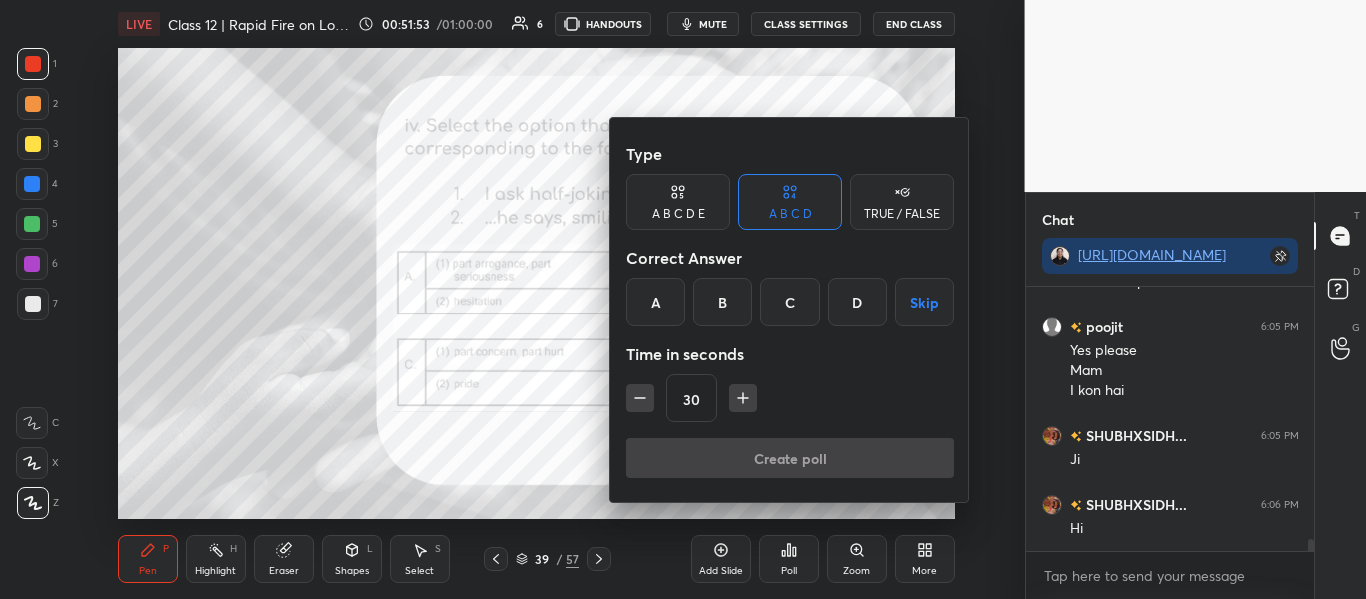 click on "D" at bounding box center (857, 302) 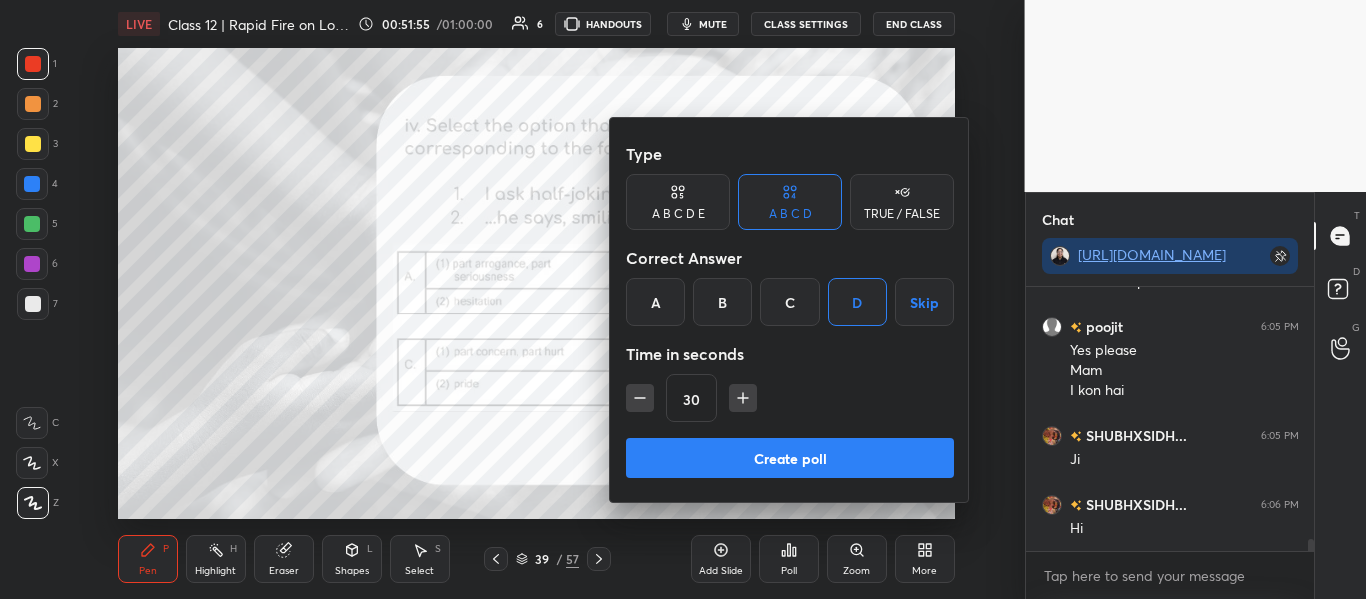 click on "Create poll" at bounding box center [790, 458] 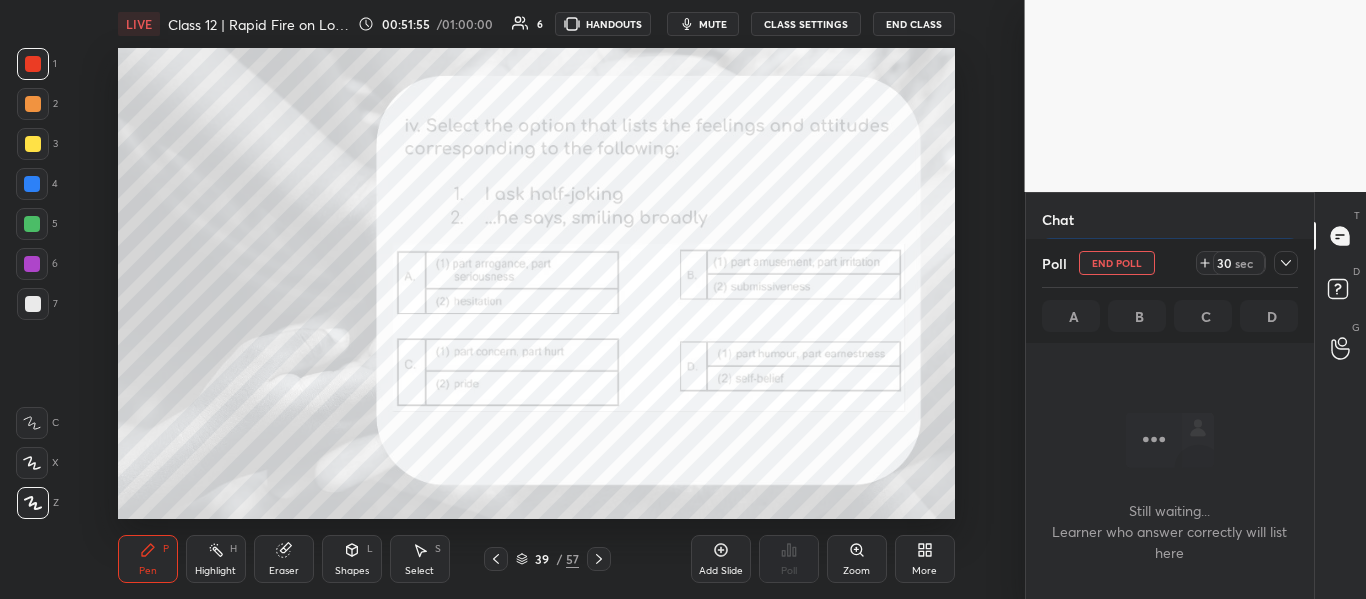 scroll, scrollTop: 226, scrollLeft: 282, axis: both 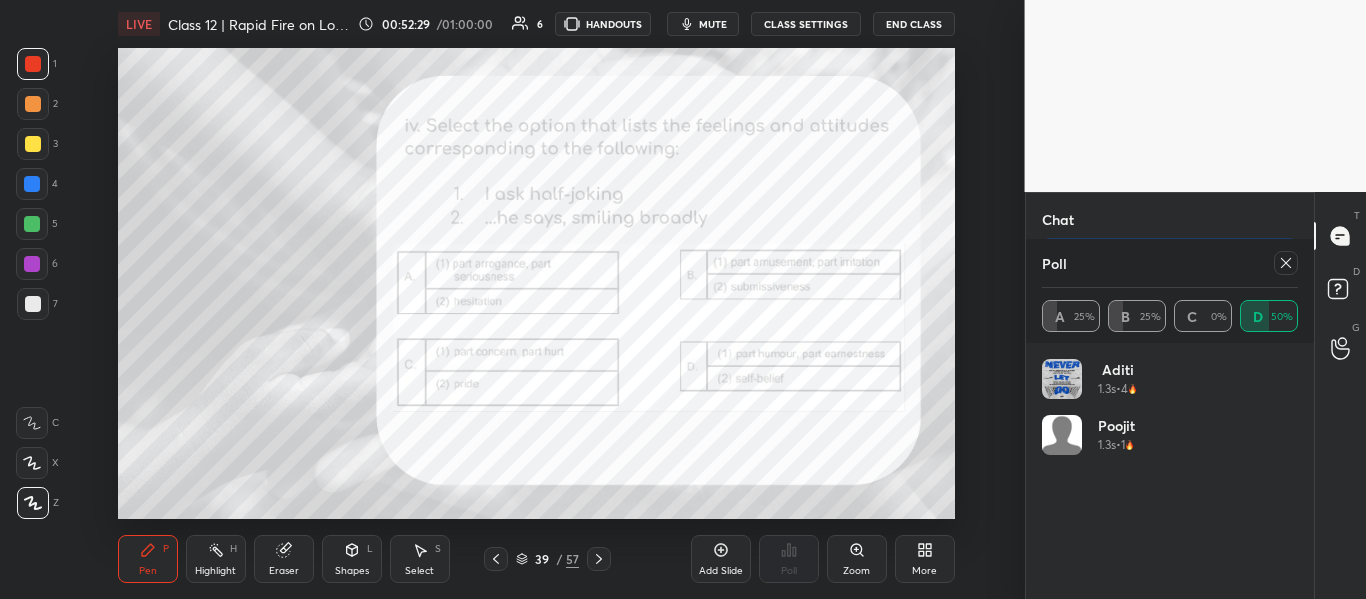 click 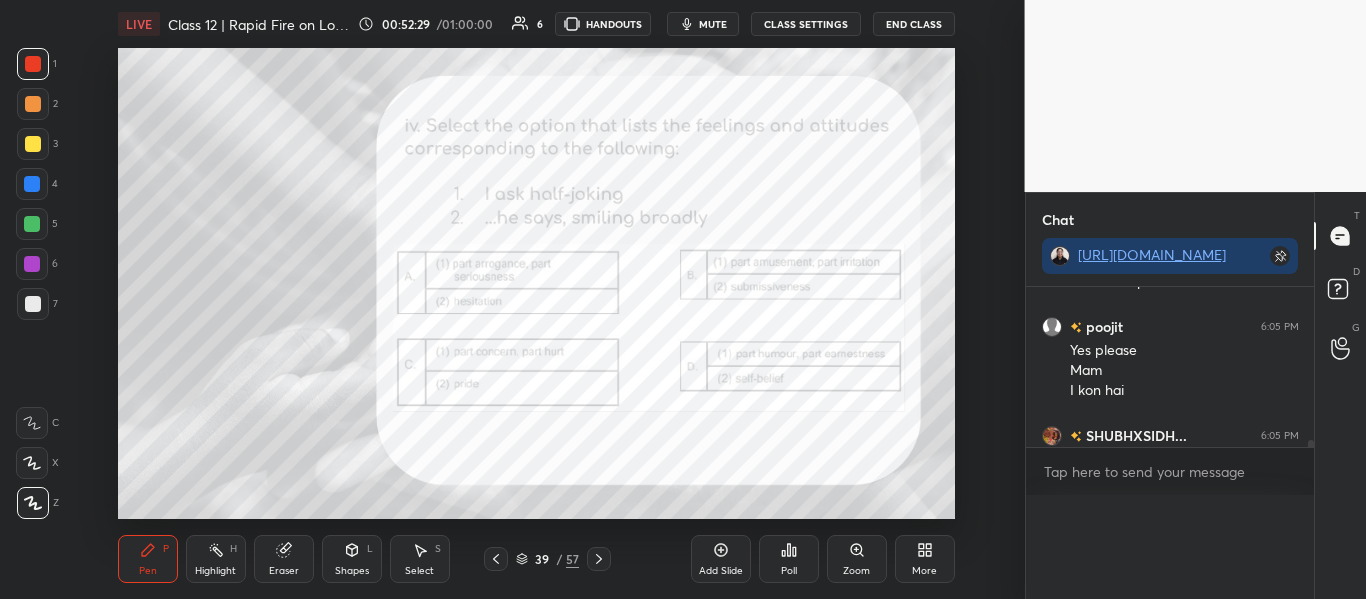 scroll, scrollTop: 0, scrollLeft: 0, axis: both 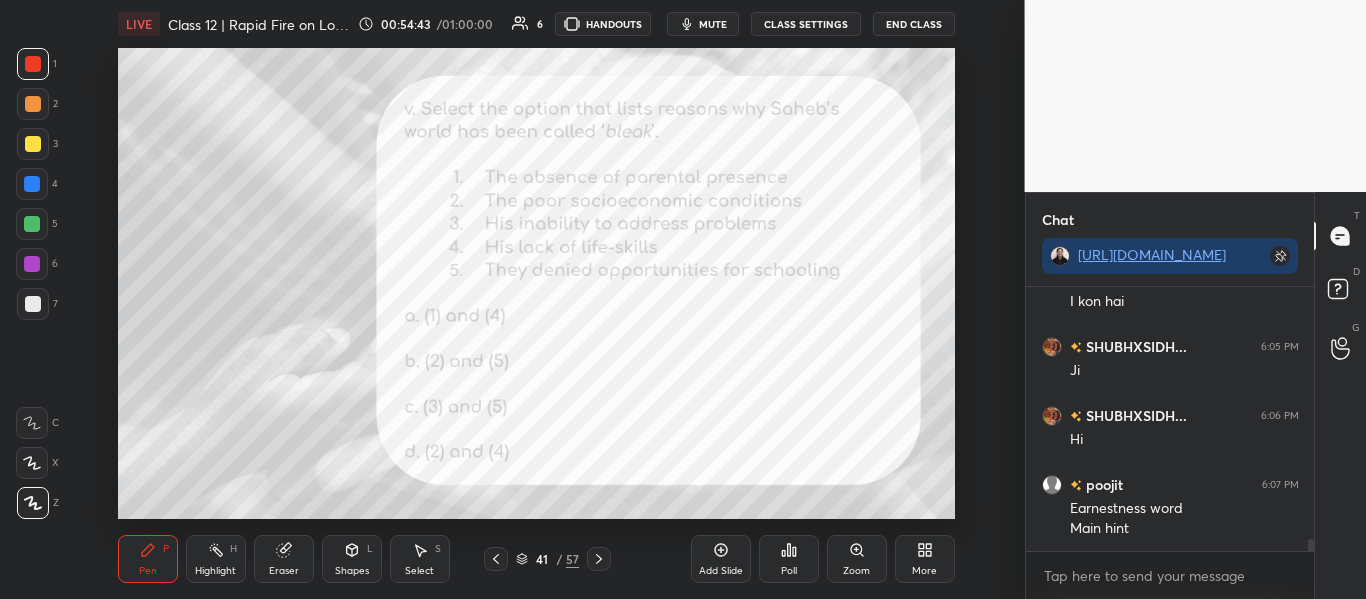 click on "Poll" at bounding box center [789, 571] 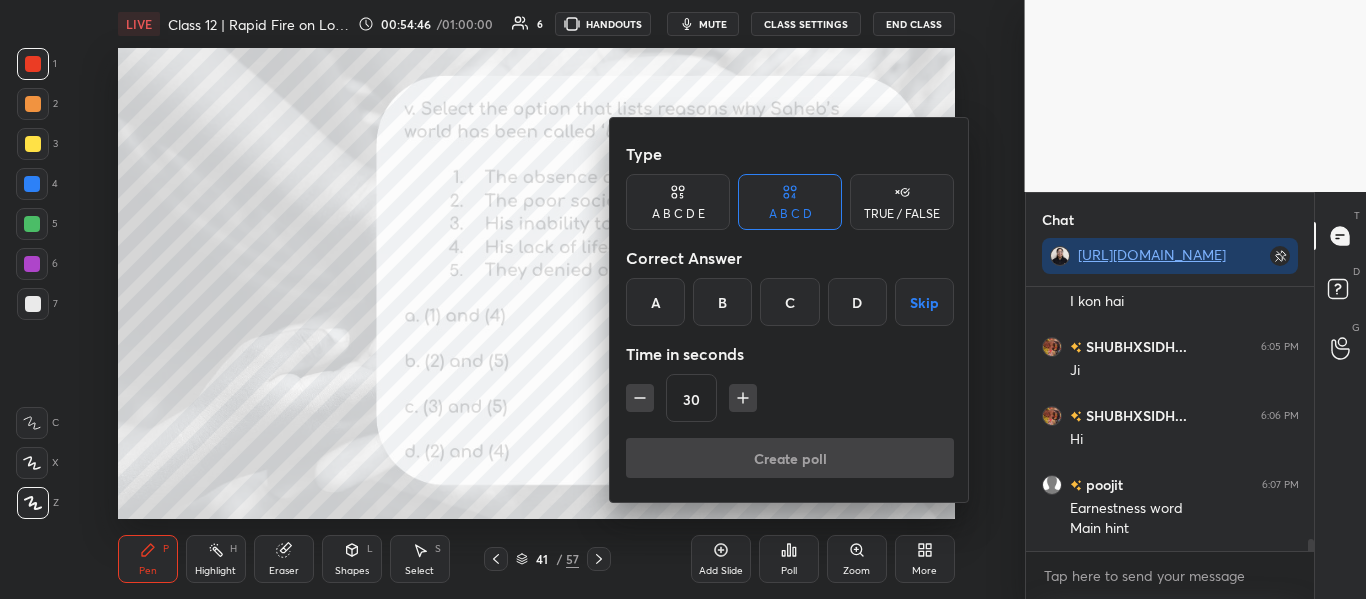 click on "B" at bounding box center (722, 302) 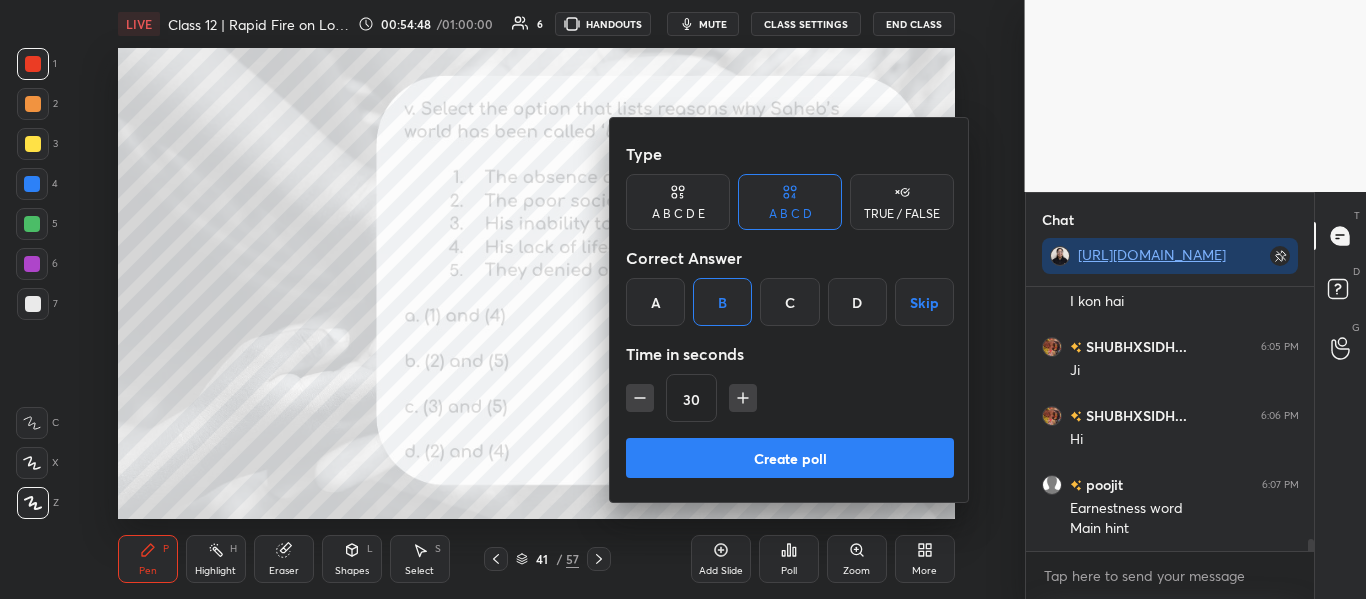 click on "Create poll" at bounding box center (790, 458) 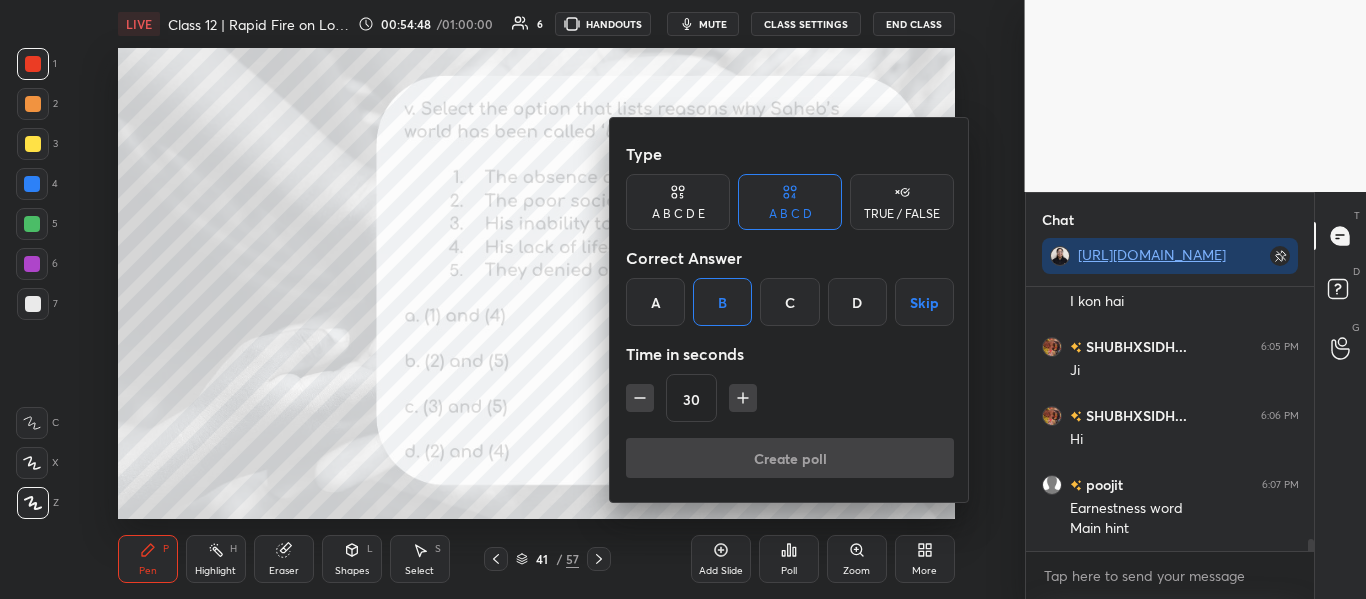 scroll, scrollTop: 216, scrollLeft: 282, axis: both 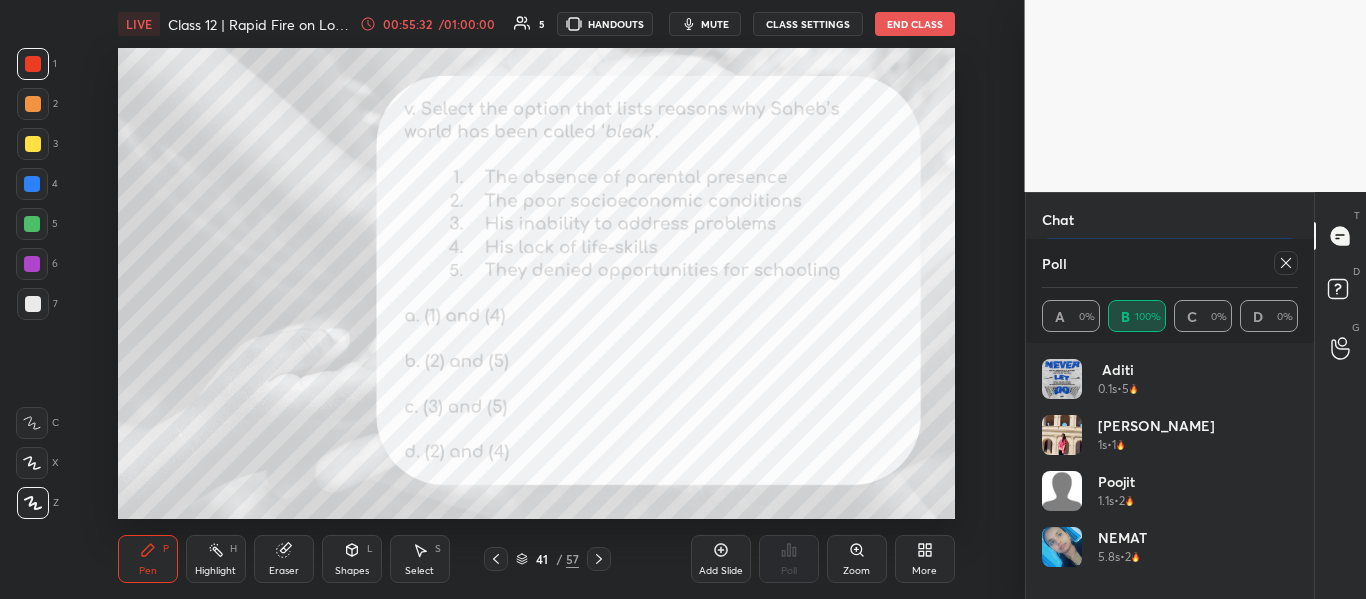 click 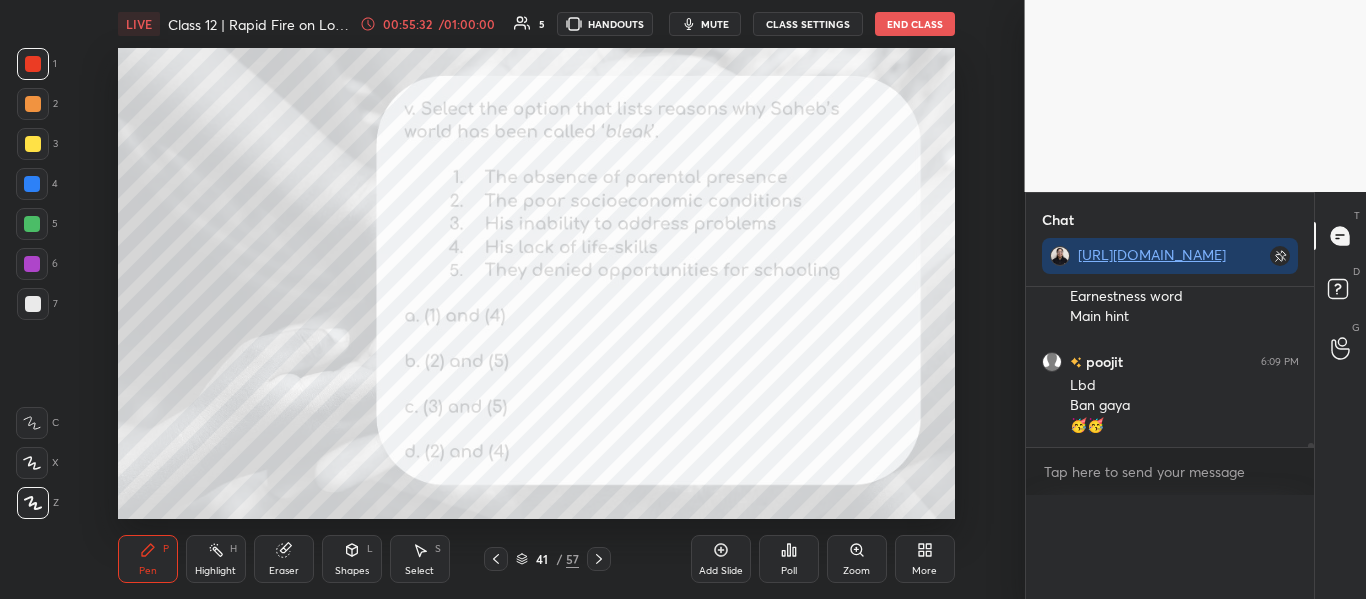 scroll, scrollTop: 0, scrollLeft: 0, axis: both 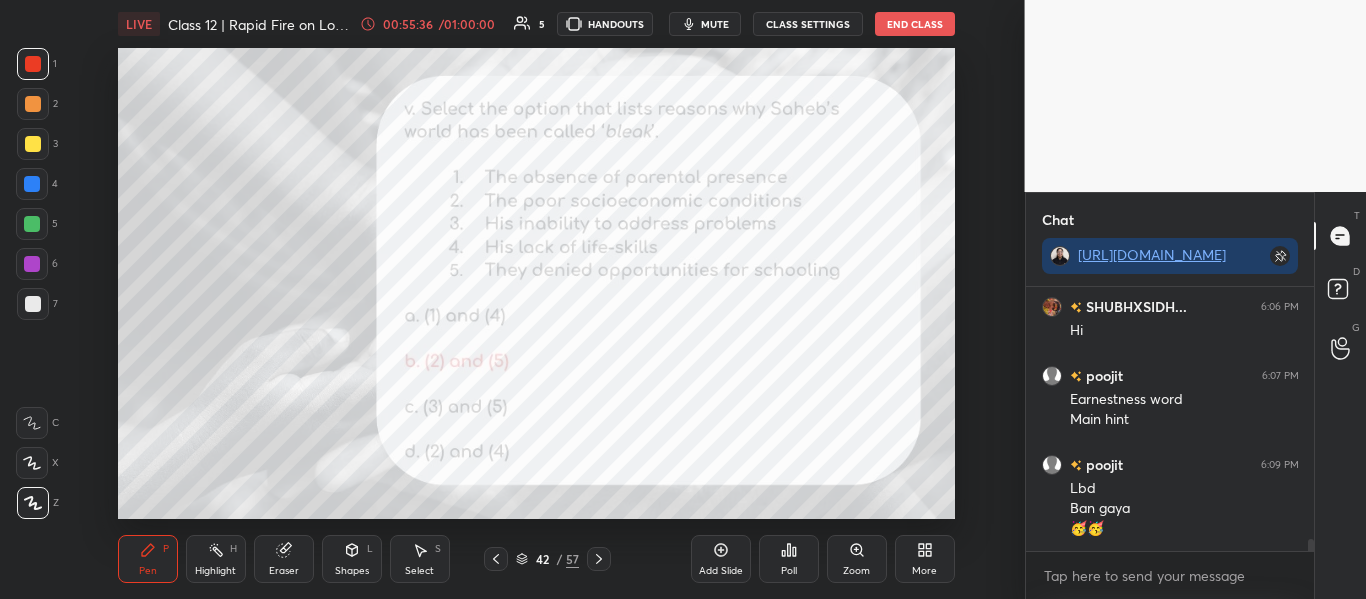 click on "Poll" at bounding box center (789, 559) 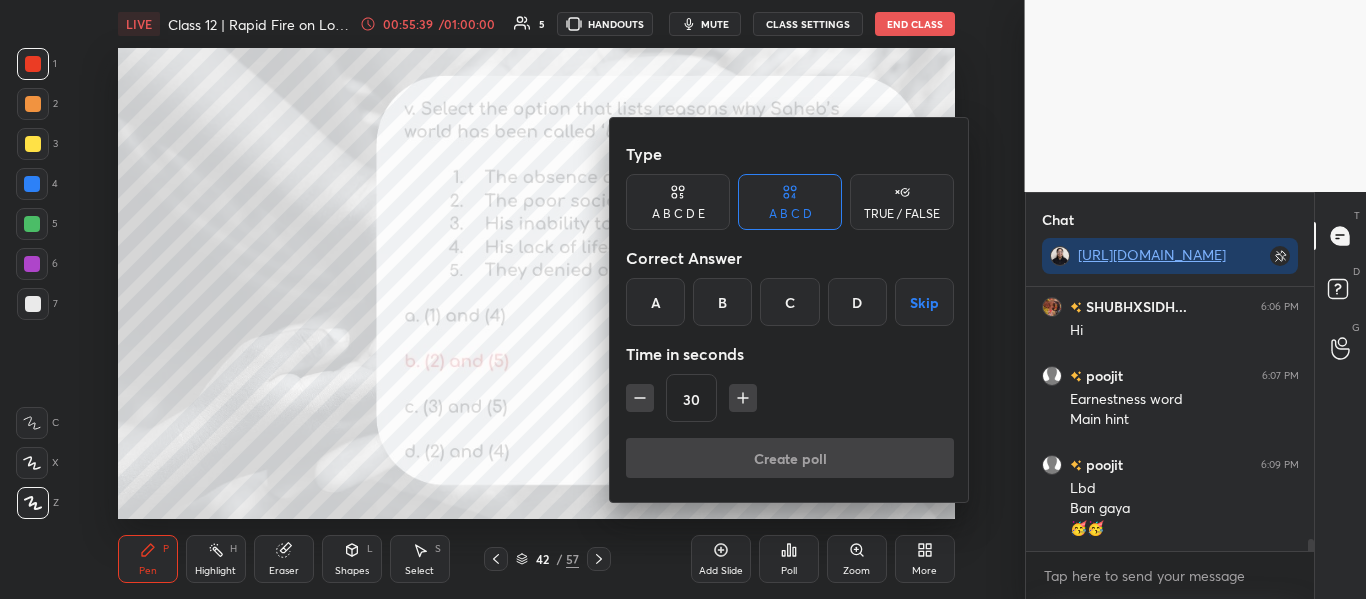 click at bounding box center [683, 299] 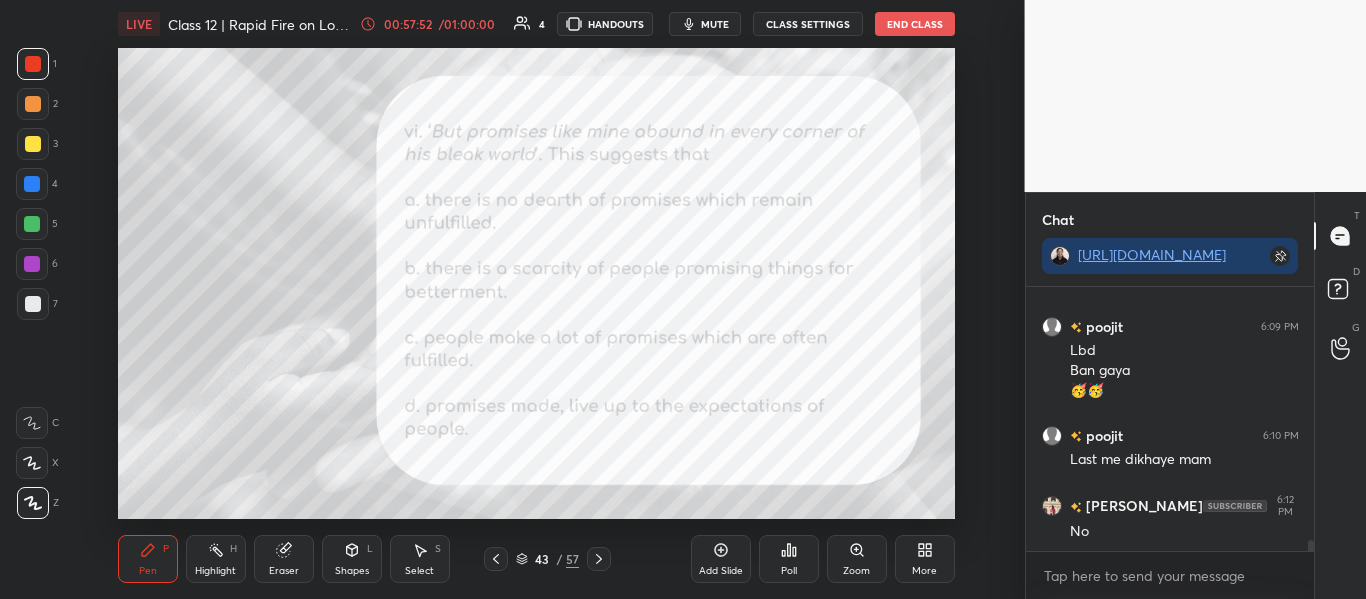 scroll, scrollTop: 5943, scrollLeft: 0, axis: vertical 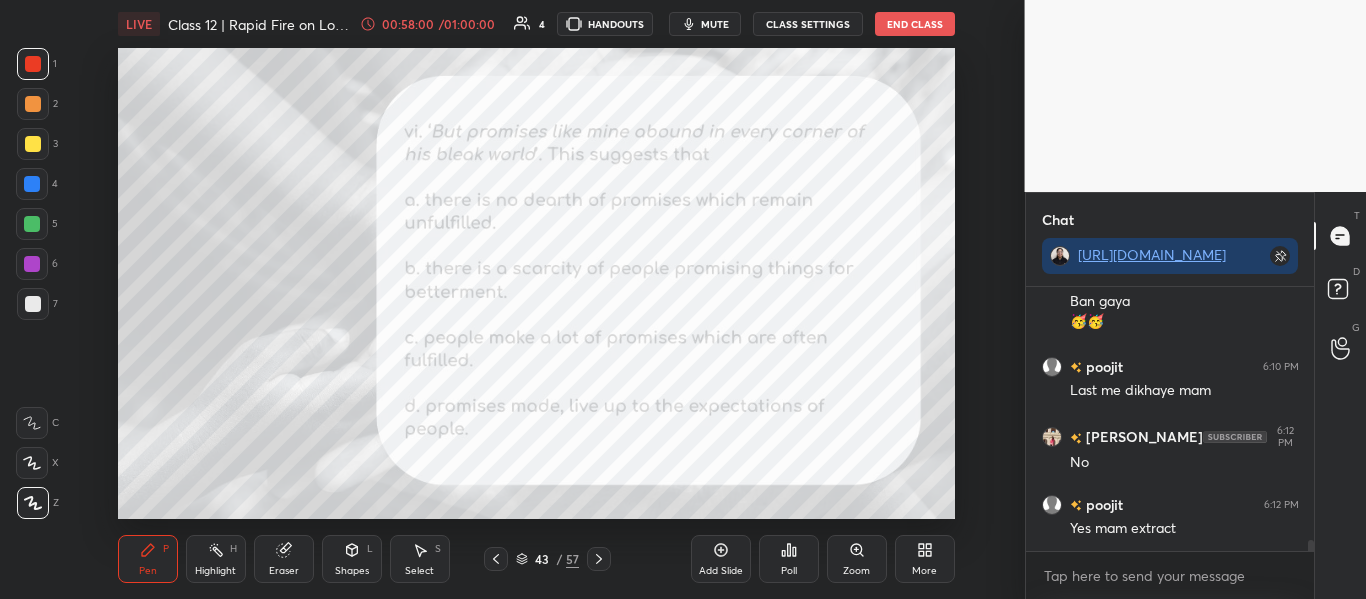click 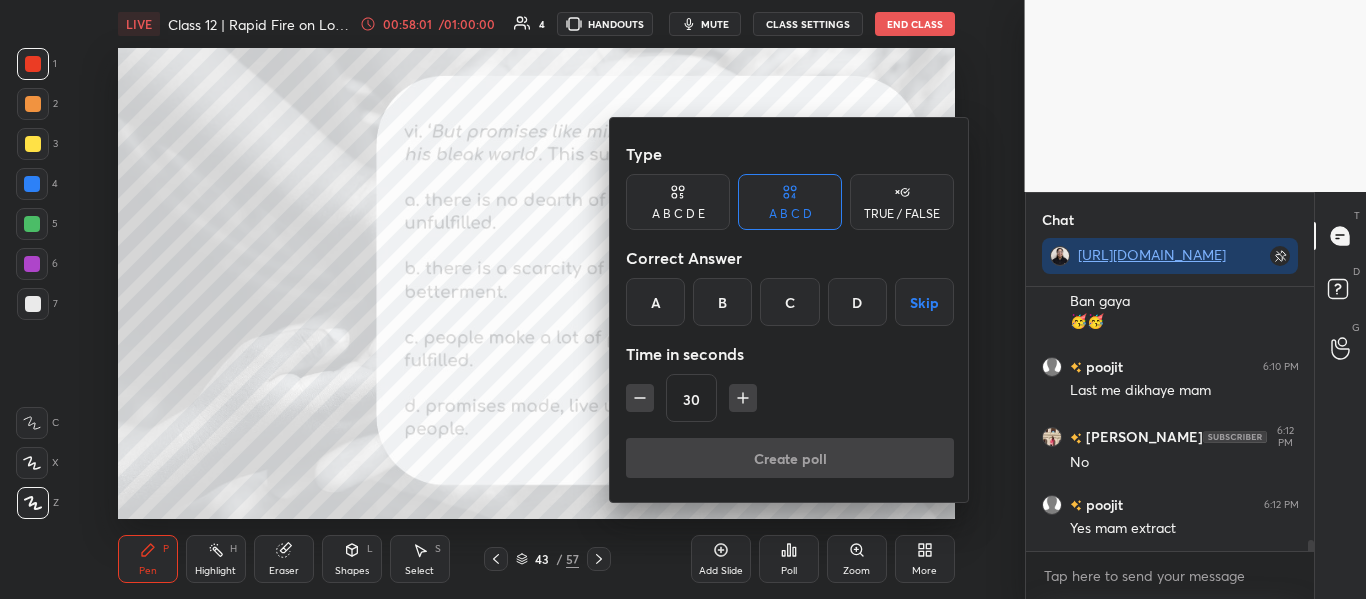 click on "A" at bounding box center [655, 302] 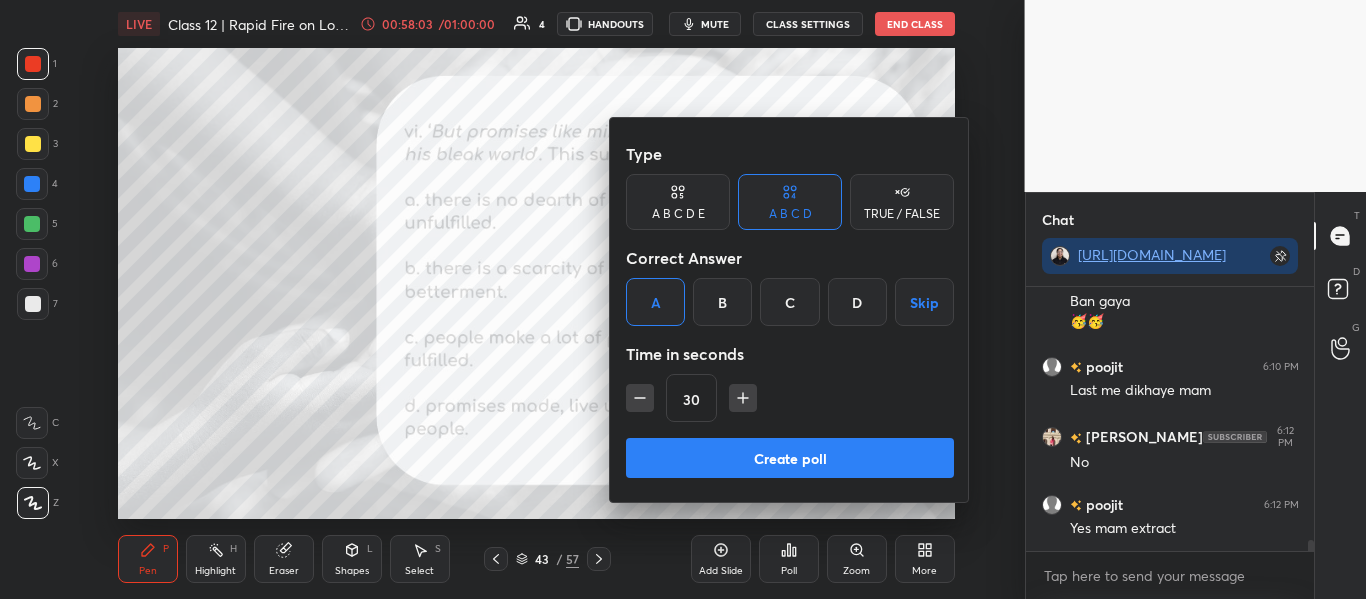click on "Create poll" at bounding box center [790, 458] 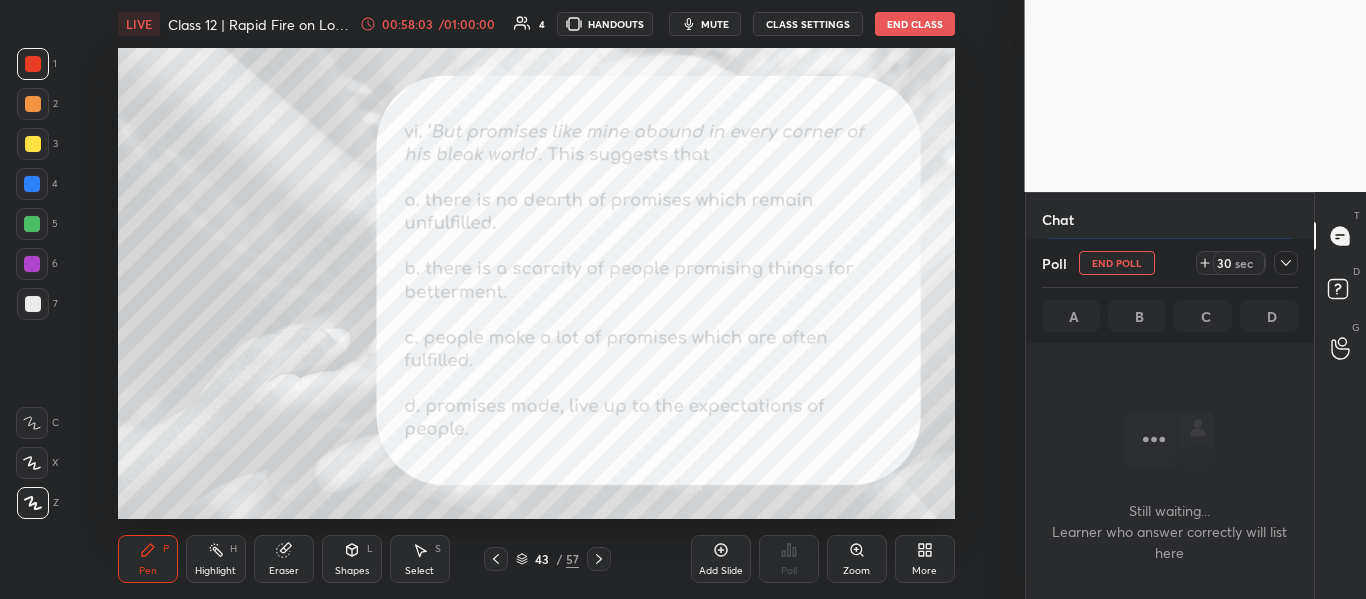 scroll, scrollTop: 160, scrollLeft: 282, axis: both 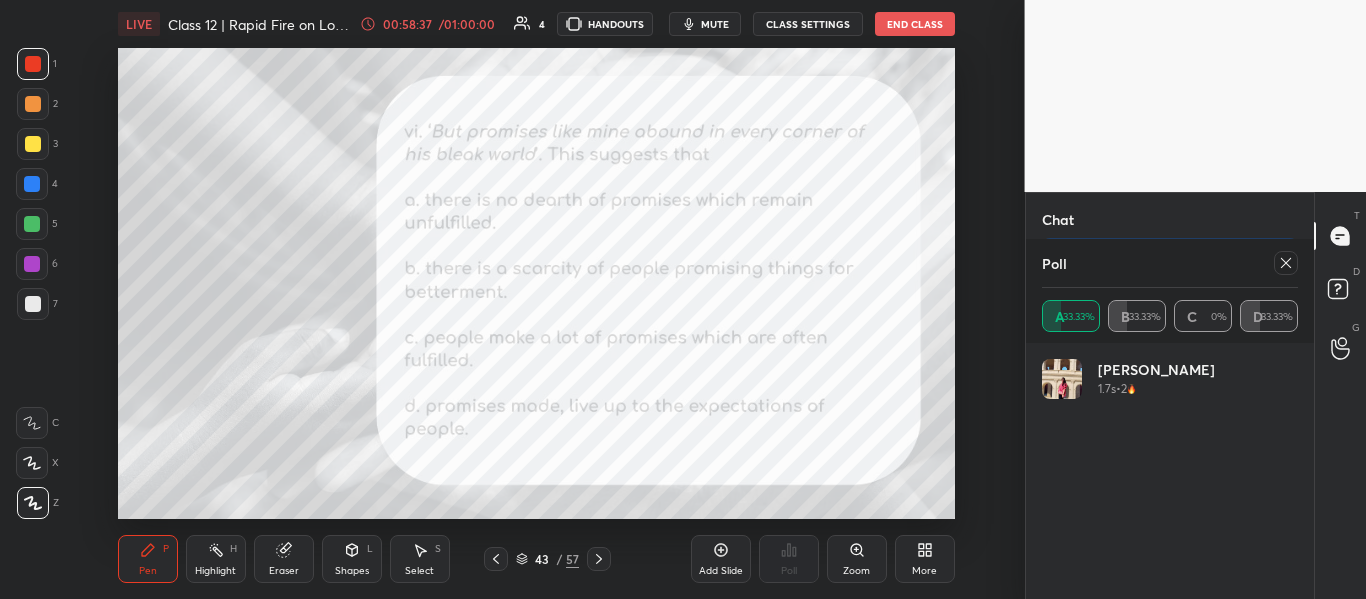 click 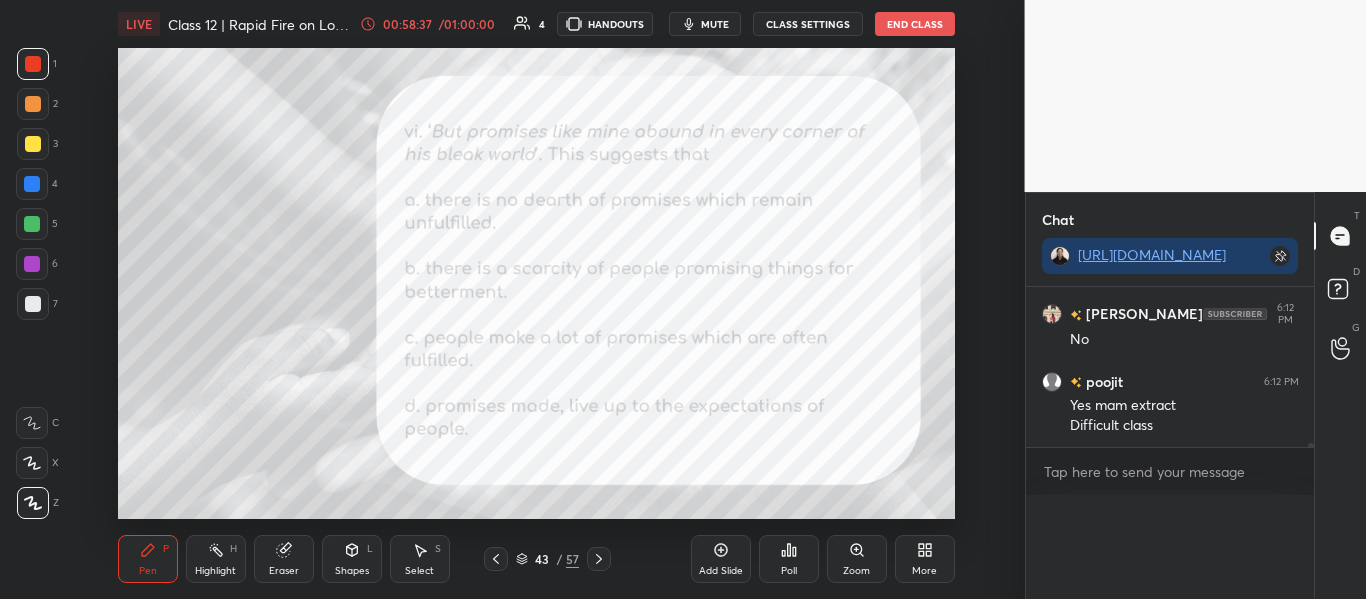 scroll, scrollTop: 0, scrollLeft: 0, axis: both 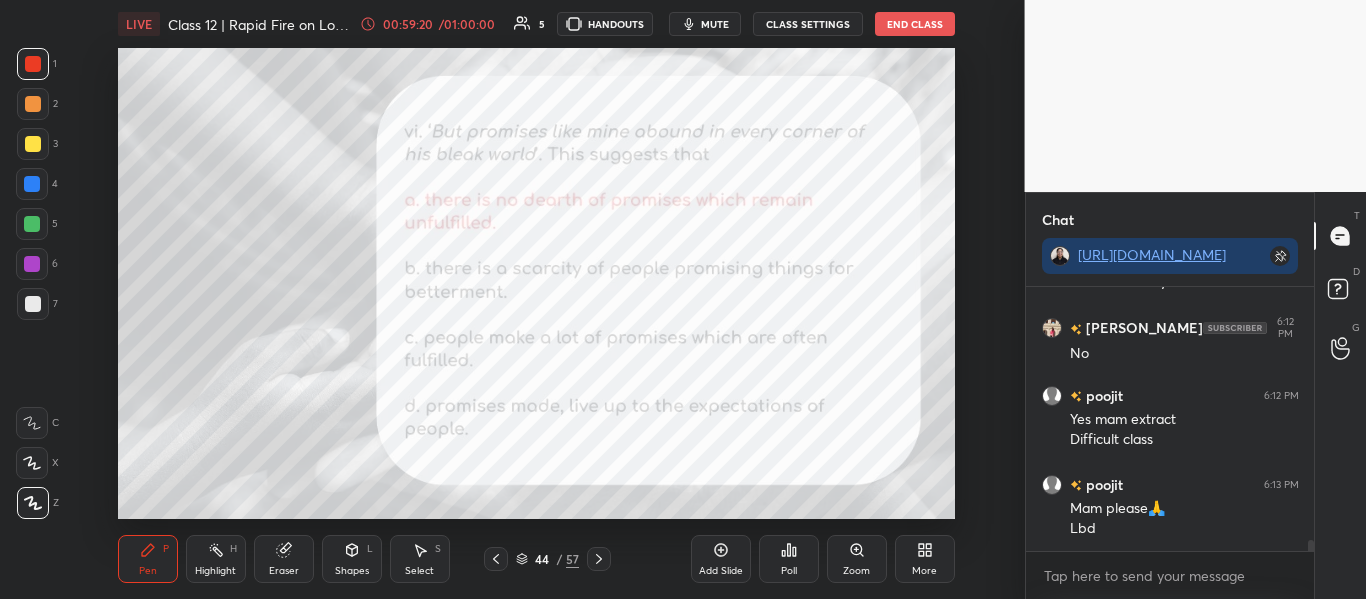 click 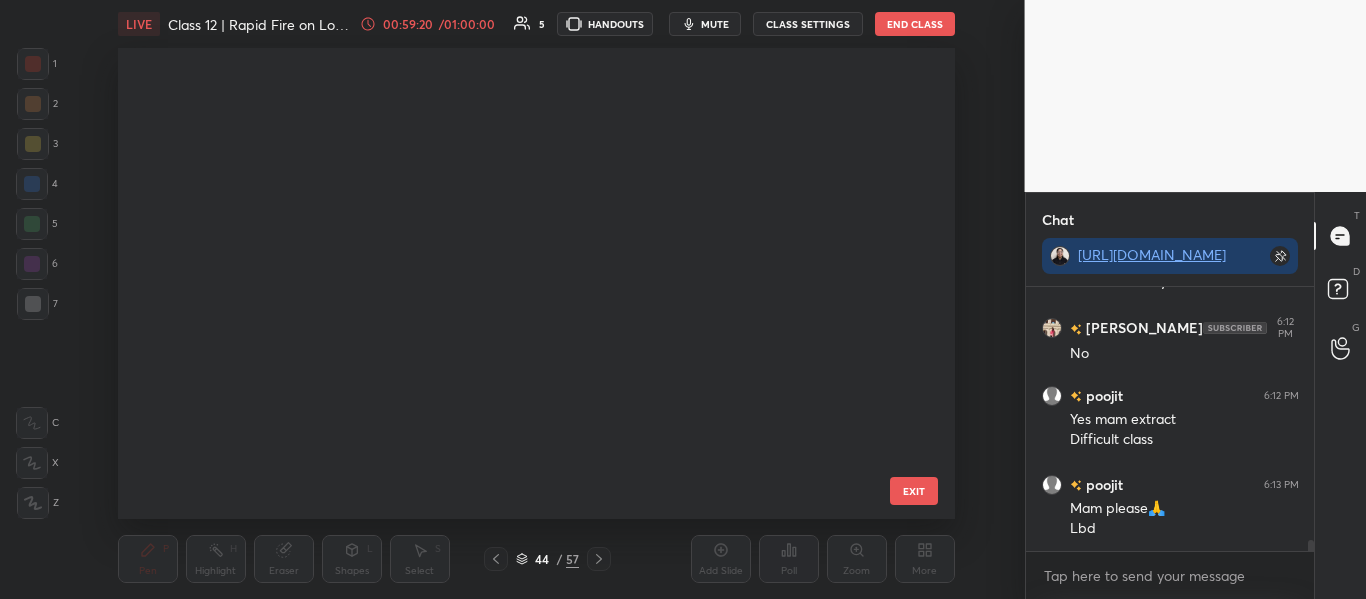 scroll, scrollTop: 1658, scrollLeft: 0, axis: vertical 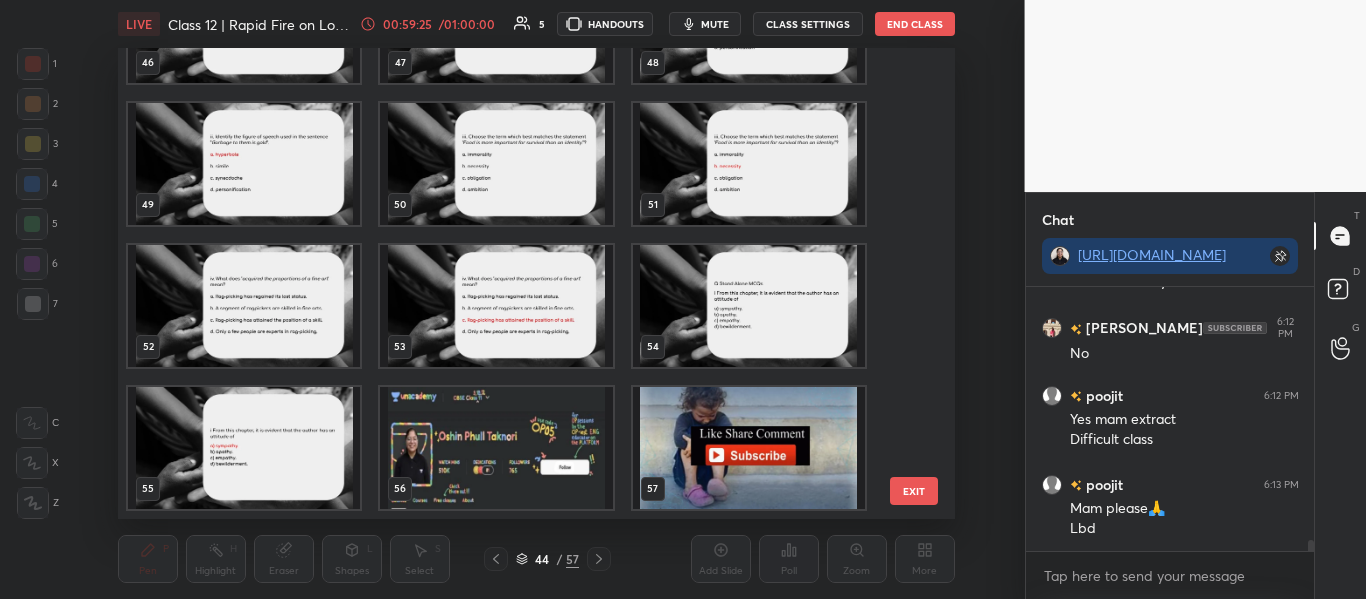 click at bounding box center [496, 448] 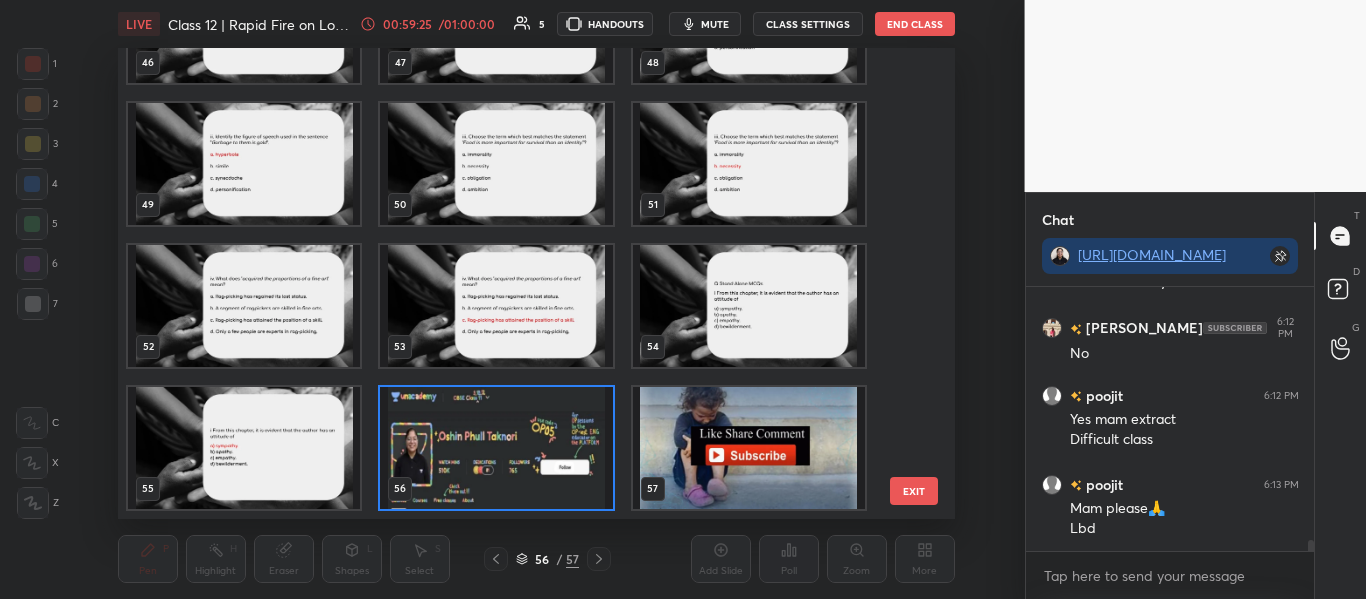 click at bounding box center [496, 448] 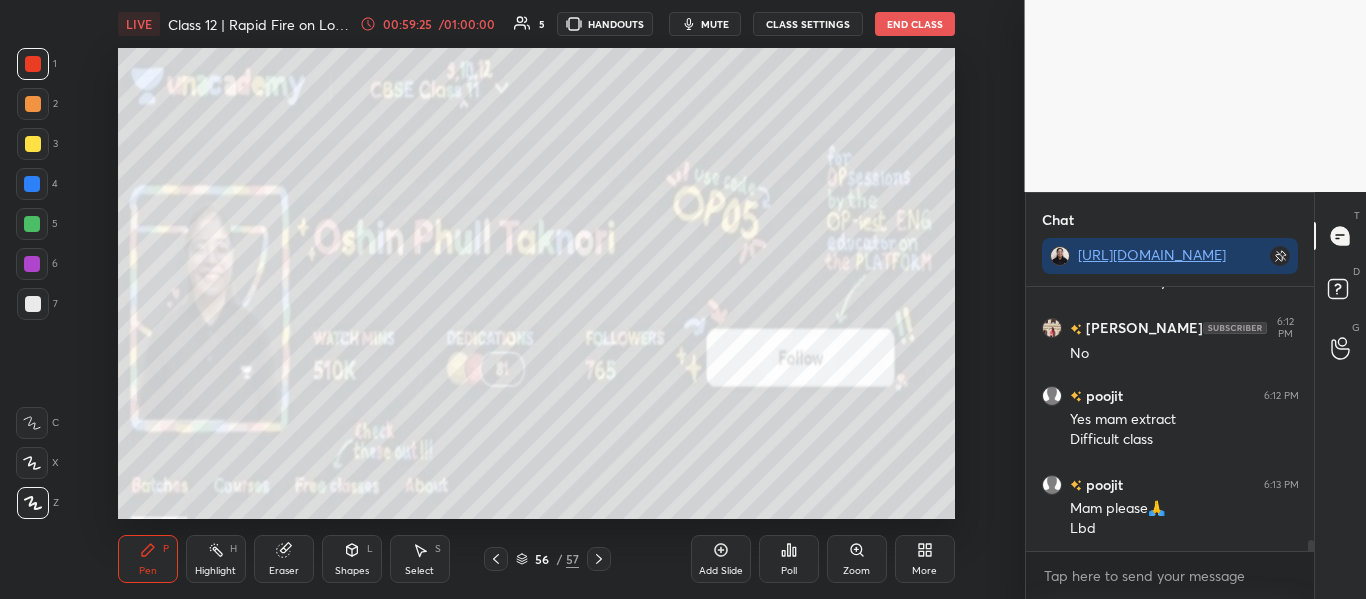 click at bounding box center [496, 448] 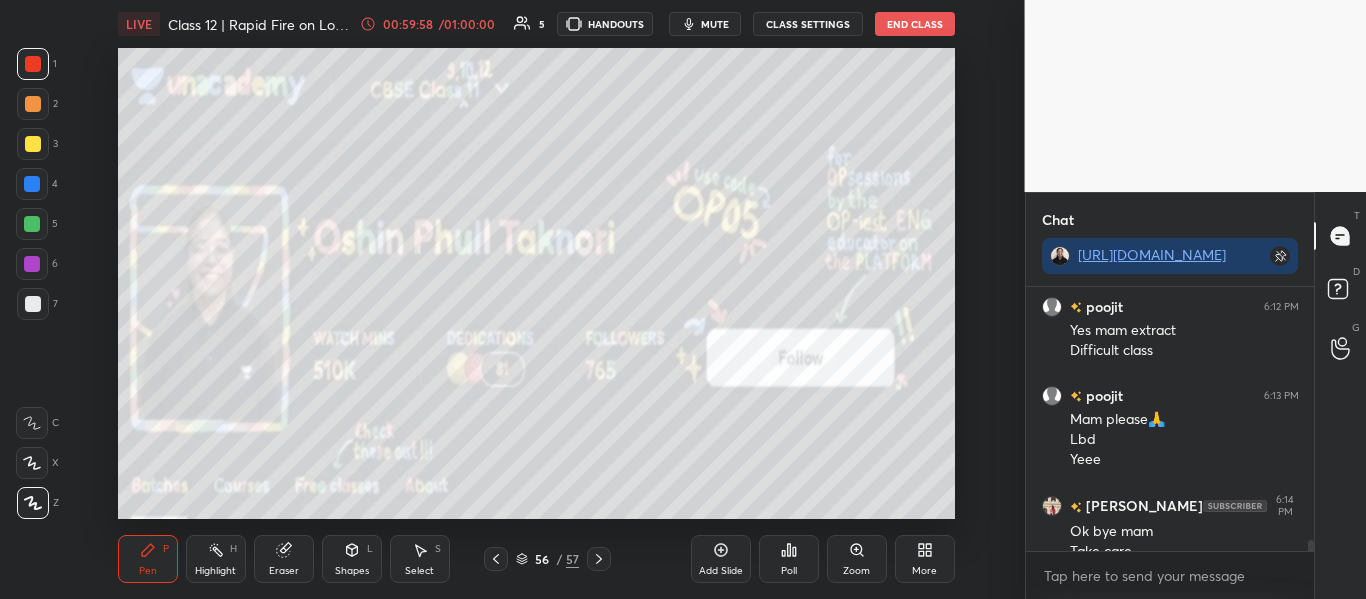 scroll, scrollTop: 6161, scrollLeft: 0, axis: vertical 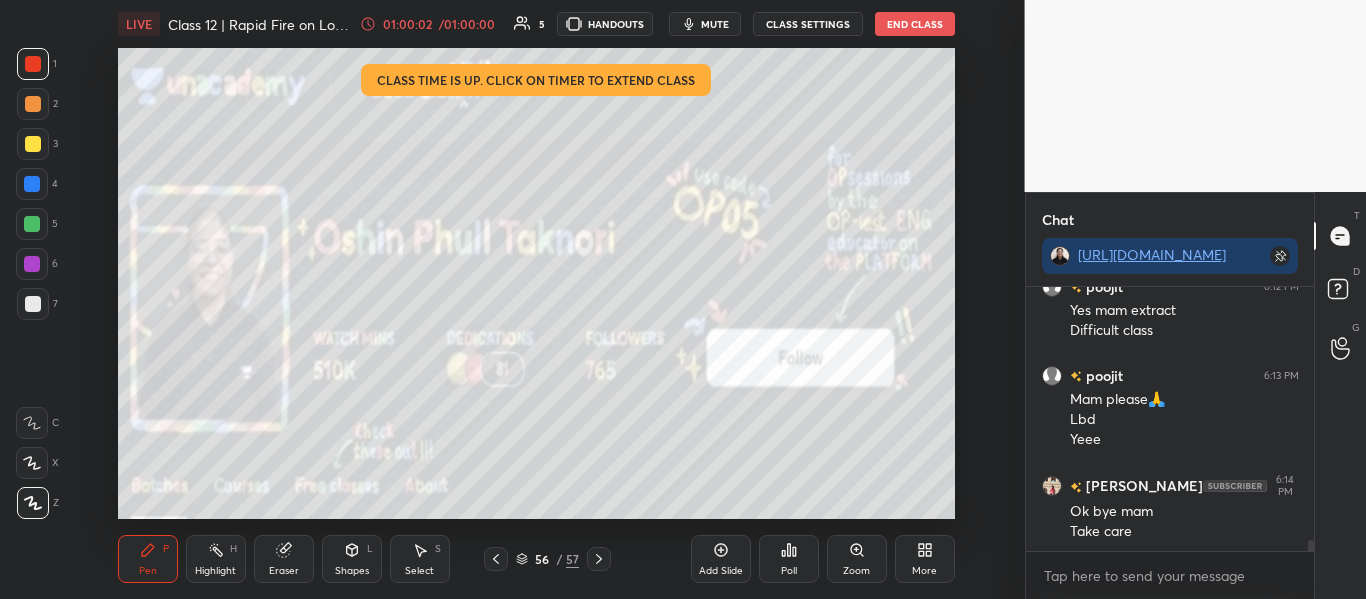 click on "End Class" at bounding box center [915, 24] 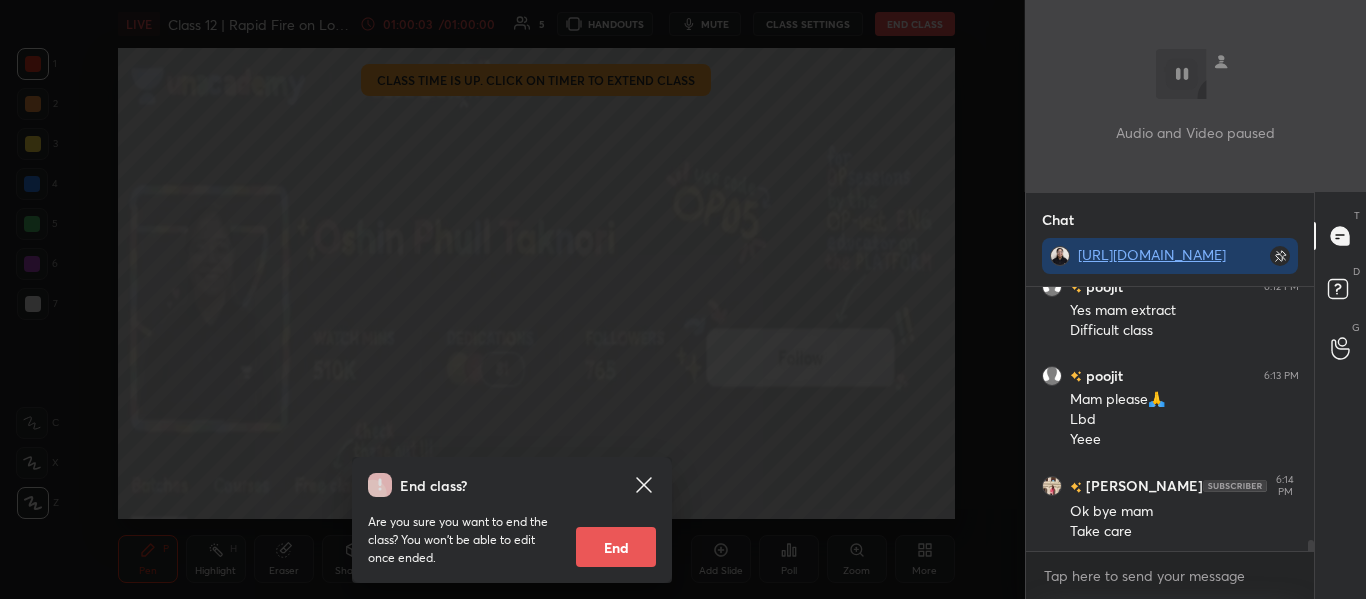 click on "End" at bounding box center [616, 547] 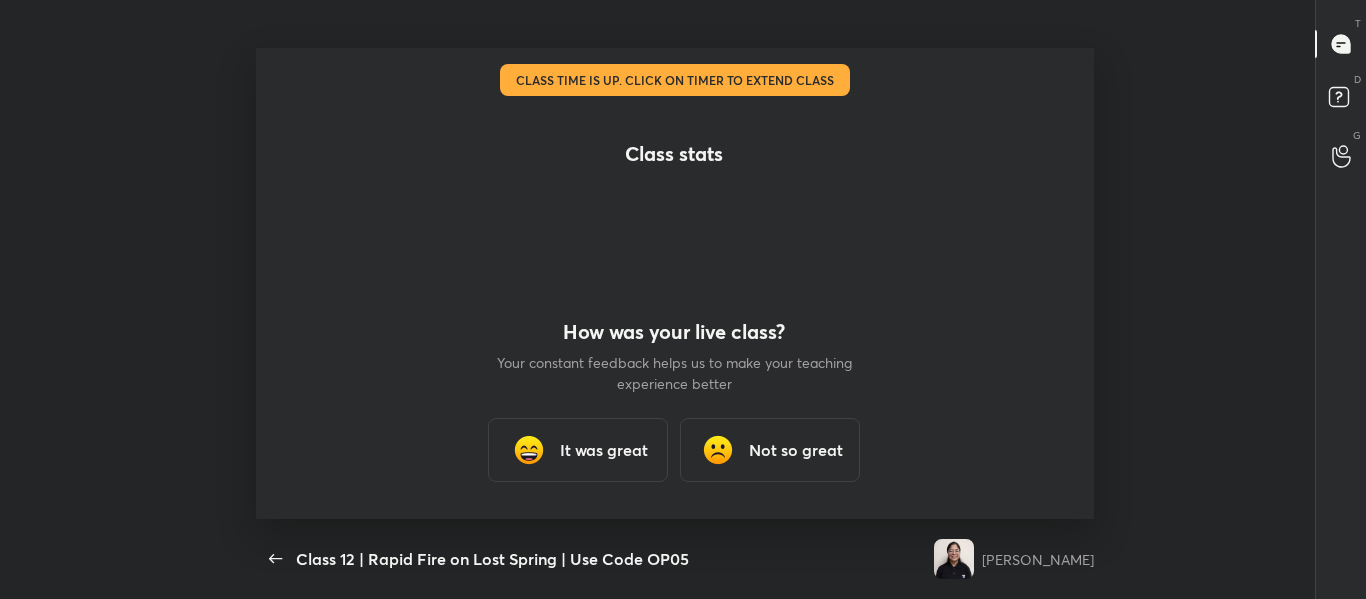 scroll, scrollTop: 99529, scrollLeft: 98841, axis: both 